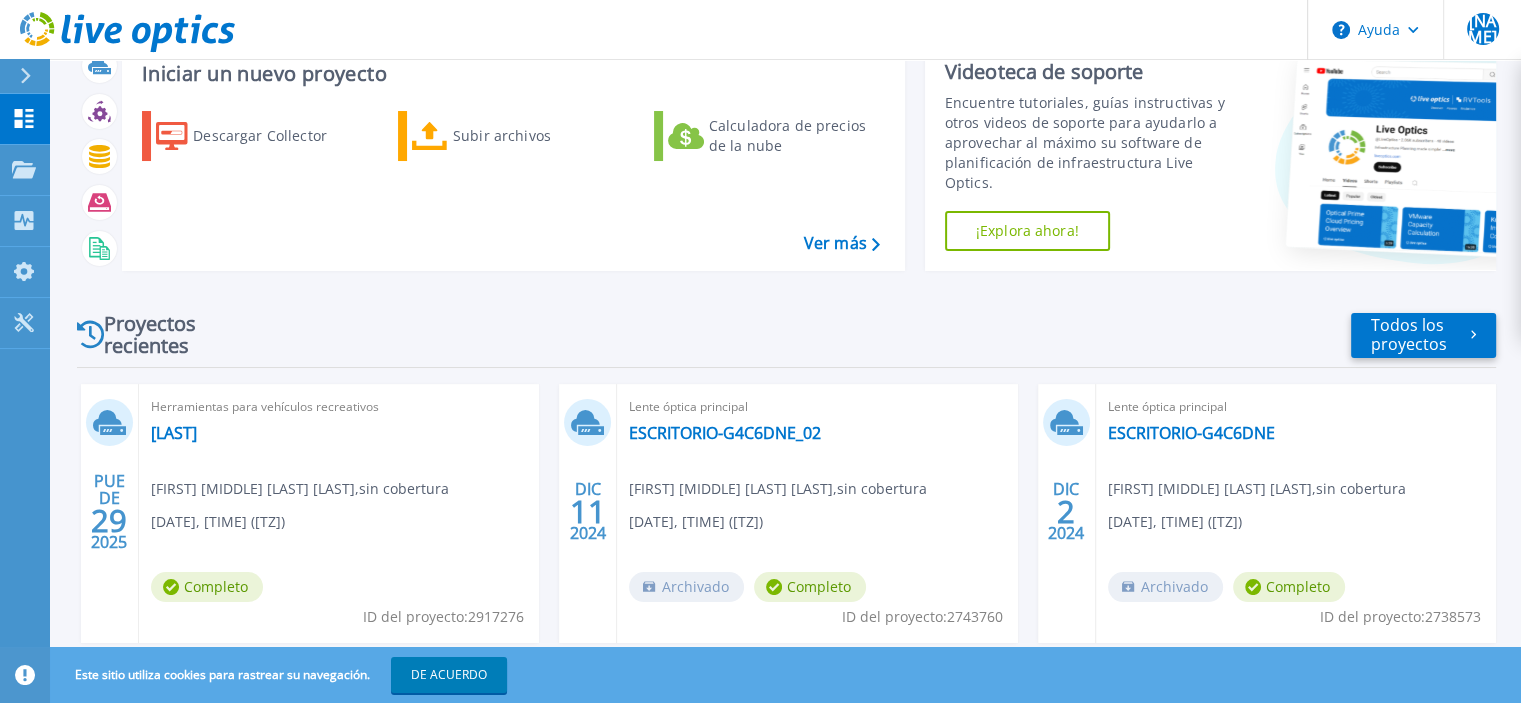 scroll, scrollTop: 100, scrollLeft: 0, axis: vertical 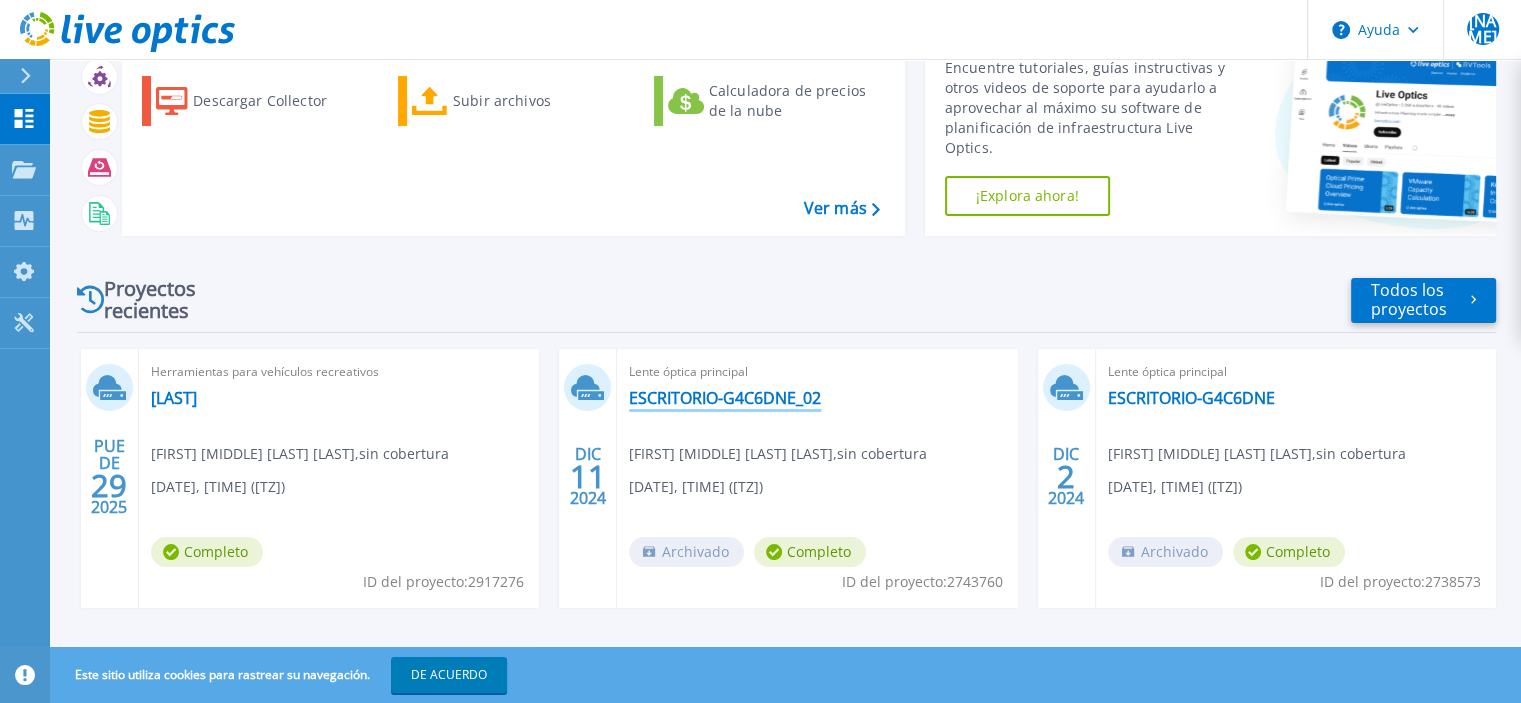 click on "ESCRITORIO-G4C6DNE_02" at bounding box center (725, 398) 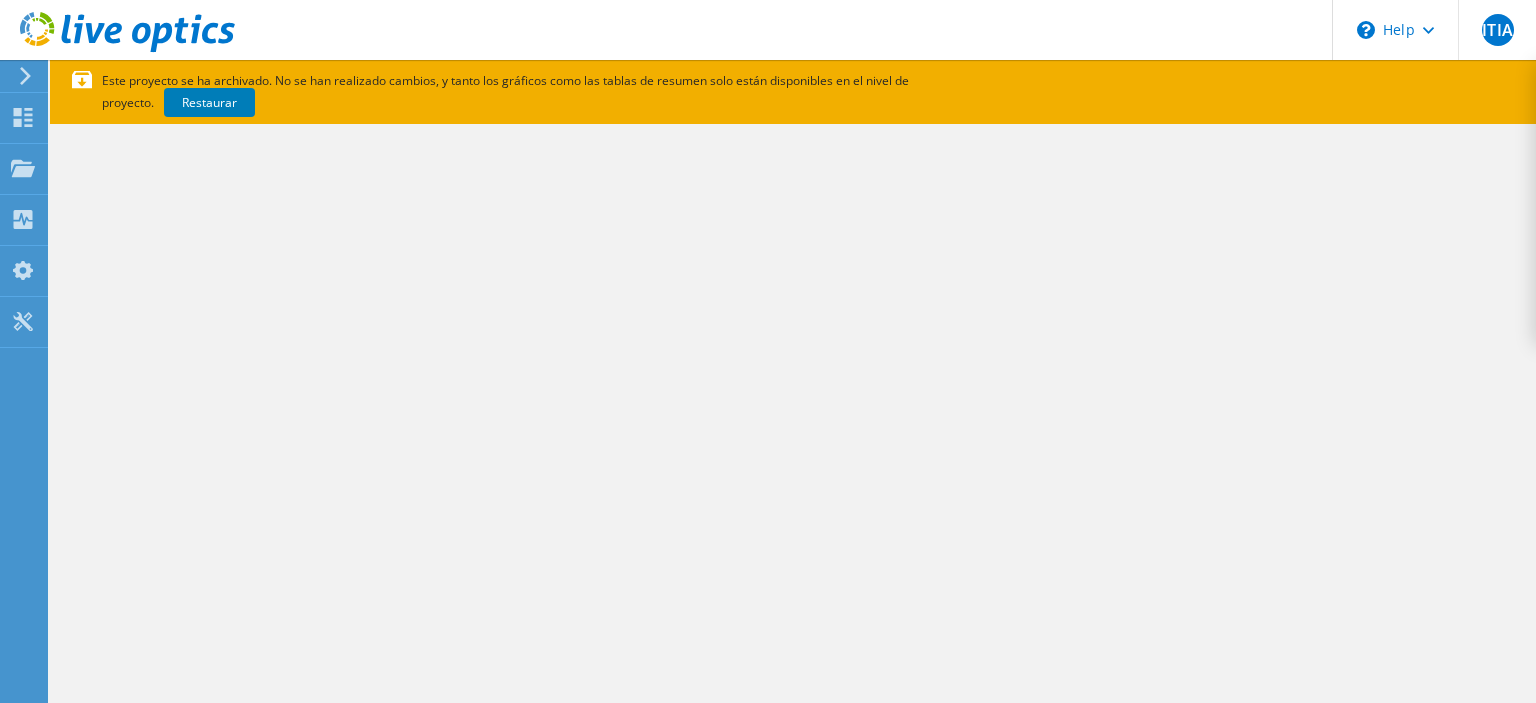 scroll, scrollTop: 0, scrollLeft: 0, axis: both 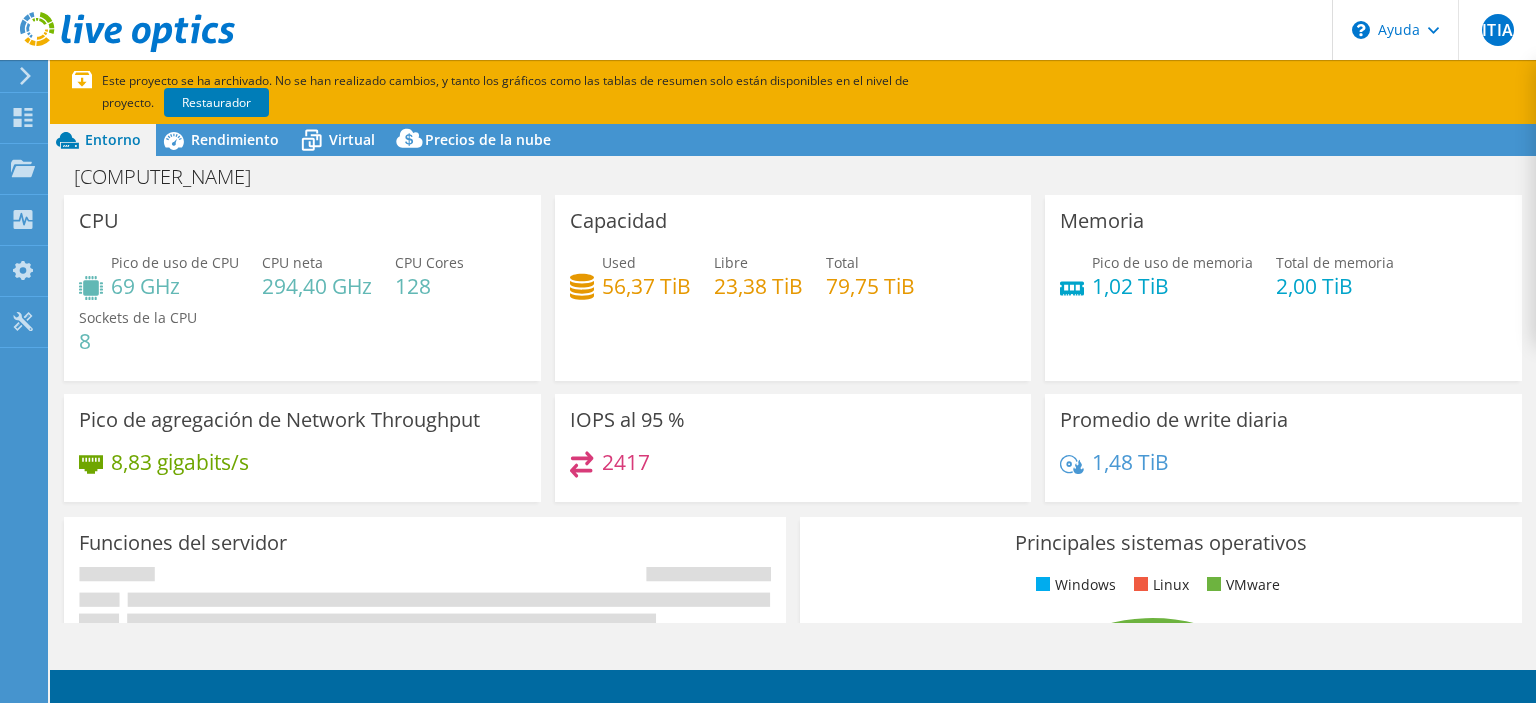 select on "USWest" 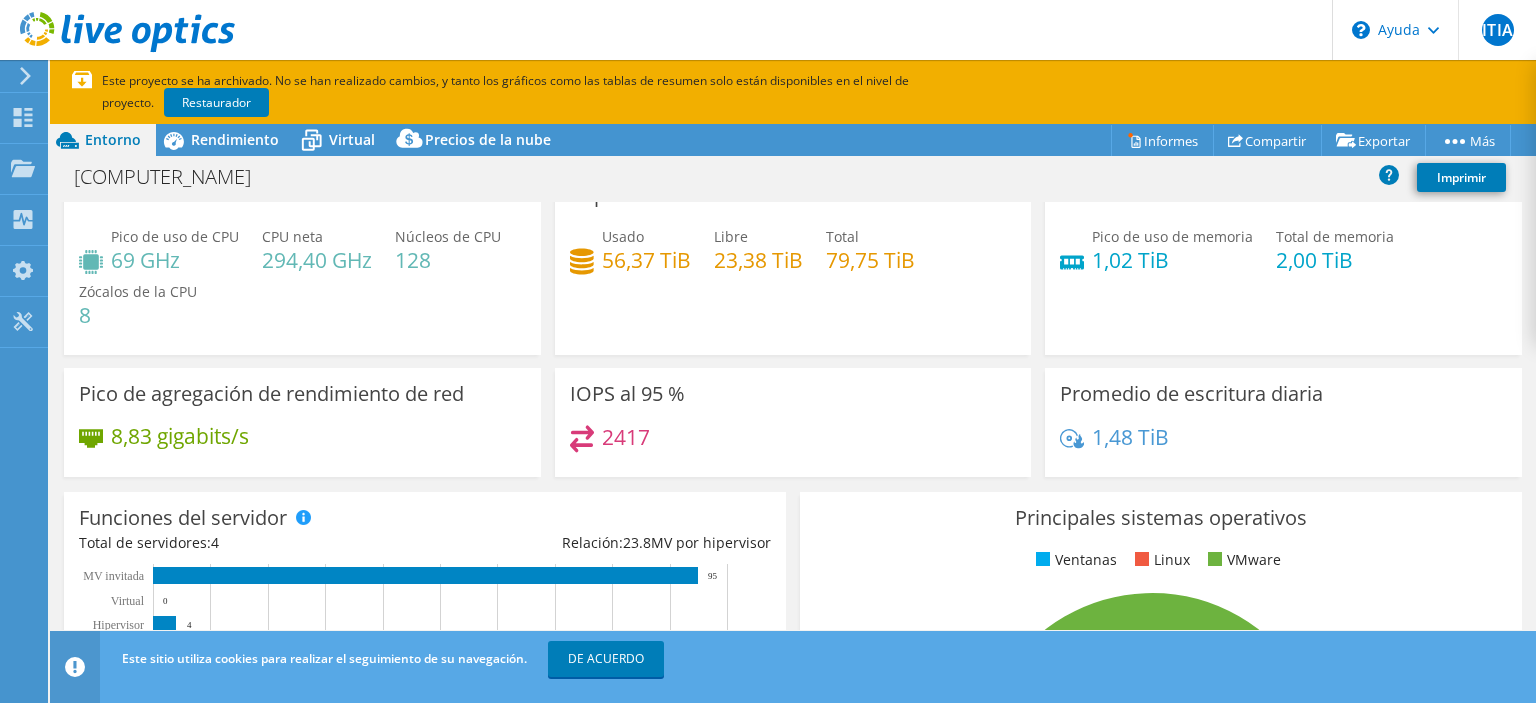 scroll, scrollTop: 0, scrollLeft: 0, axis: both 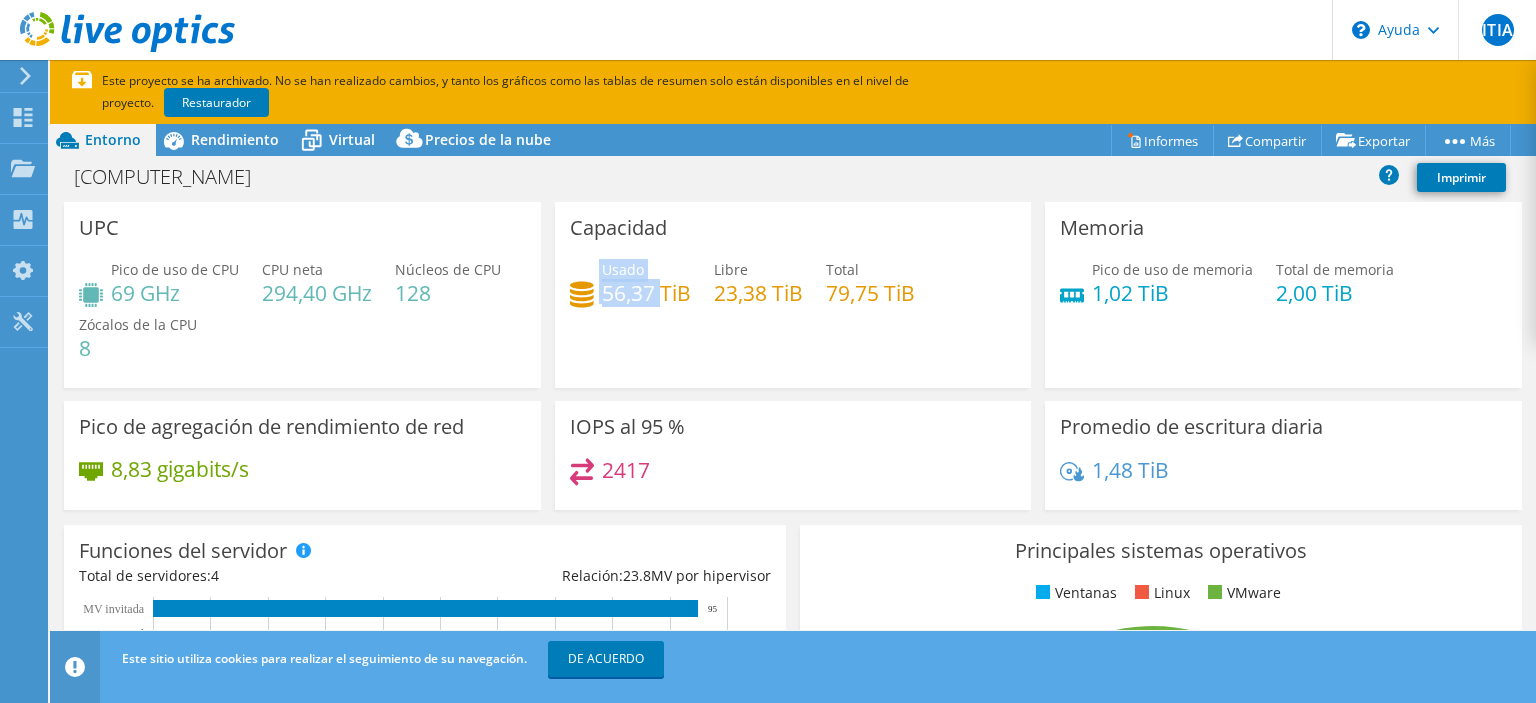 drag, startPoint x: 592, startPoint y: 296, endPoint x: 658, endPoint y: 295, distance: 66.007576 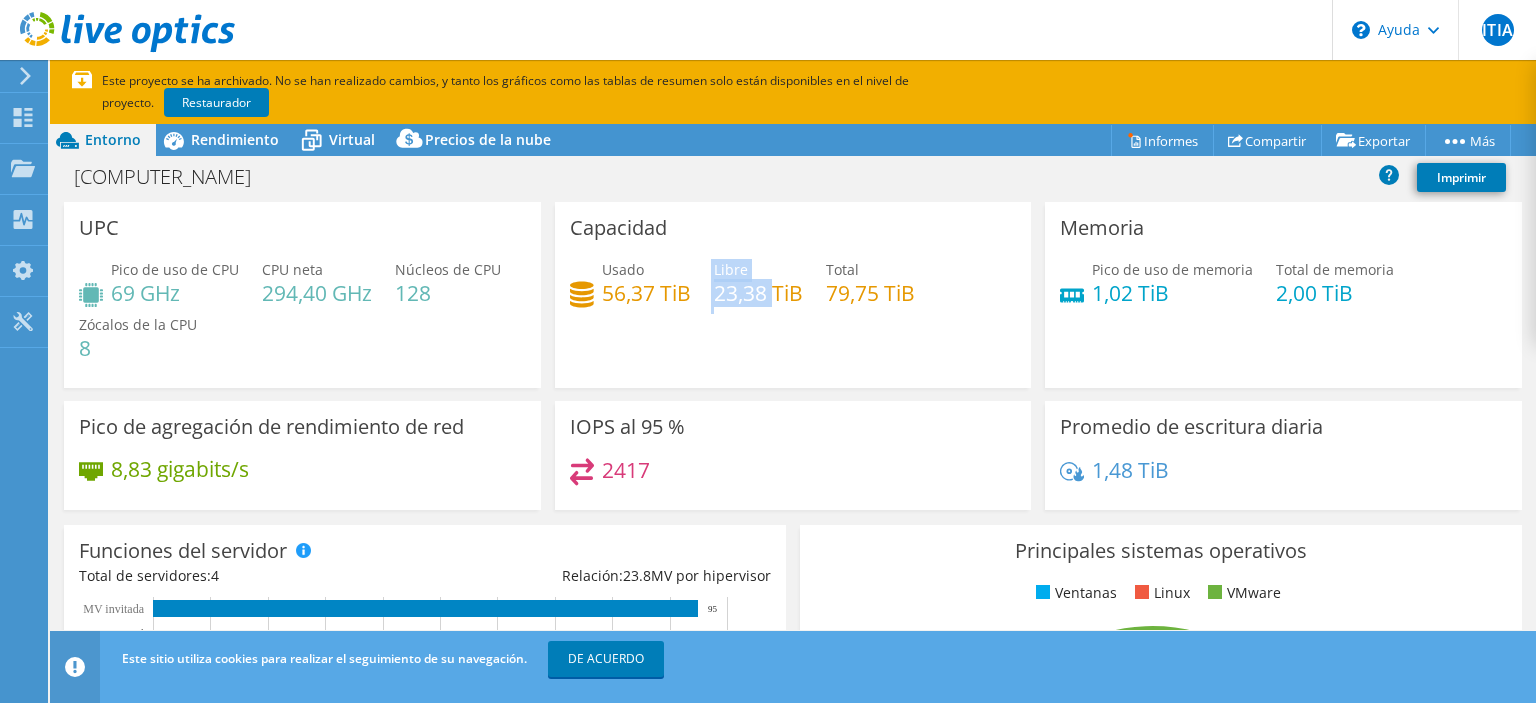 drag, startPoint x: 705, startPoint y: 296, endPoint x: 767, endPoint y: 301, distance: 62.201286 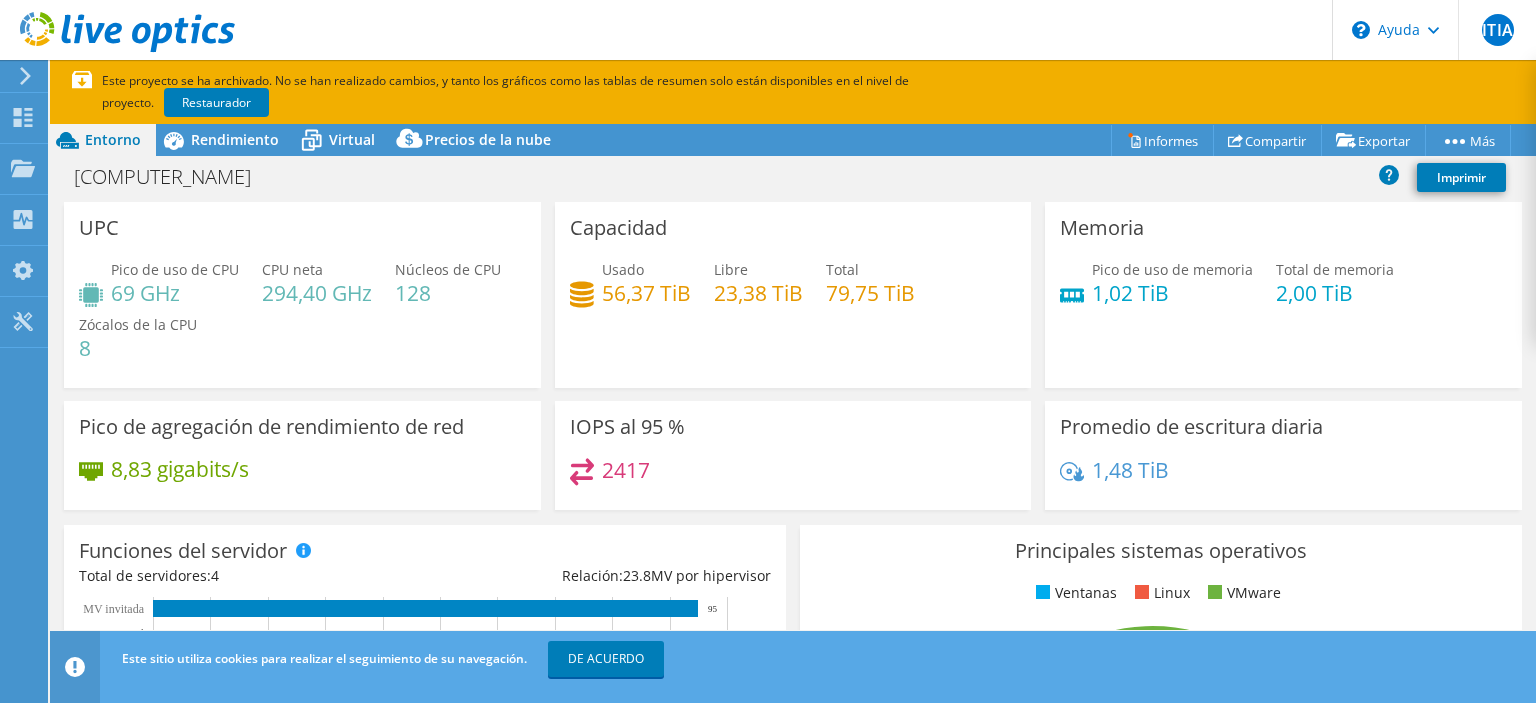 click on "Pico de uso de CPU
69 GHz
CPU neta
294,40 GHz
Núcleos de CPU
128
Zócalos de la CPU
8" at bounding box center [302, 319] 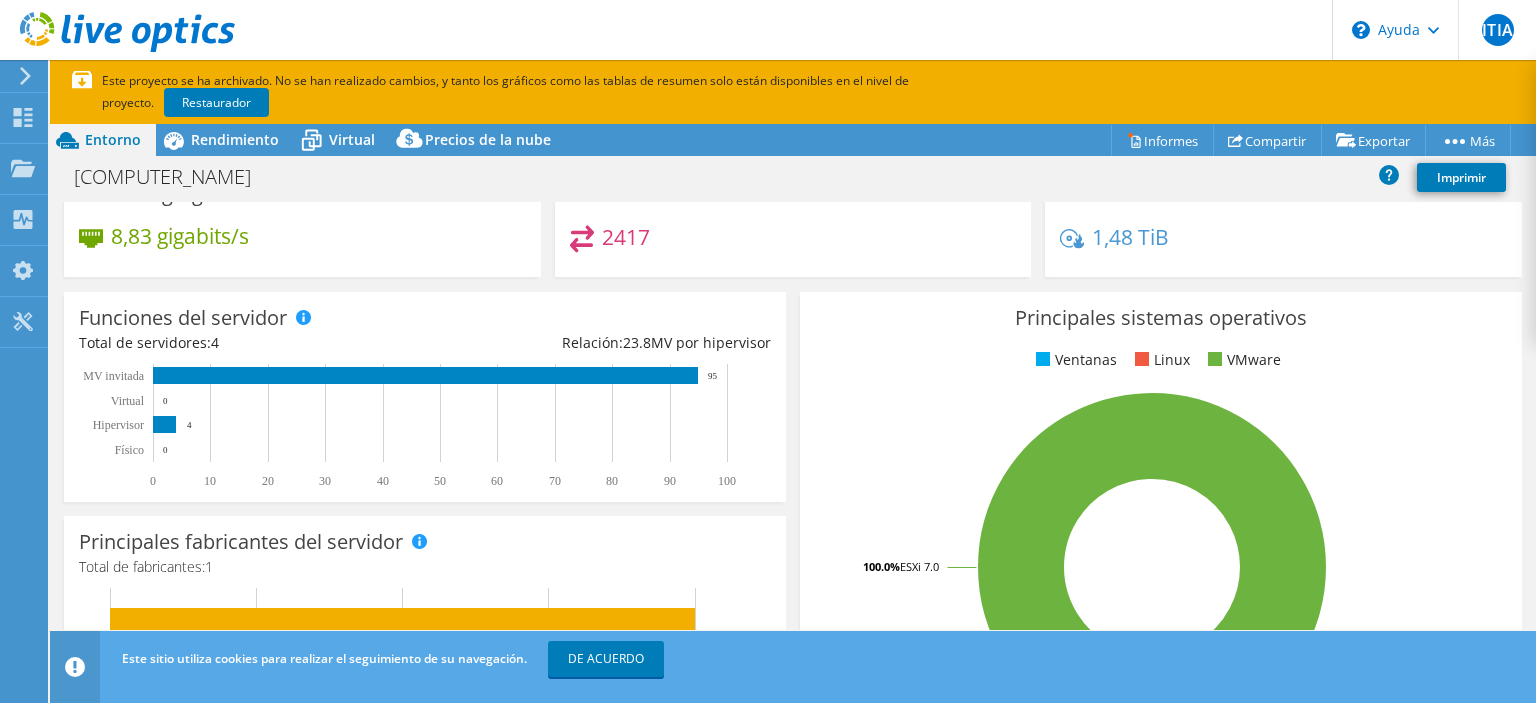 scroll, scrollTop: 200, scrollLeft: 0, axis: vertical 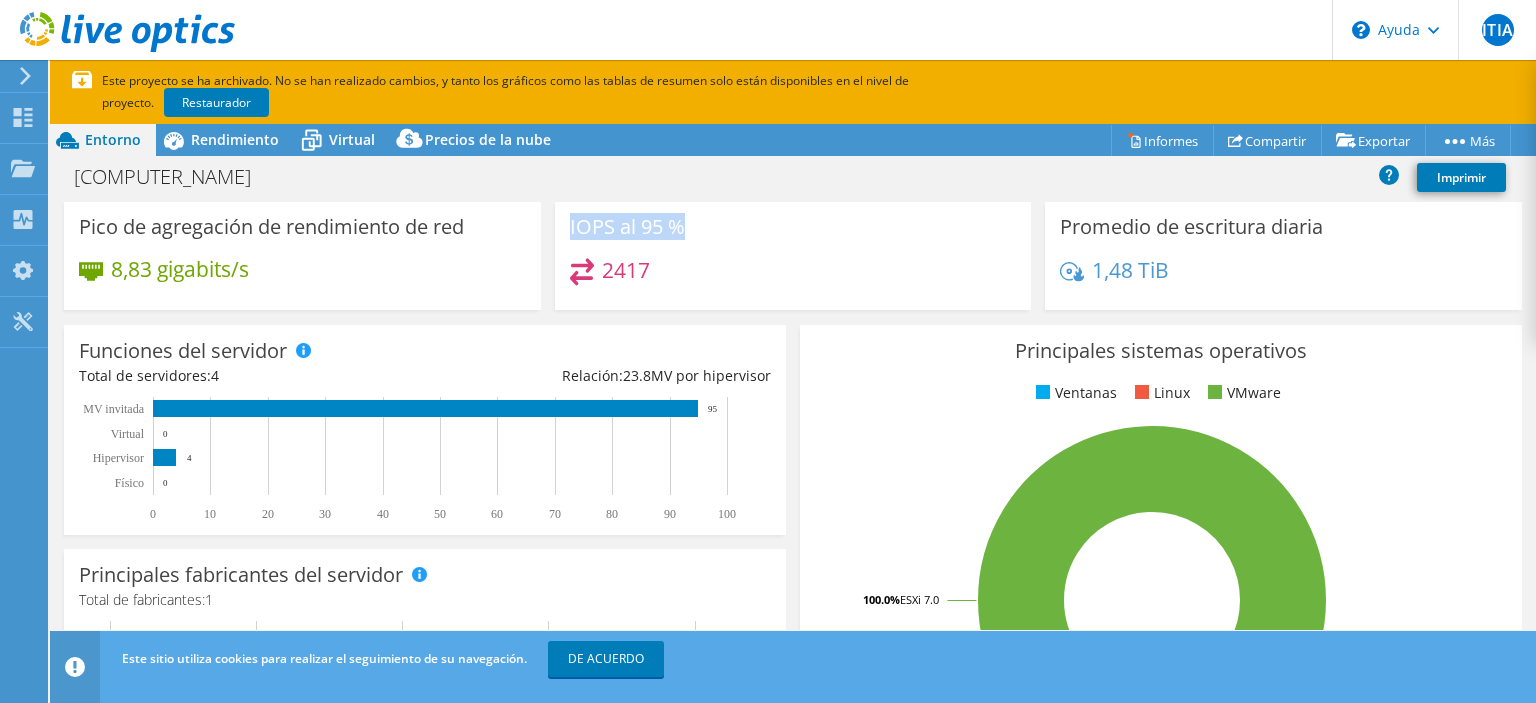 drag, startPoint x: 680, startPoint y: 231, endPoint x: 550, endPoint y: 226, distance: 130.09612 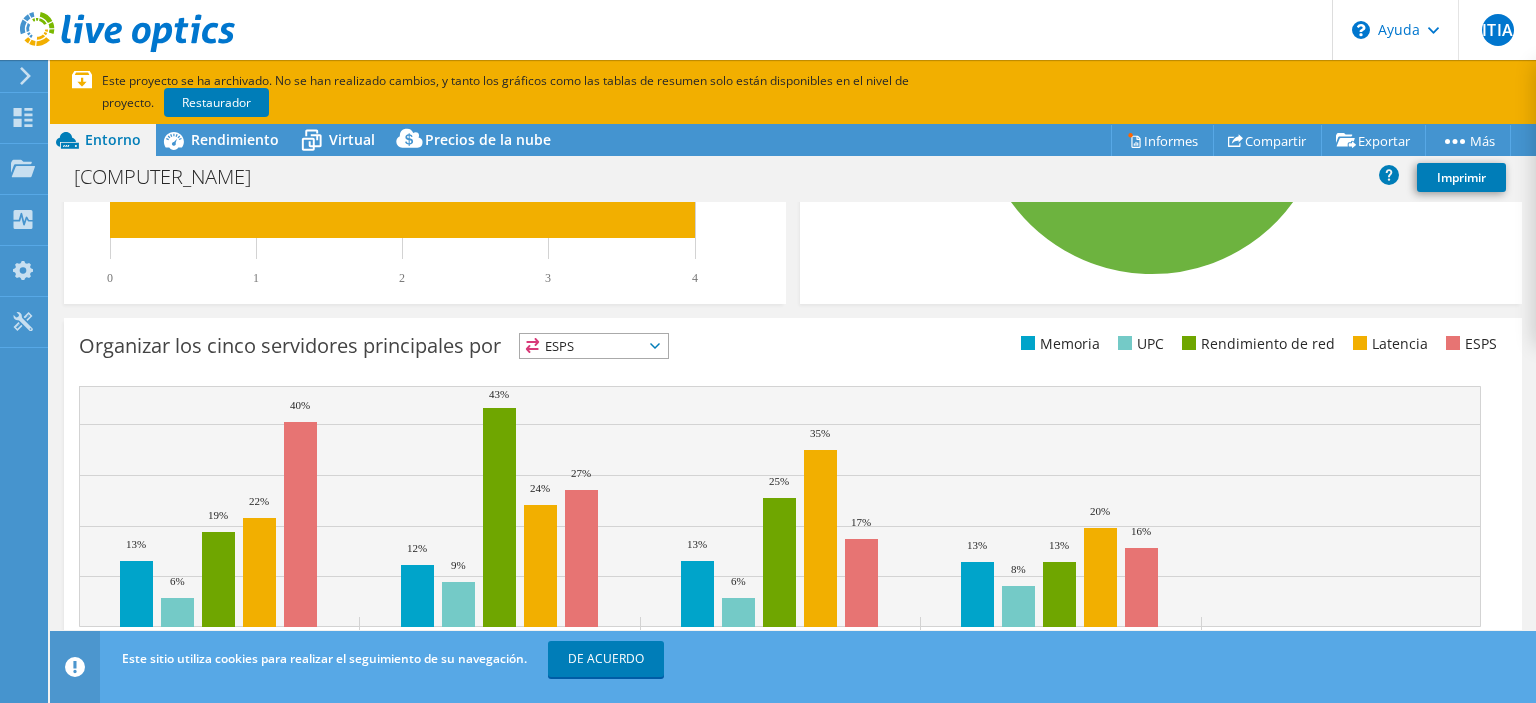 scroll, scrollTop: 791, scrollLeft: 0, axis: vertical 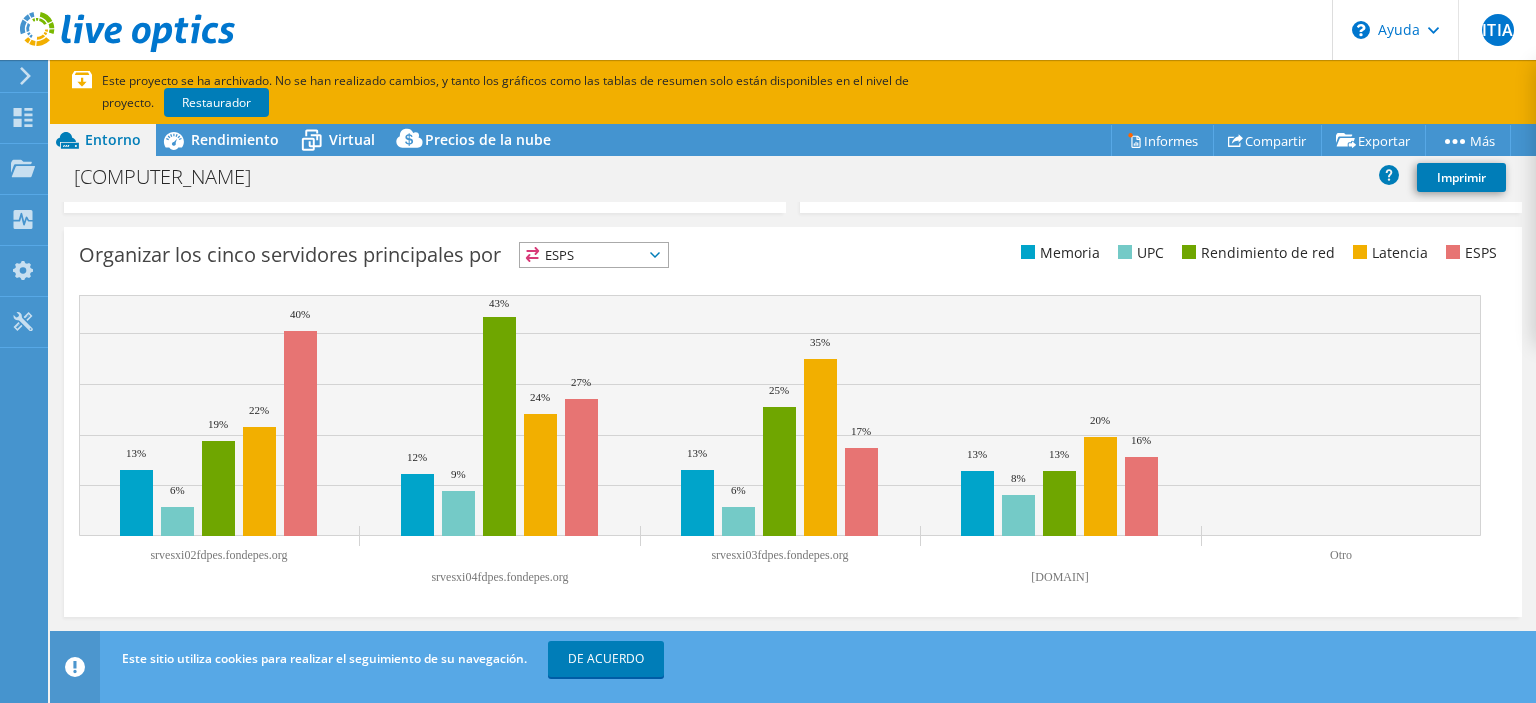 click on "ESPS" at bounding box center (594, 255) 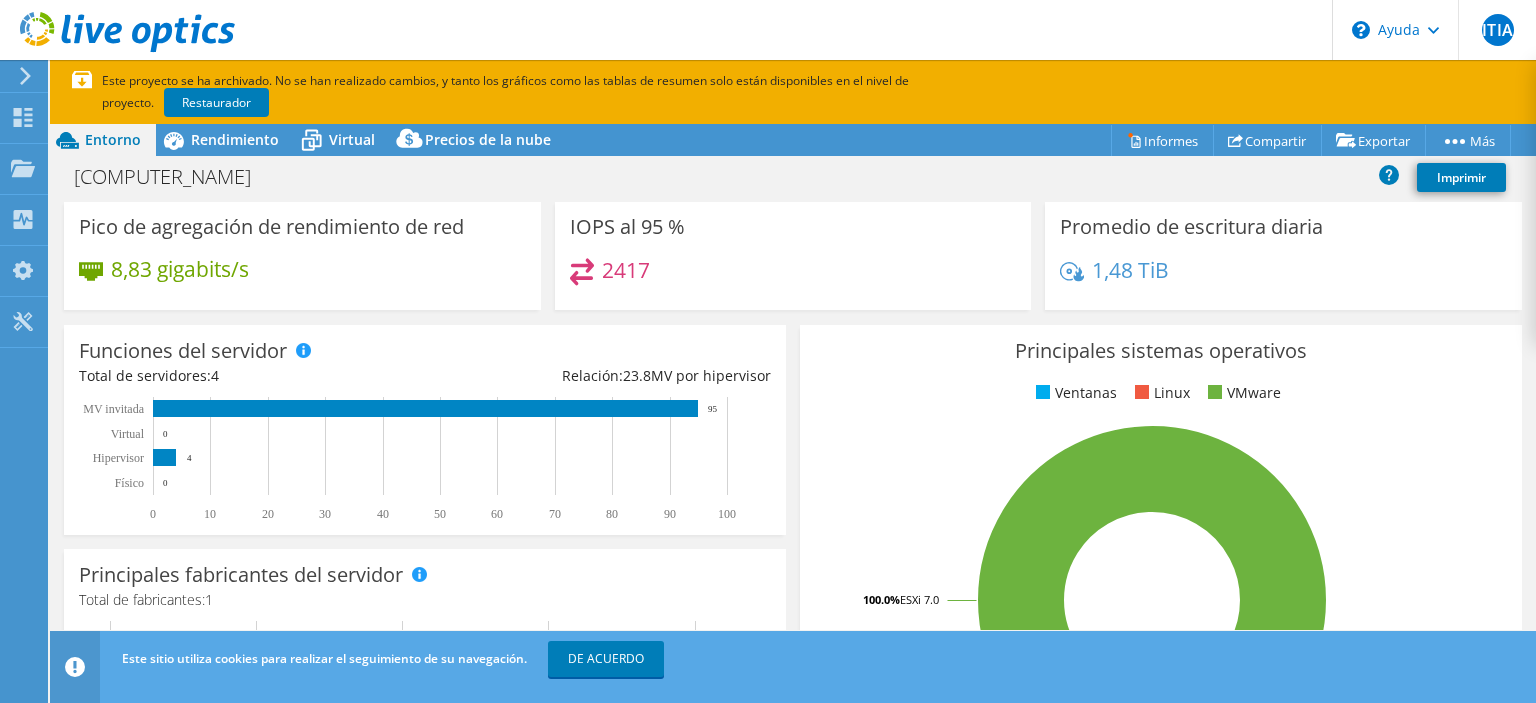 scroll, scrollTop: 0, scrollLeft: 0, axis: both 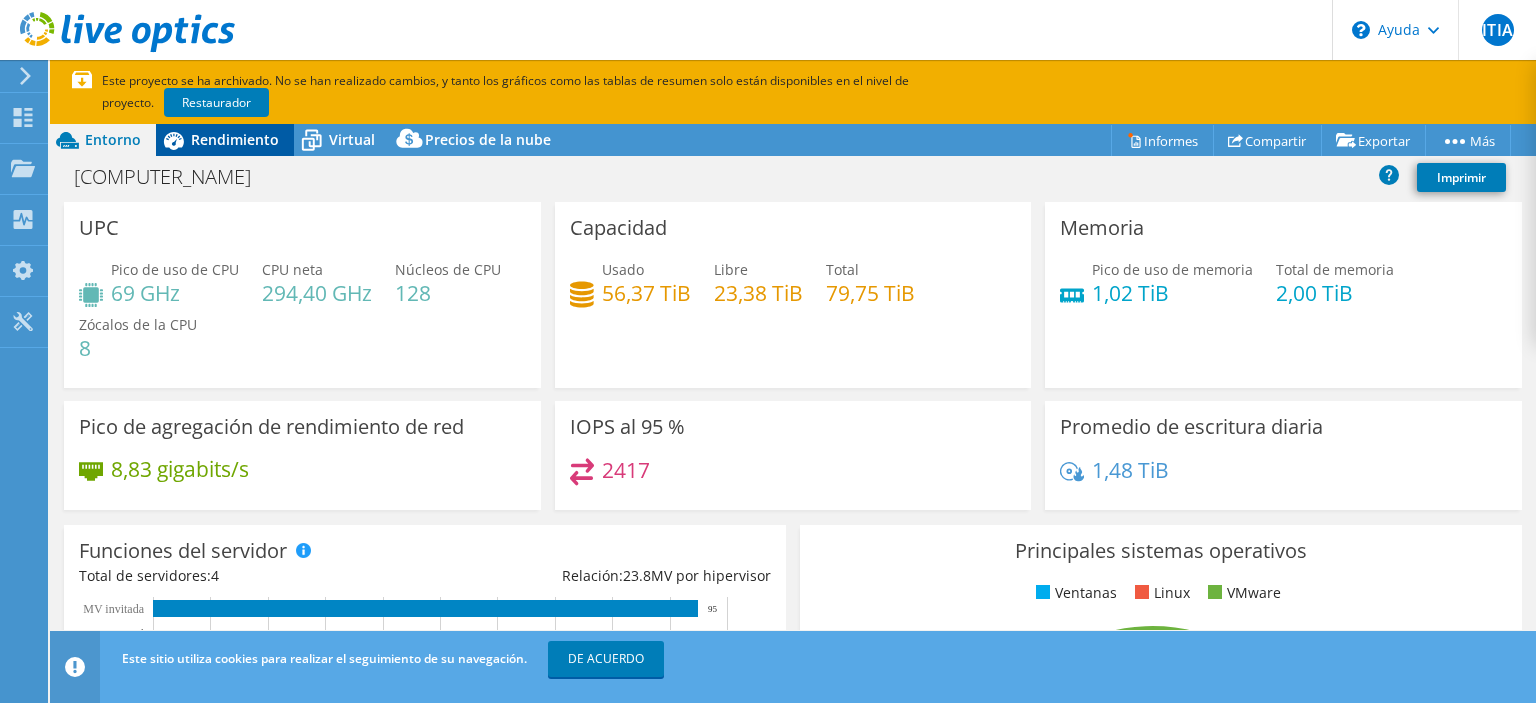 click 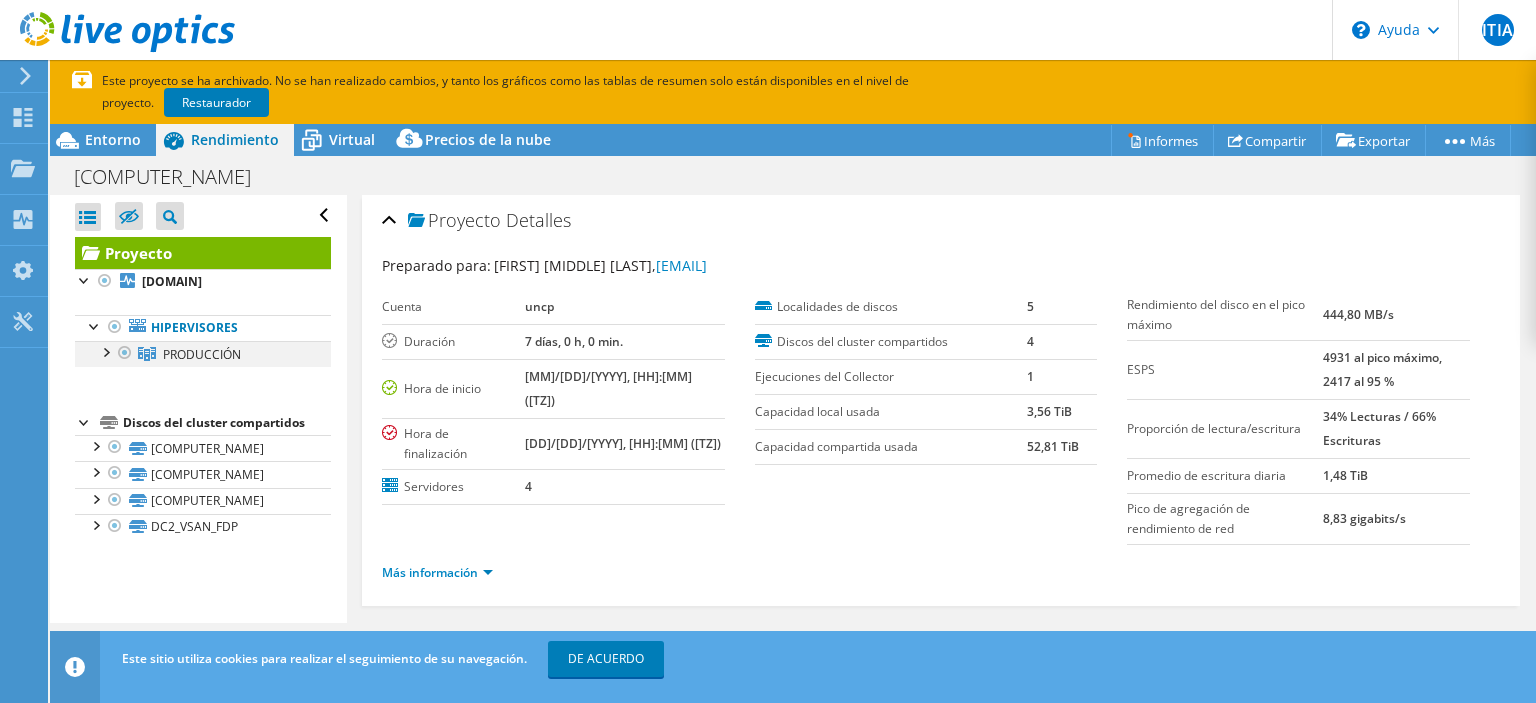 click at bounding box center [105, 351] 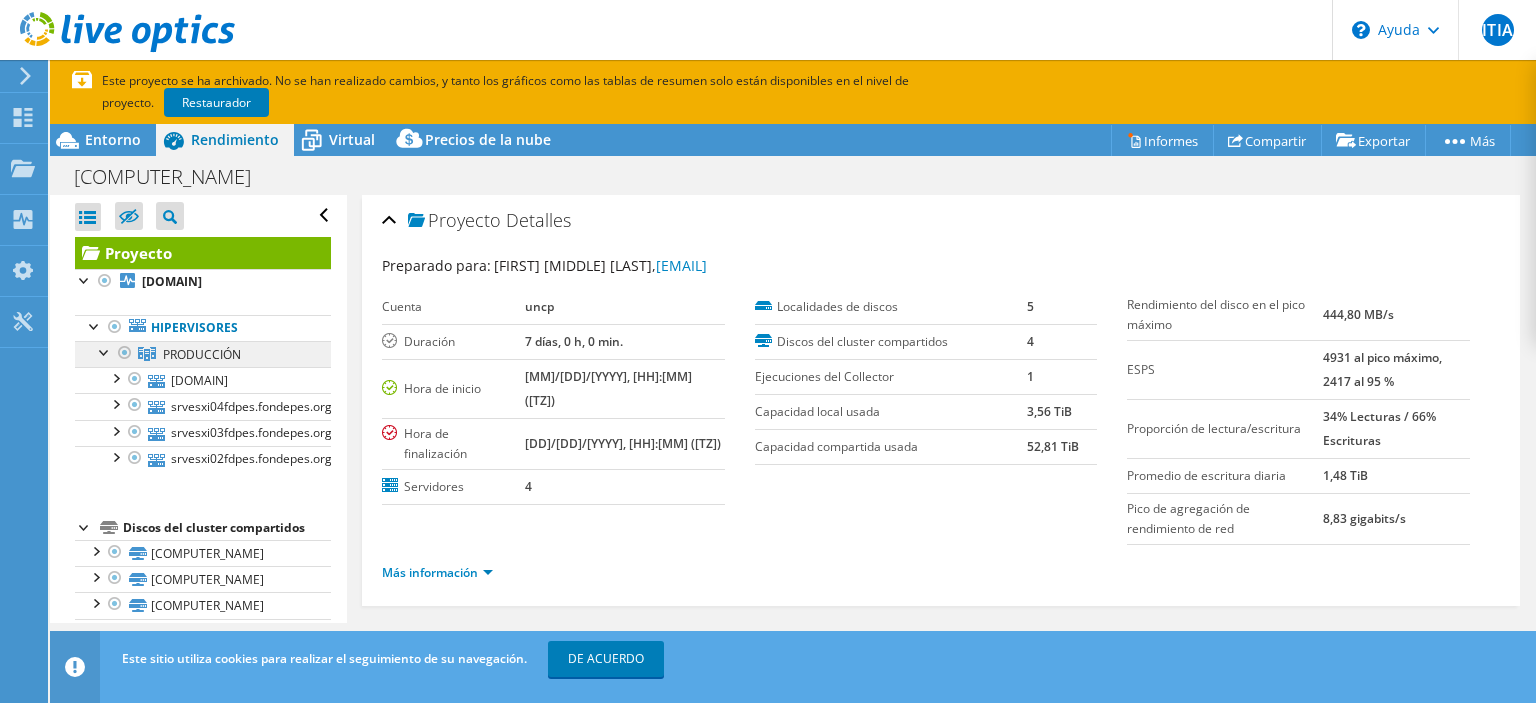 click on "PRODUCCIÓN" at bounding box center [202, 354] 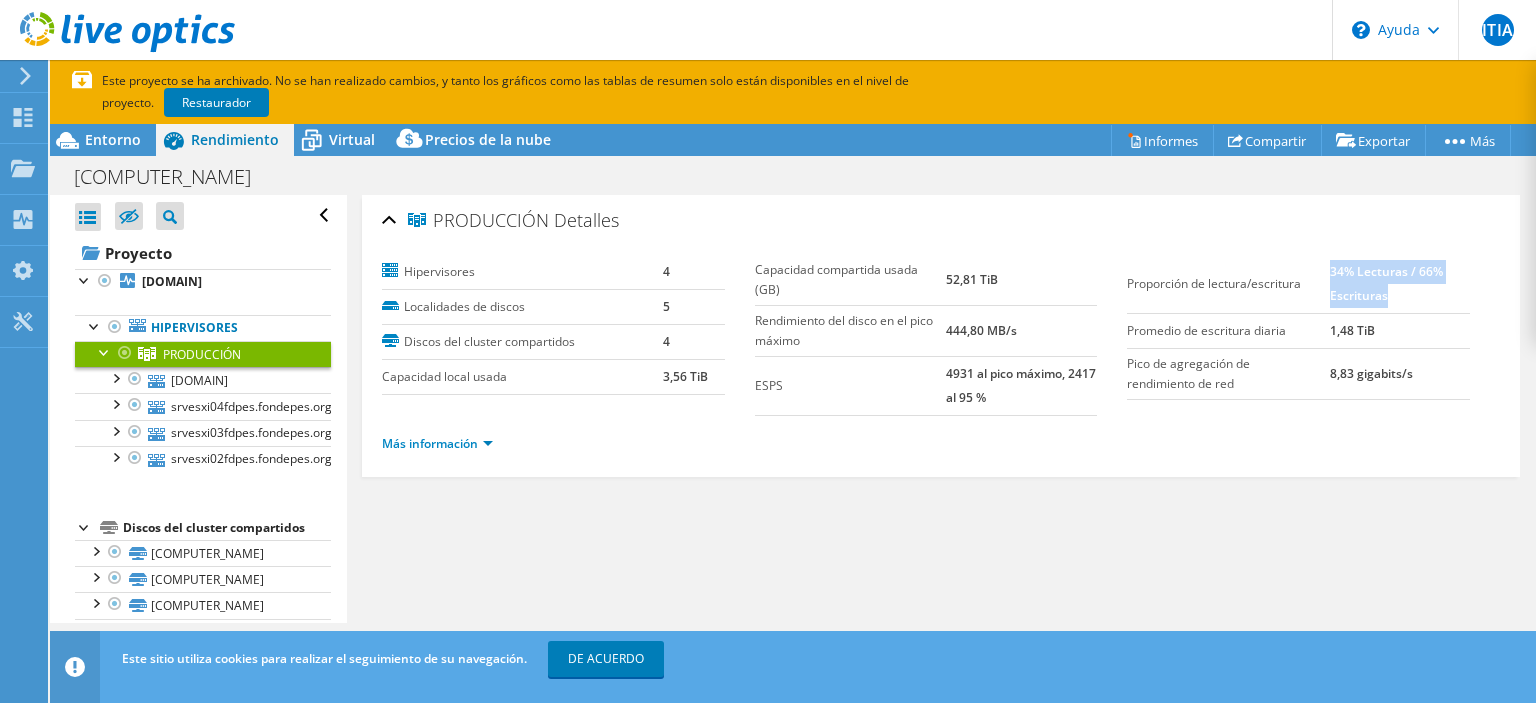 drag, startPoint x: 1316, startPoint y: 275, endPoint x: 1381, endPoint y: 296, distance: 68.30813 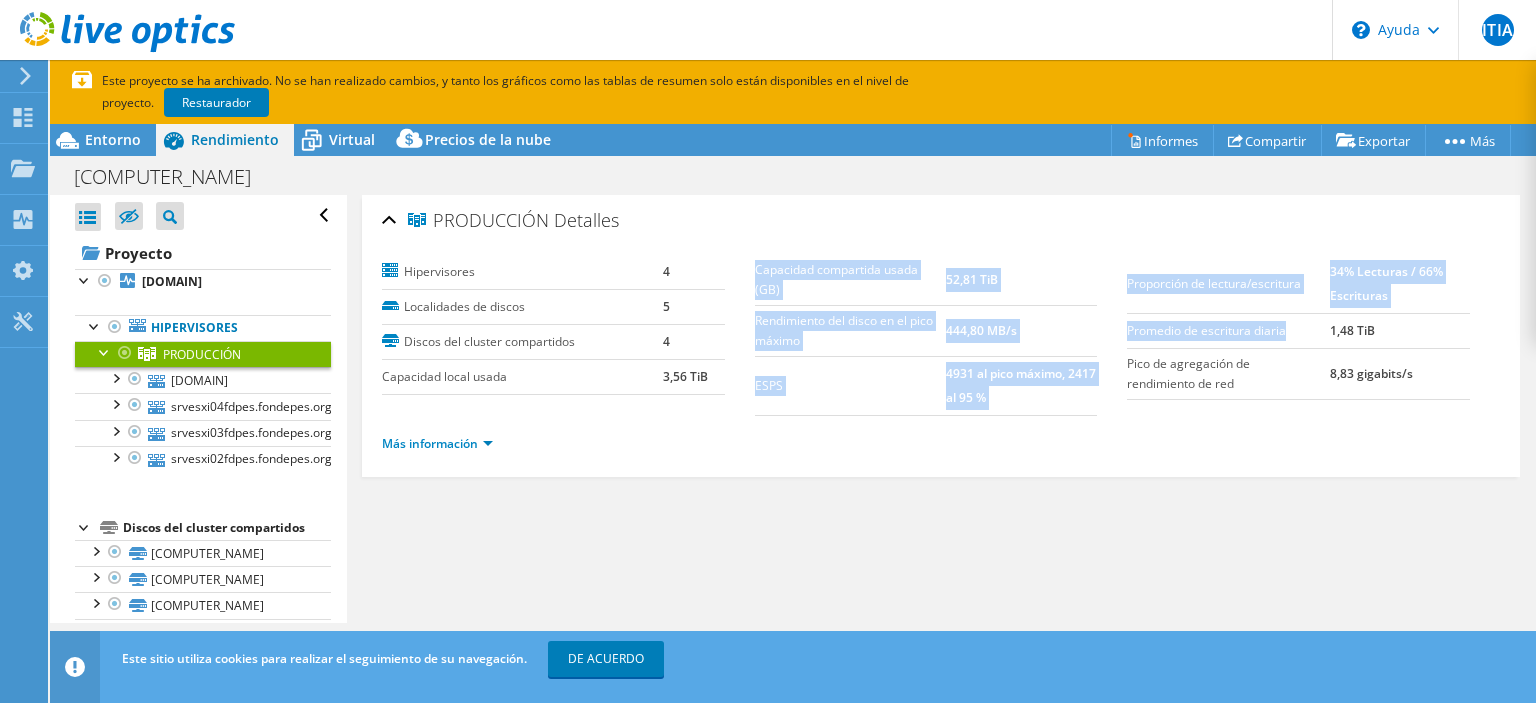 drag, startPoint x: 1108, startPoint y: 325, endPoint x: 1308, endPoint y: 329, distance: 200.04 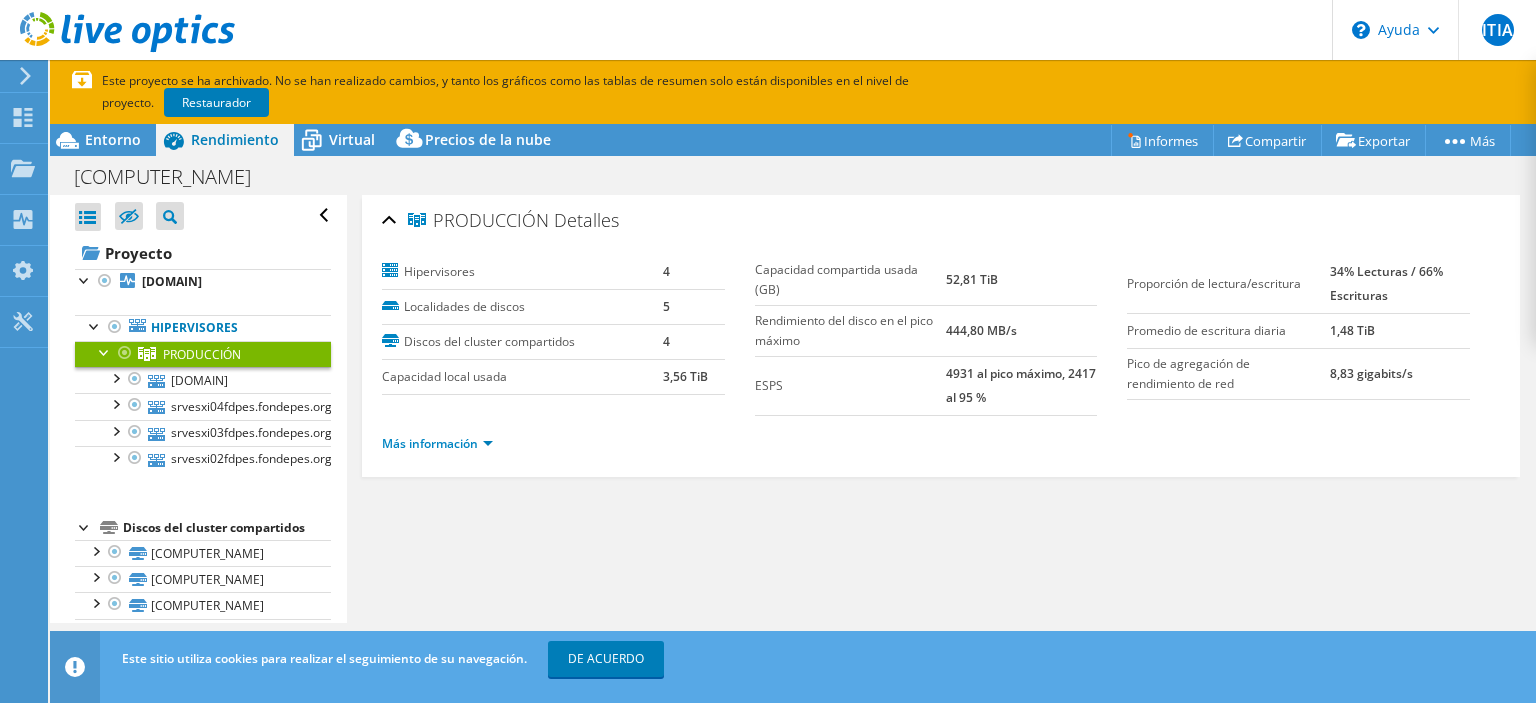 click on "1,48 TiB" at bounding box center [1400, 330] 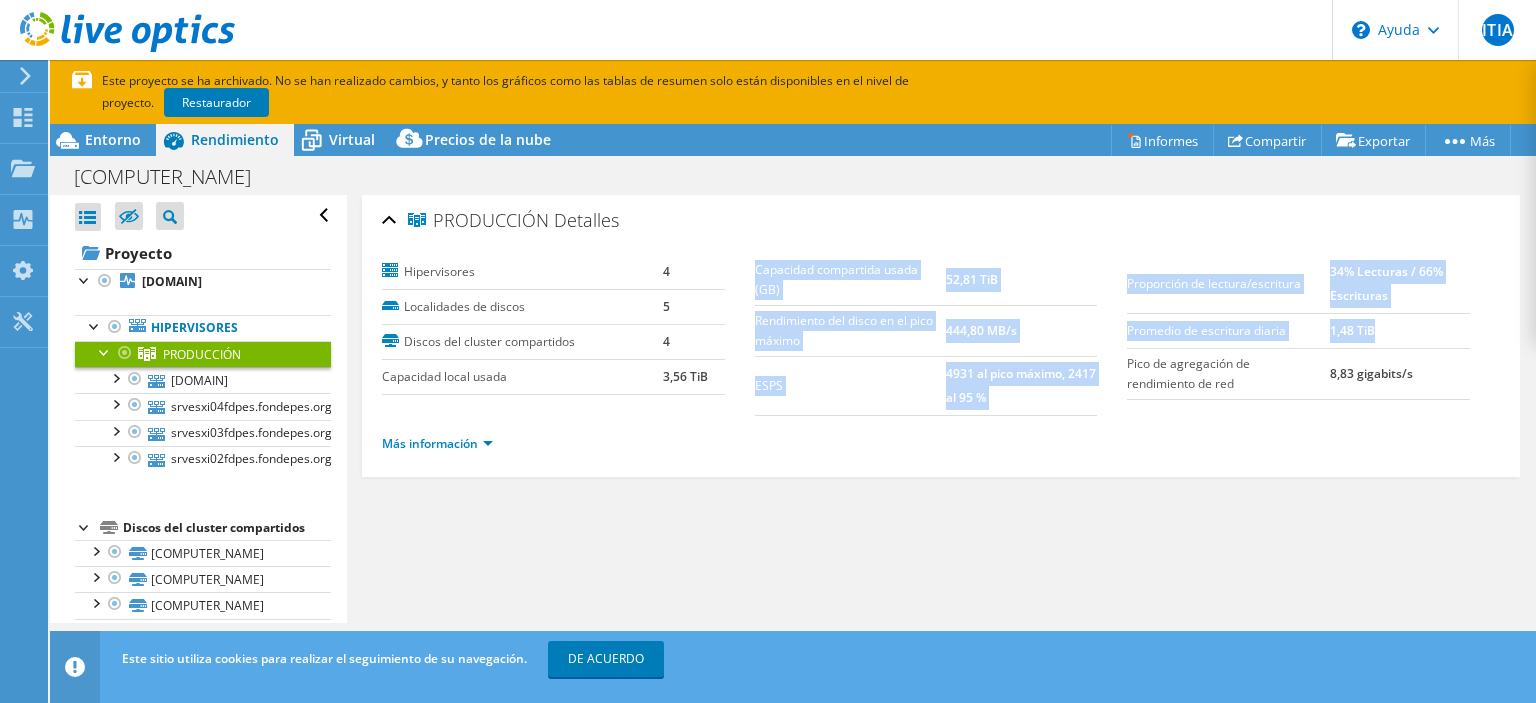 drag, startPoint x: 1361, startPoint y: 325, endPoint x: 1109, endPoint y: 323, distance: 252.00793 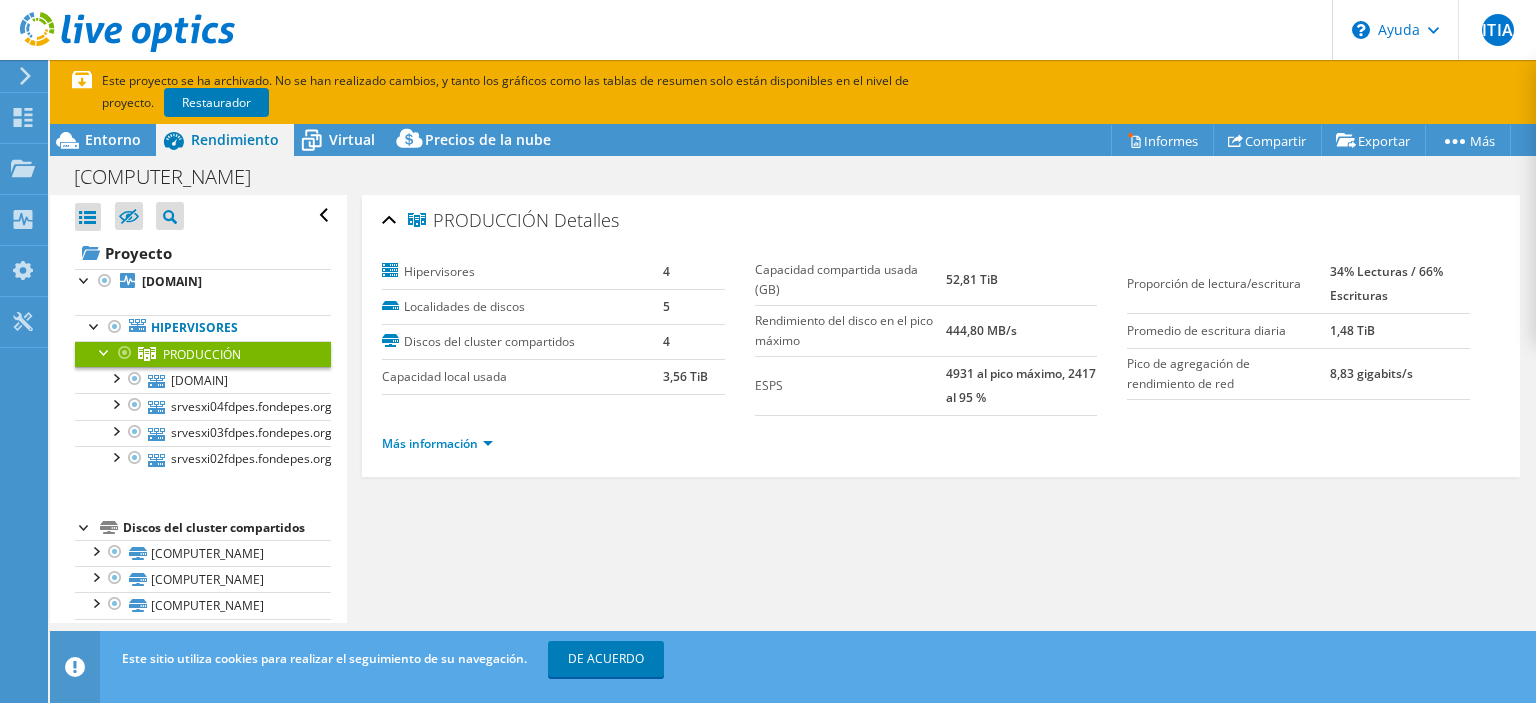 click on "Más información" at bounding box center (941, 441) 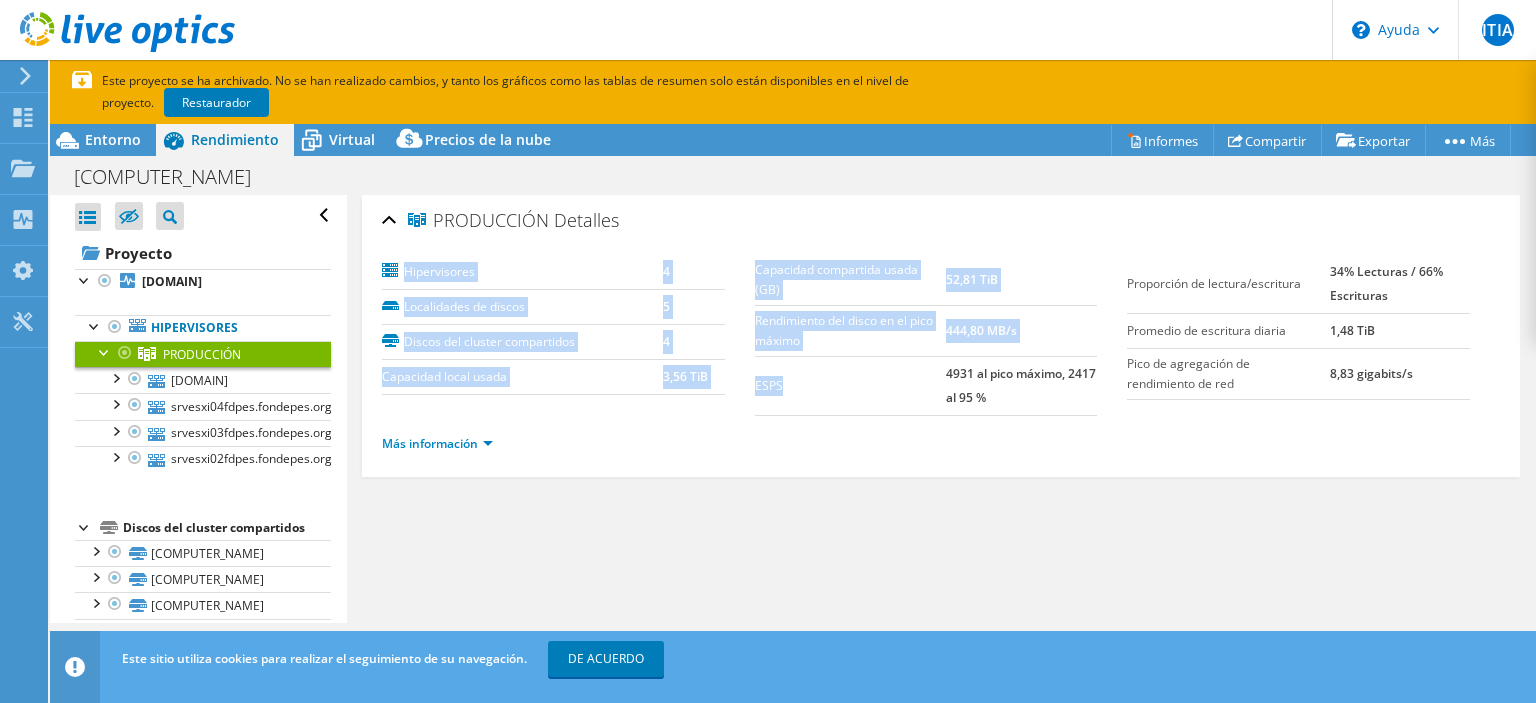 drag, startPoint x: 746, startPoint y: 383, endPoint x: 792, endPoint y: 391, distance: 46.69047 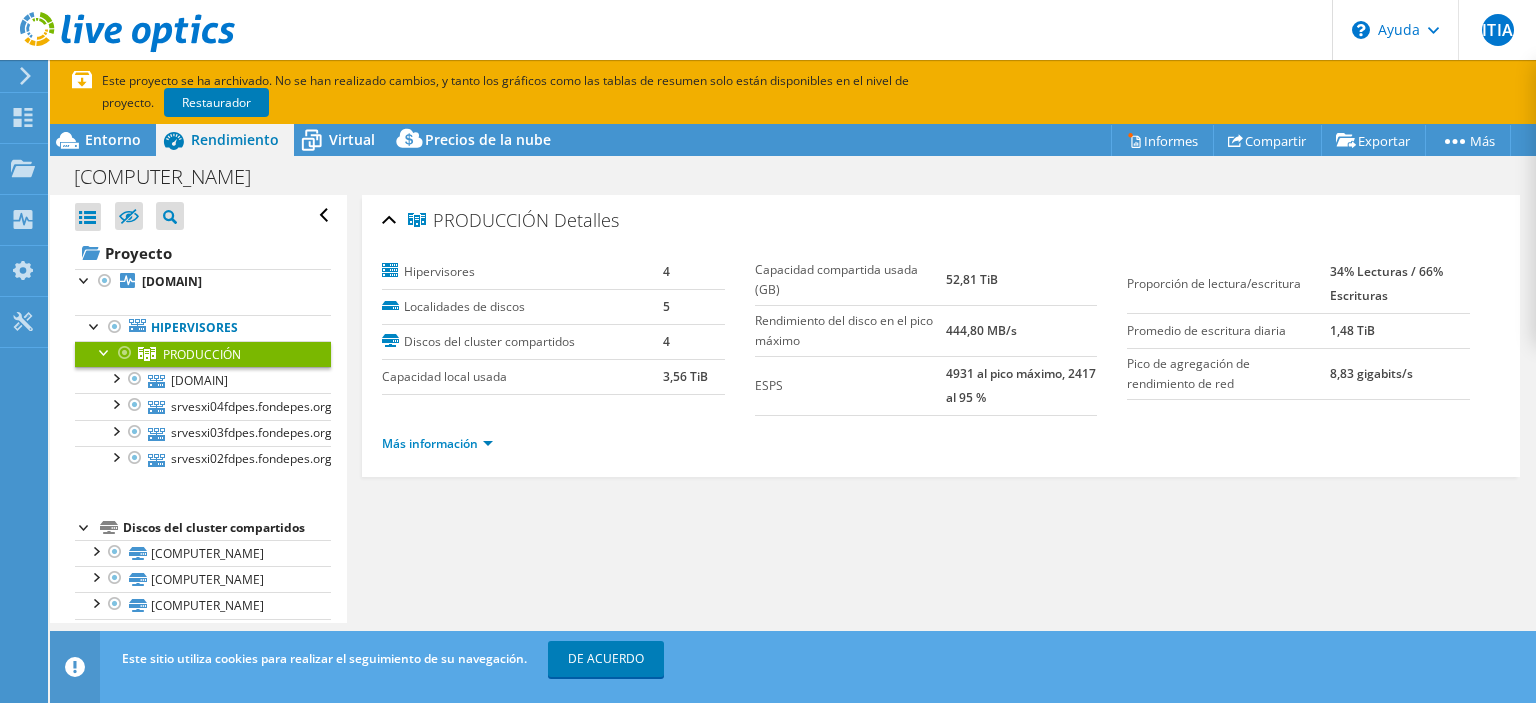 drag, startPoint x: 741, startPoint y: 595, endPoint x: 695, endPoint y: 585, distance: 47.07441 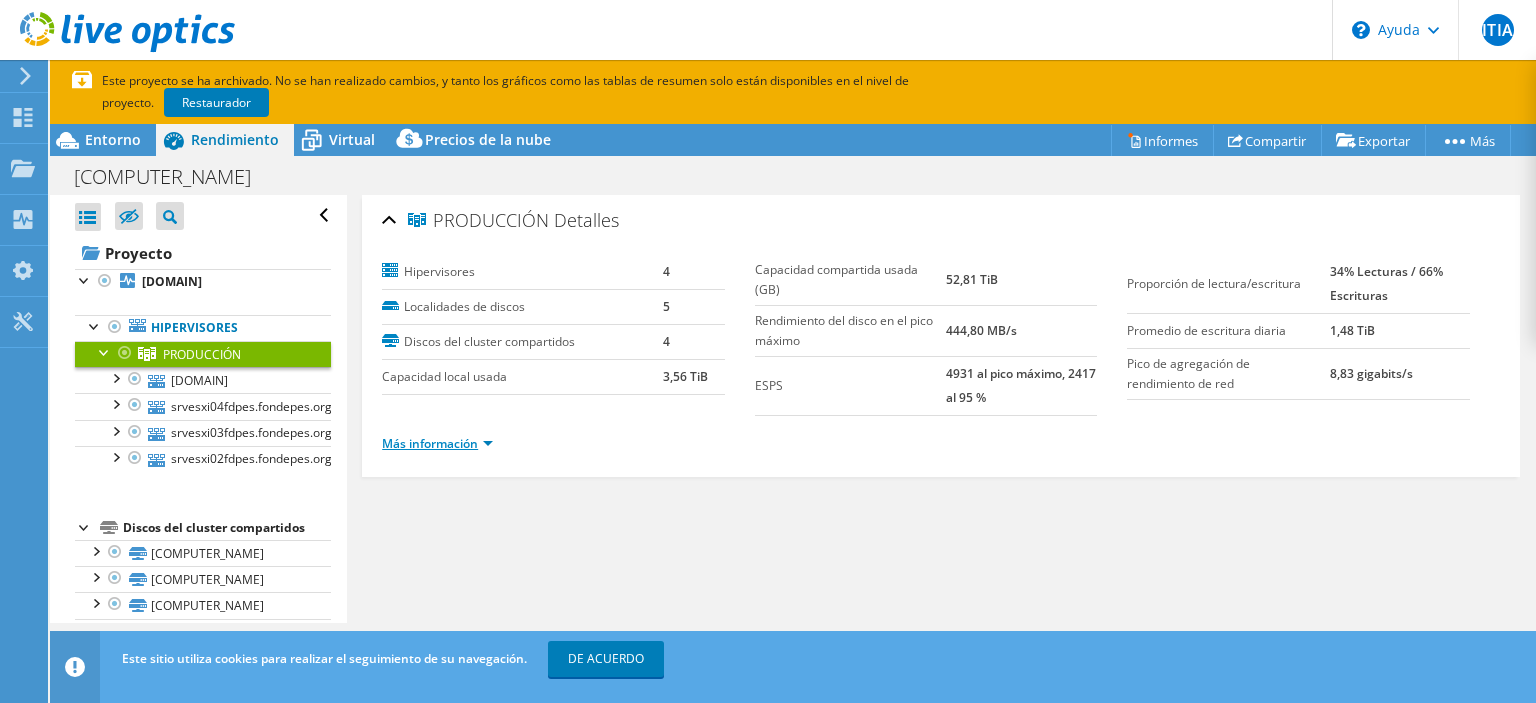 click on "Más información" at bounding box center (437, 443) 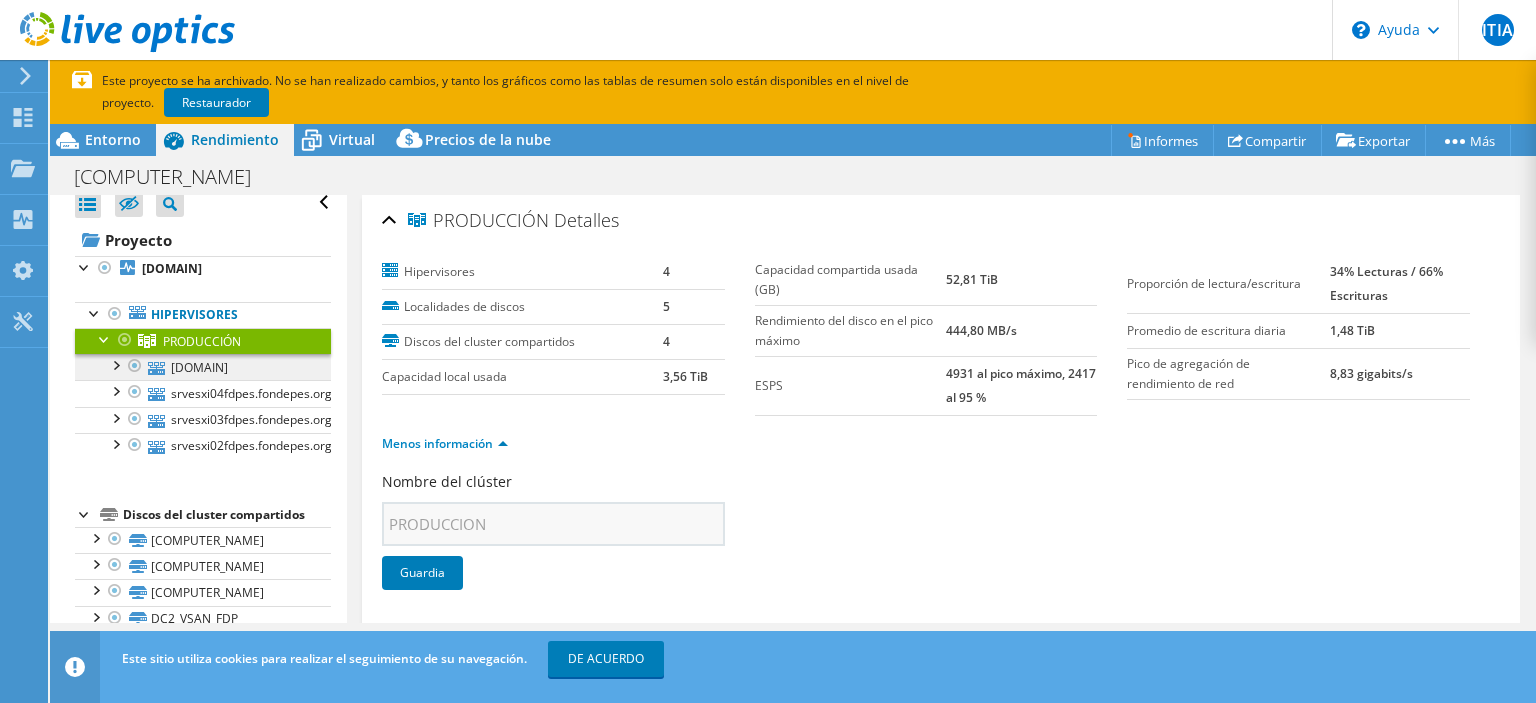 scroll, scrollTop: 0, scrollLeft: 0, axis: both 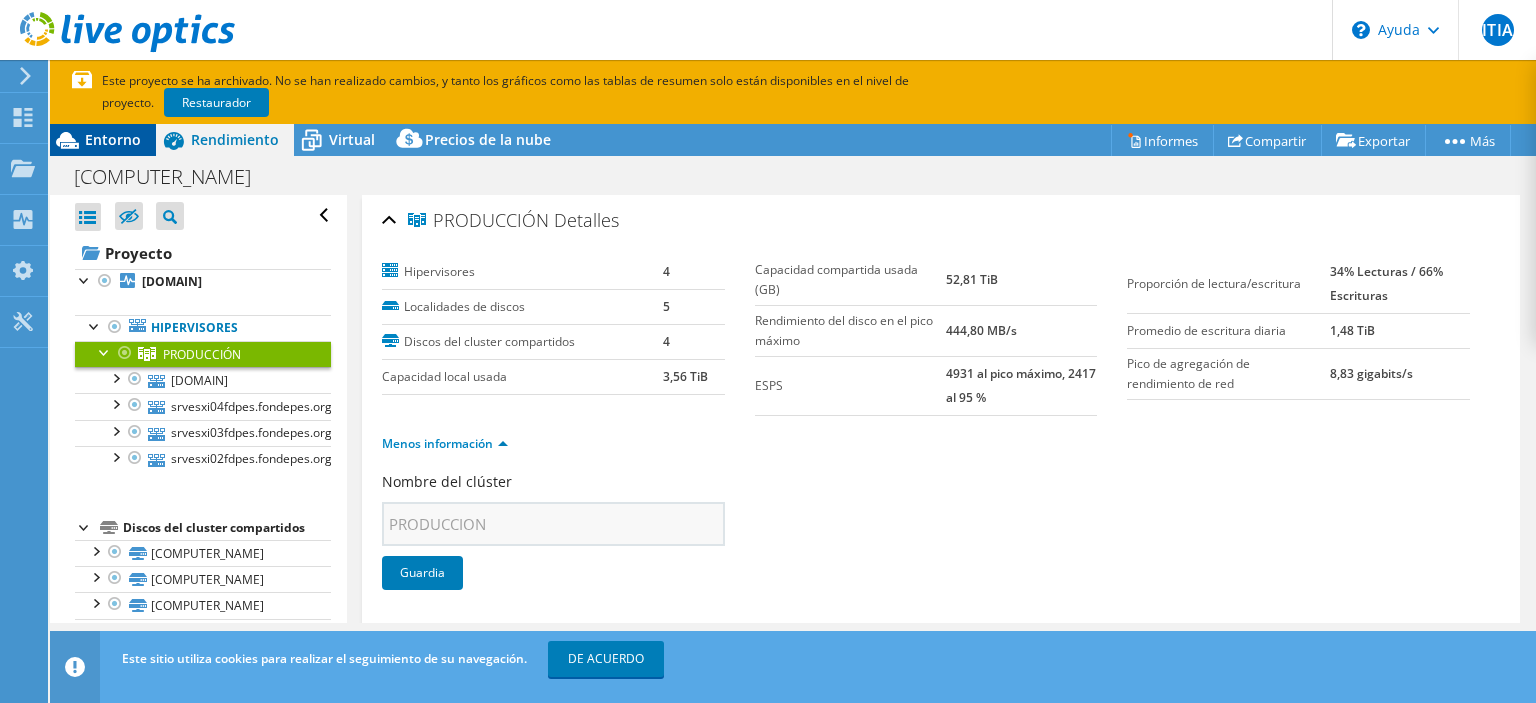 click on "Entorno" at bounding box center (113, 139) 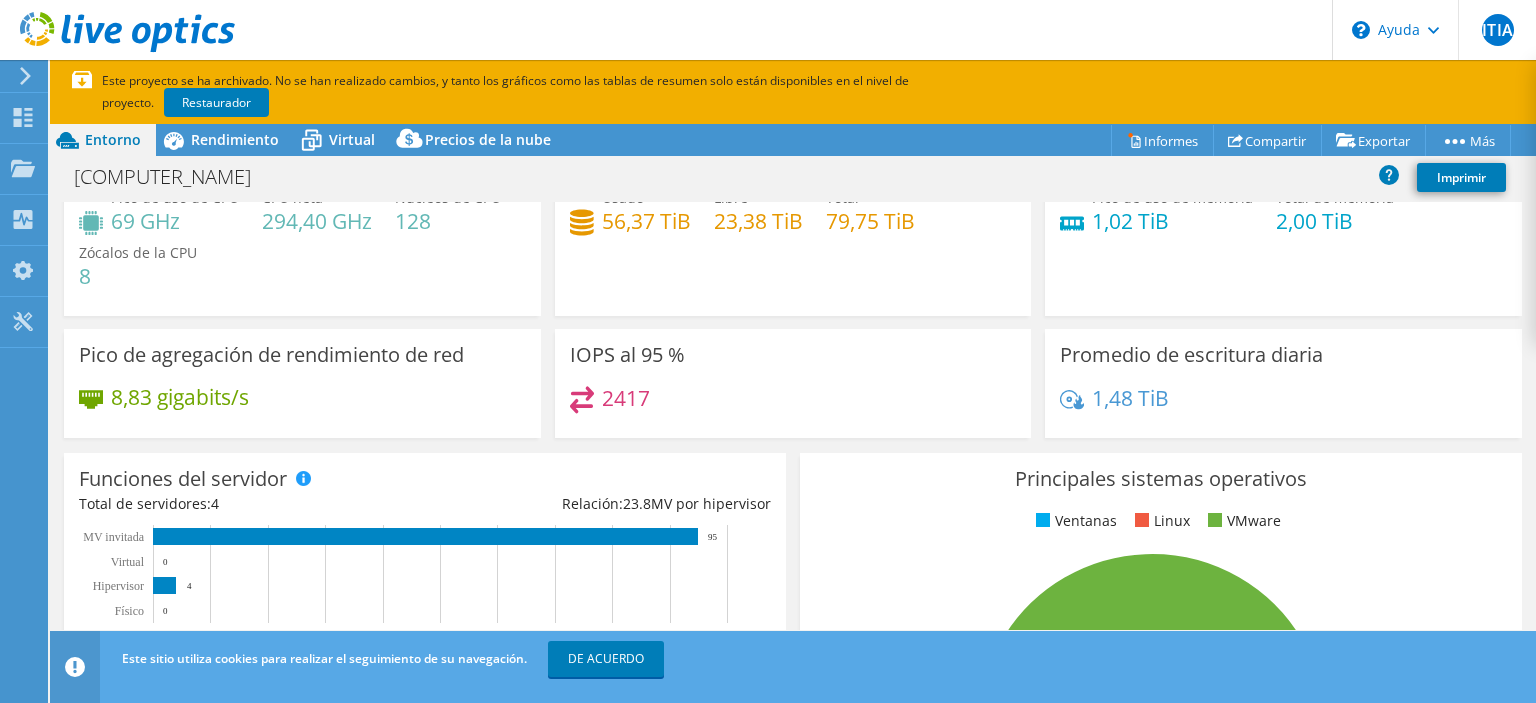 scroll, scrollTop: 0, scrollLeft: 0, axis: both 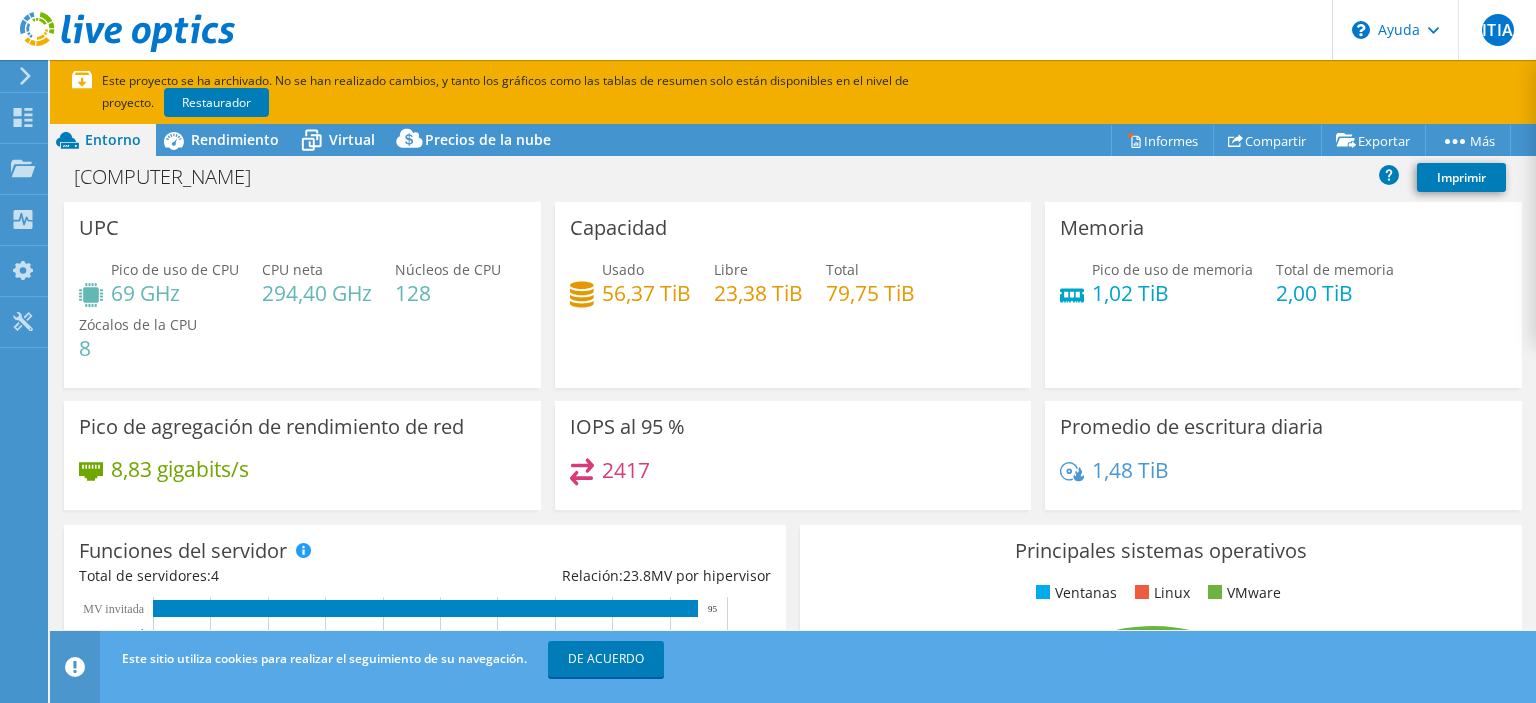 click 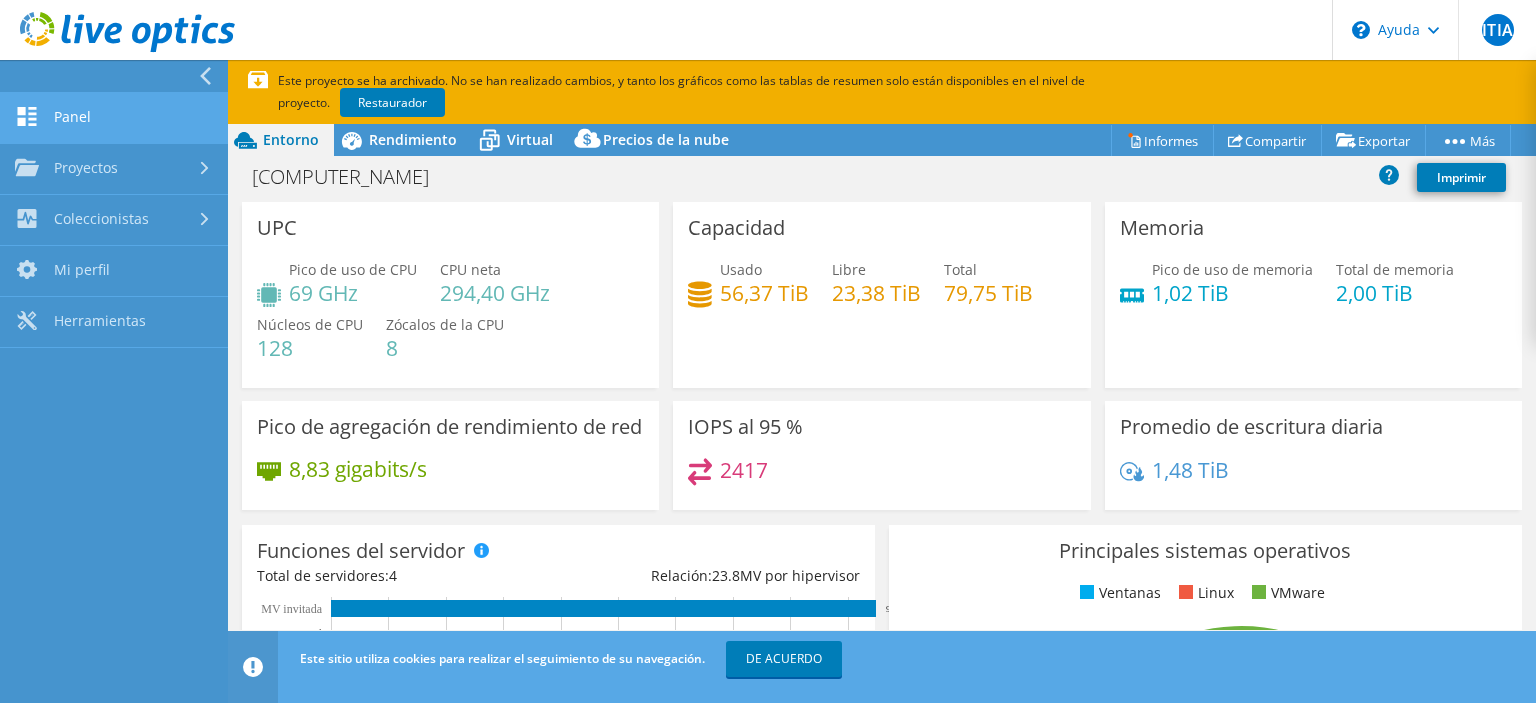 click on "Panel" at bounding box center (72, 116) 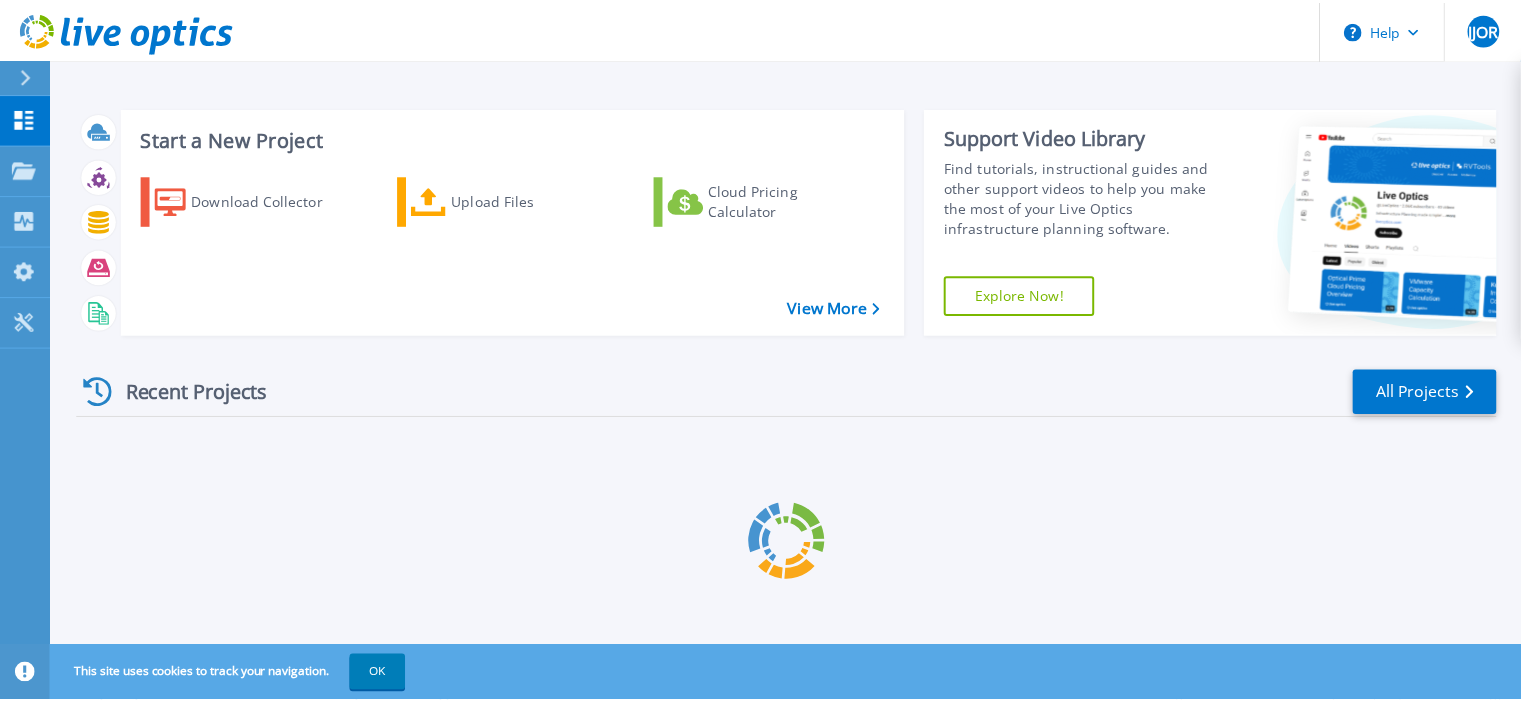 scroll, scrollTop: 0, scrollLeft: 0, axis: both 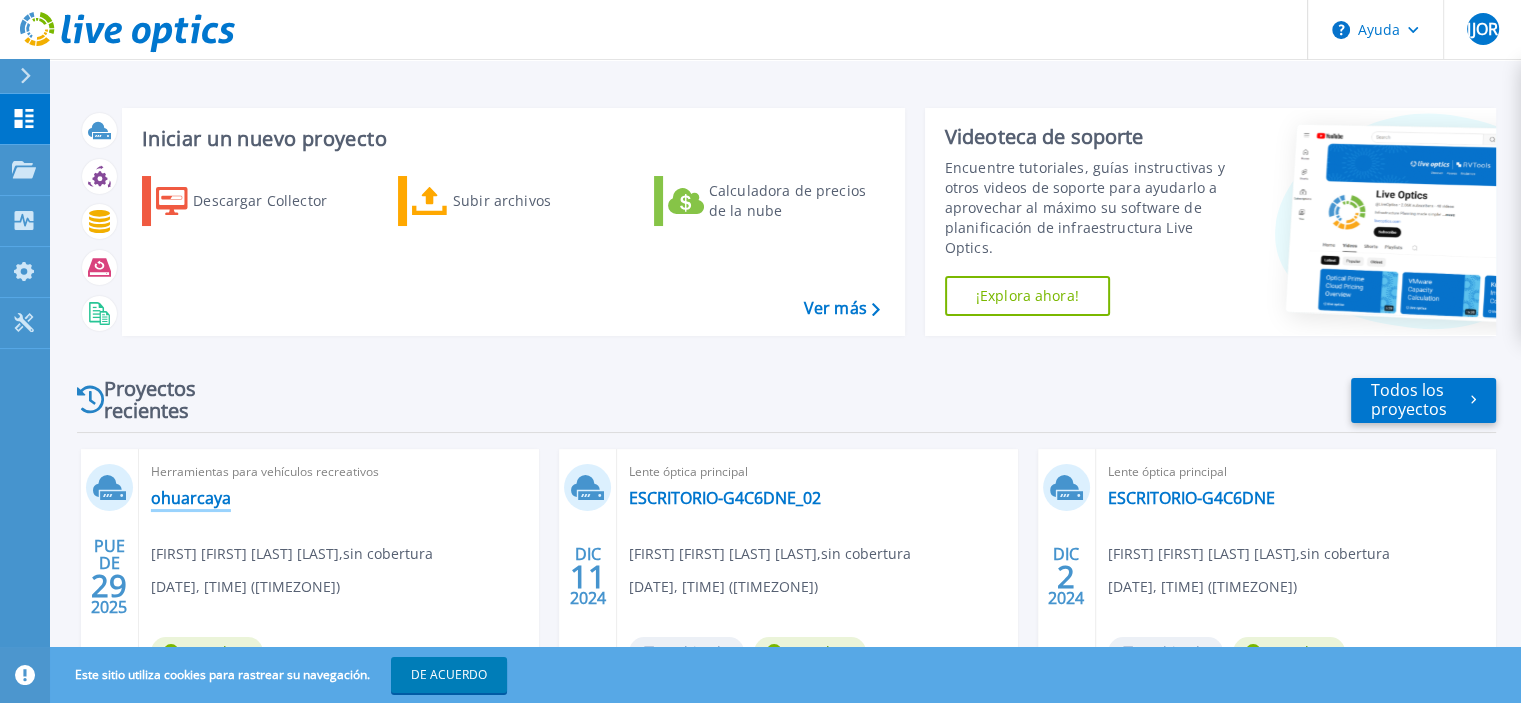 click on "ohuarcaya" at bounding box center (191, 498) 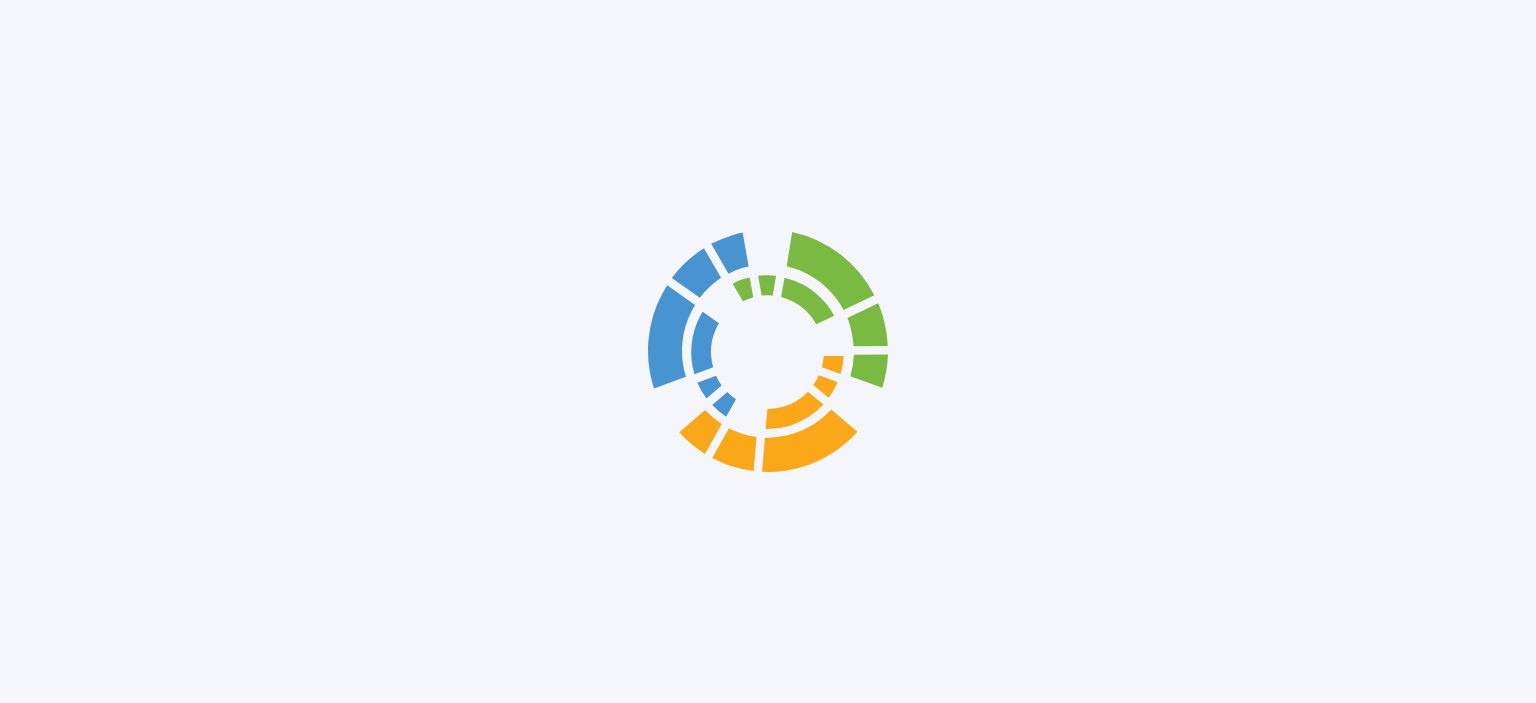 scroll, scrollTop: 0, scrollLeft: 0, axis: both 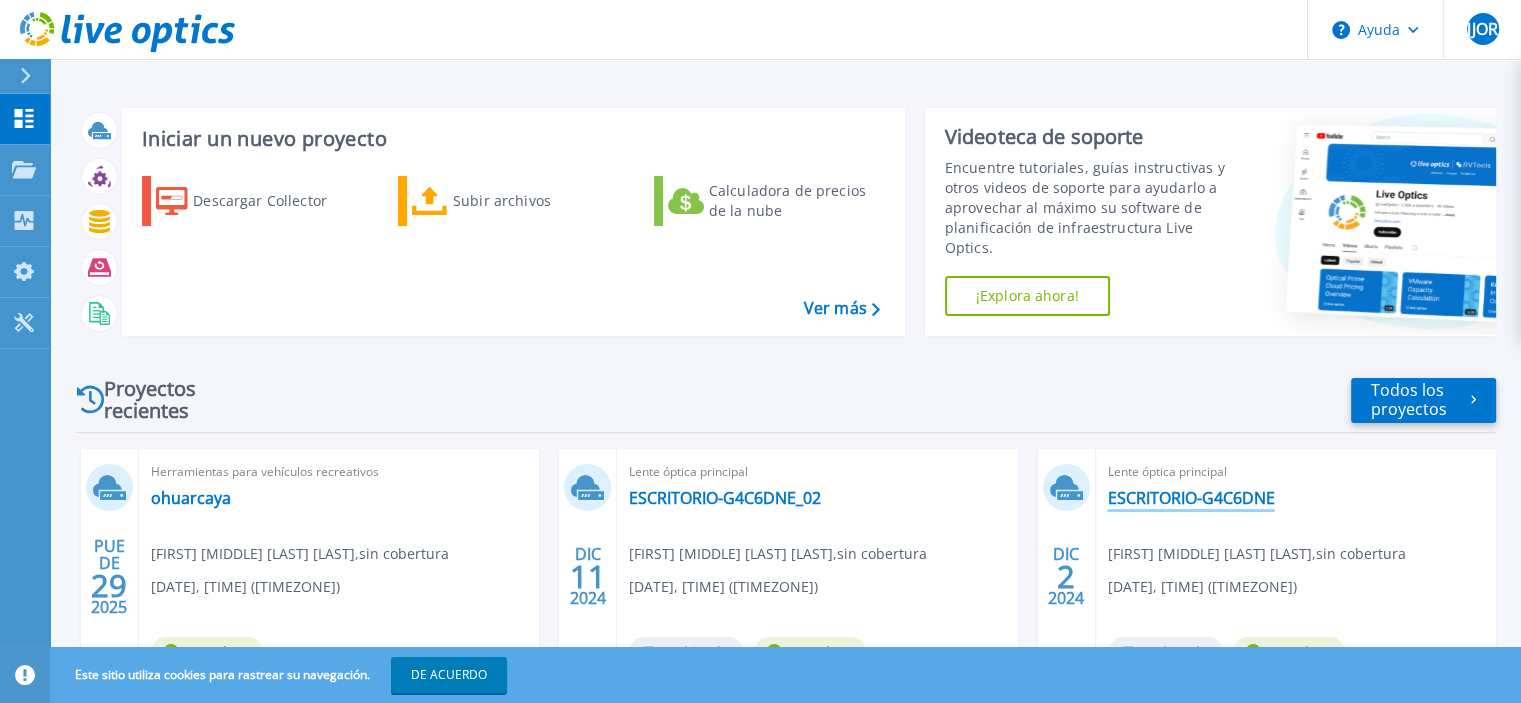 click on "ESCRITORIO-G4C6DNE" at bounding box center [1191, 498] 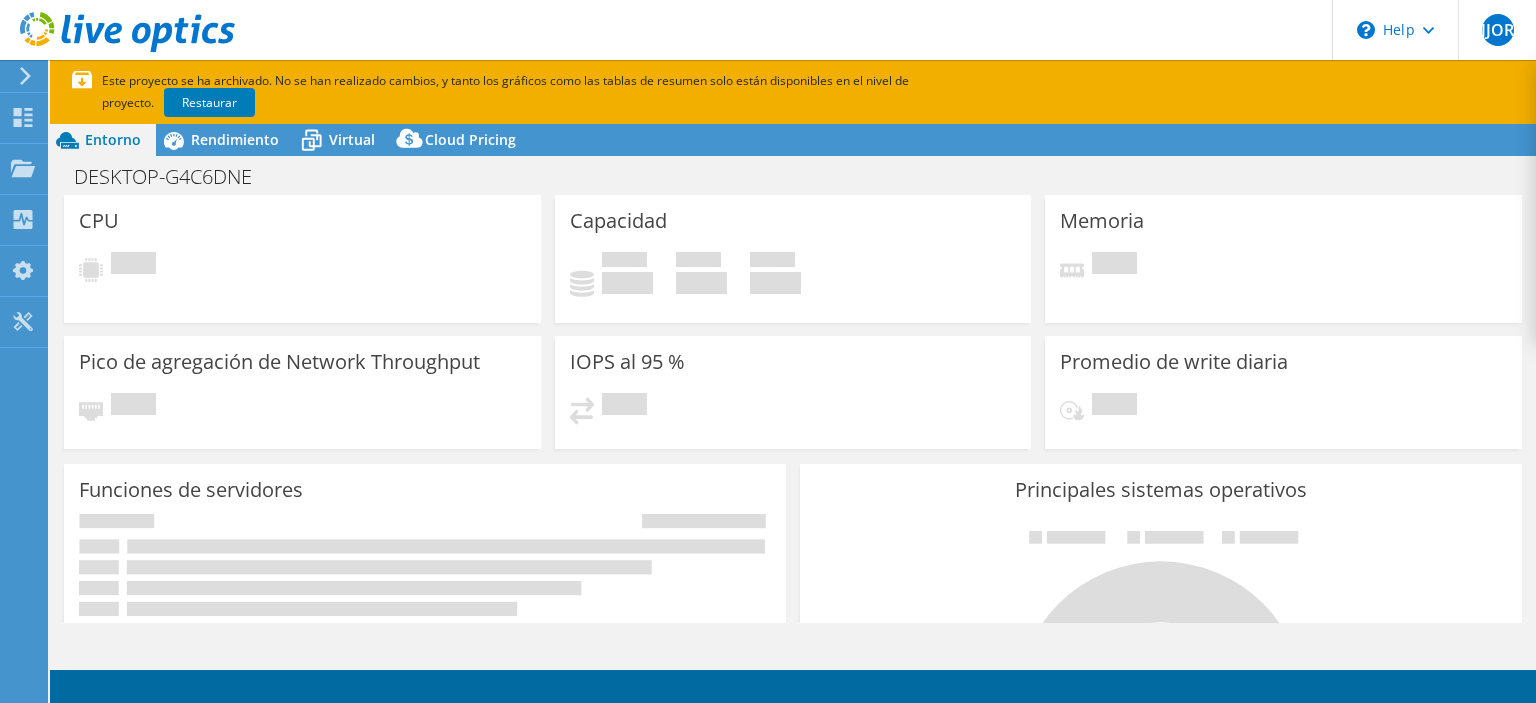 scroll, scrollTop: 0, scrollLeft: 0, axis: both 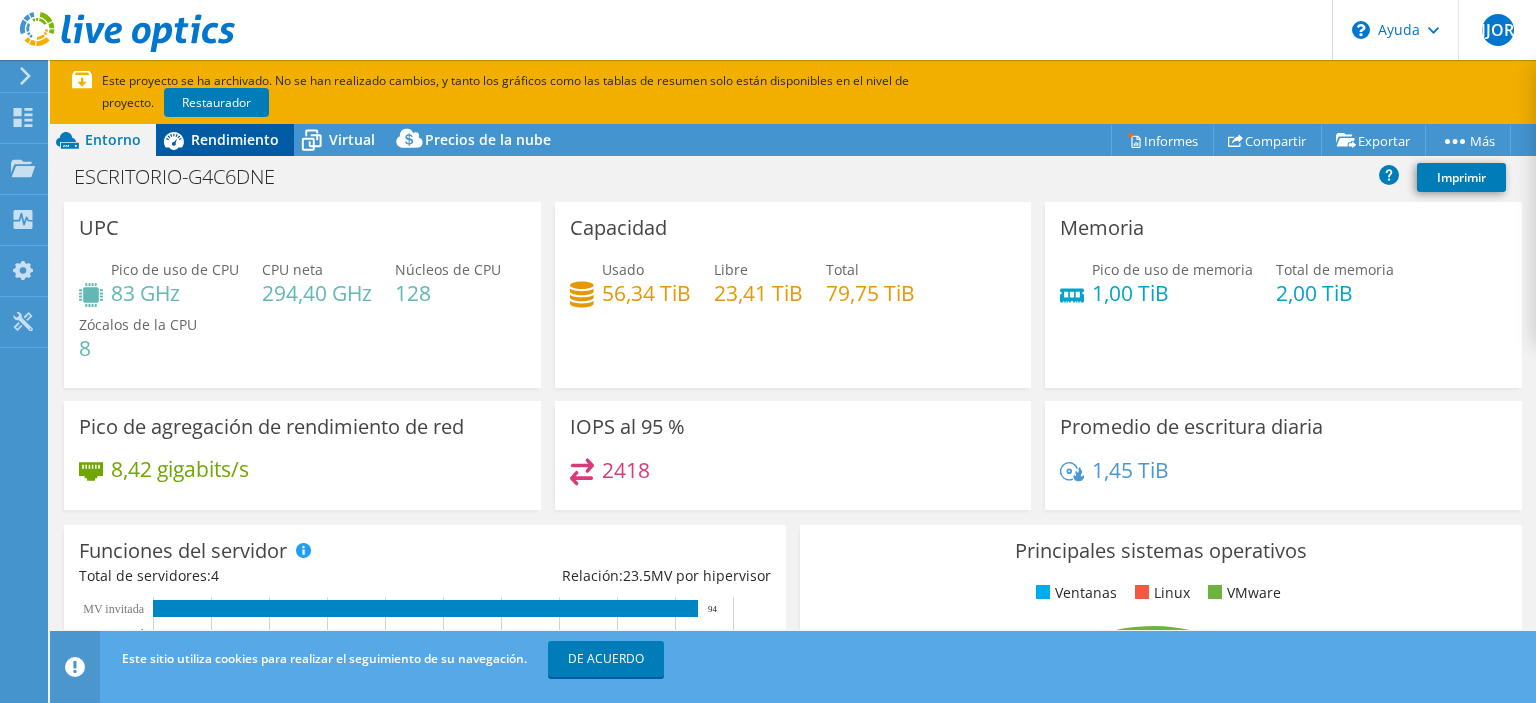 click on "Rendimiento" at bounding box center [225, 140] 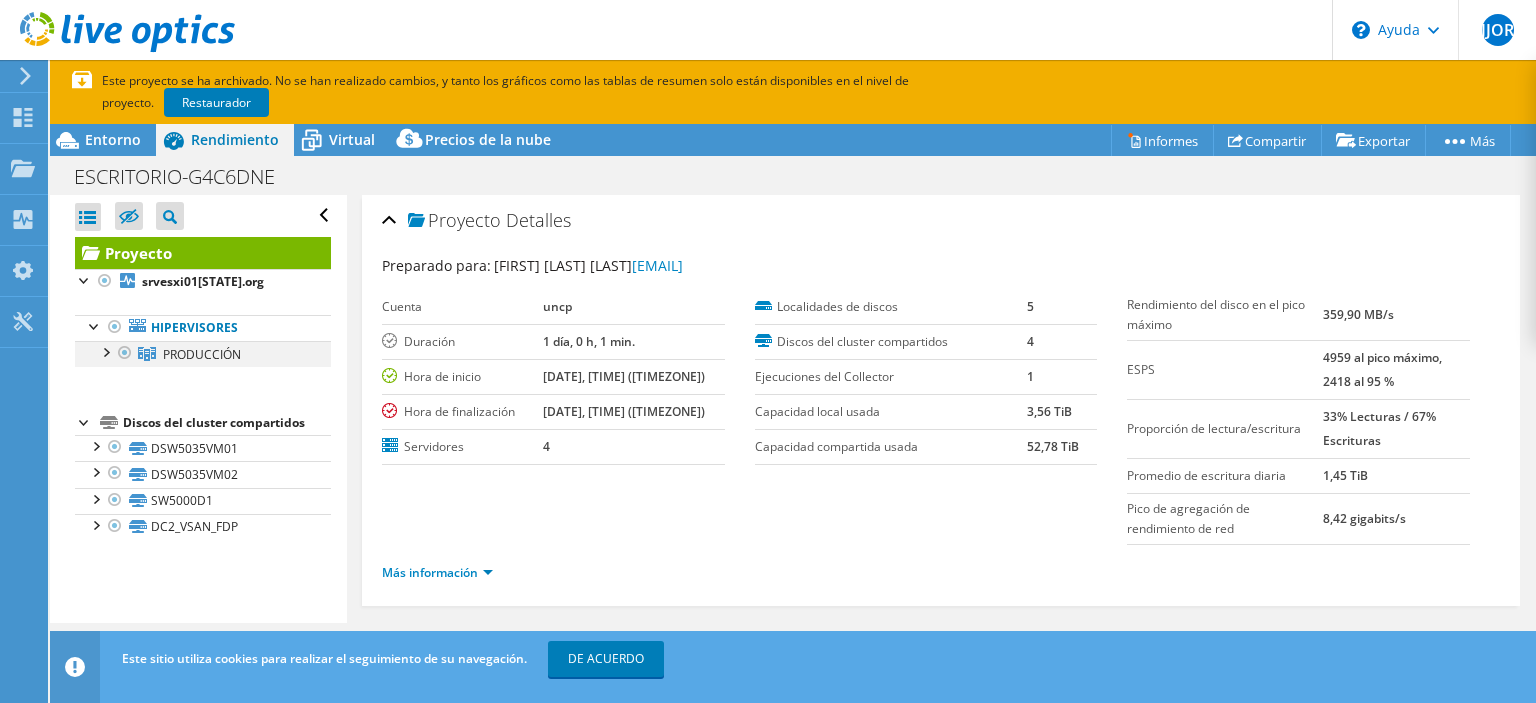 click at bounding box center (105, 351) 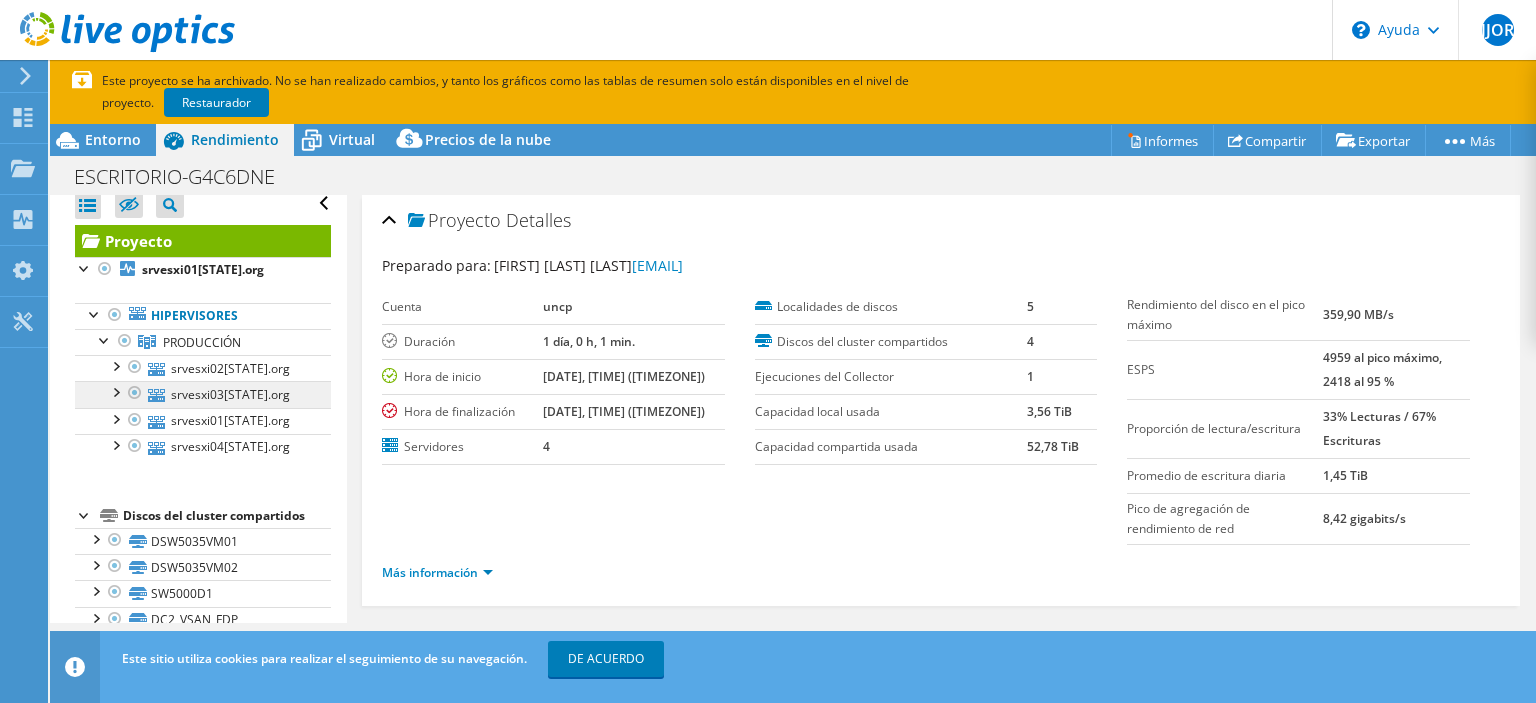 scroll, scrollTop: 0, scrollLeft: 0, axis: both 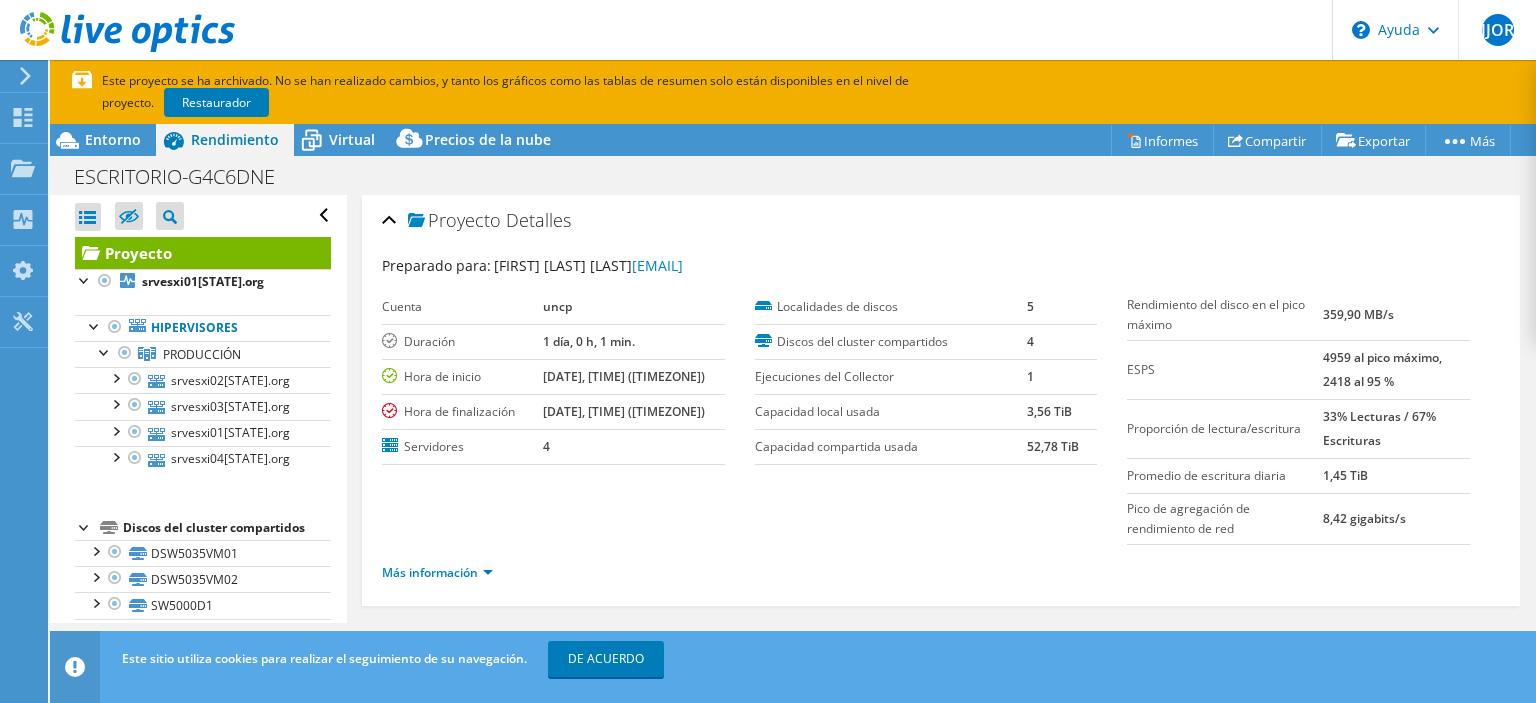 click on "Preparado para:
JIMMY JAMES OSORES RAMOS,  josores@produce.gob.pe
Cuenta
uncp
Duración
1 día, 0 h, 1 min.
Hora de inicio
12/02/2024, 11:55 (-05:00)
Hora de finalización
12/03/2024, 11:56 (-05:00)
Servidores
4
Localidades de discos
5
Discos del cluster compartidos 4 1" at bounding box center [941, 428] 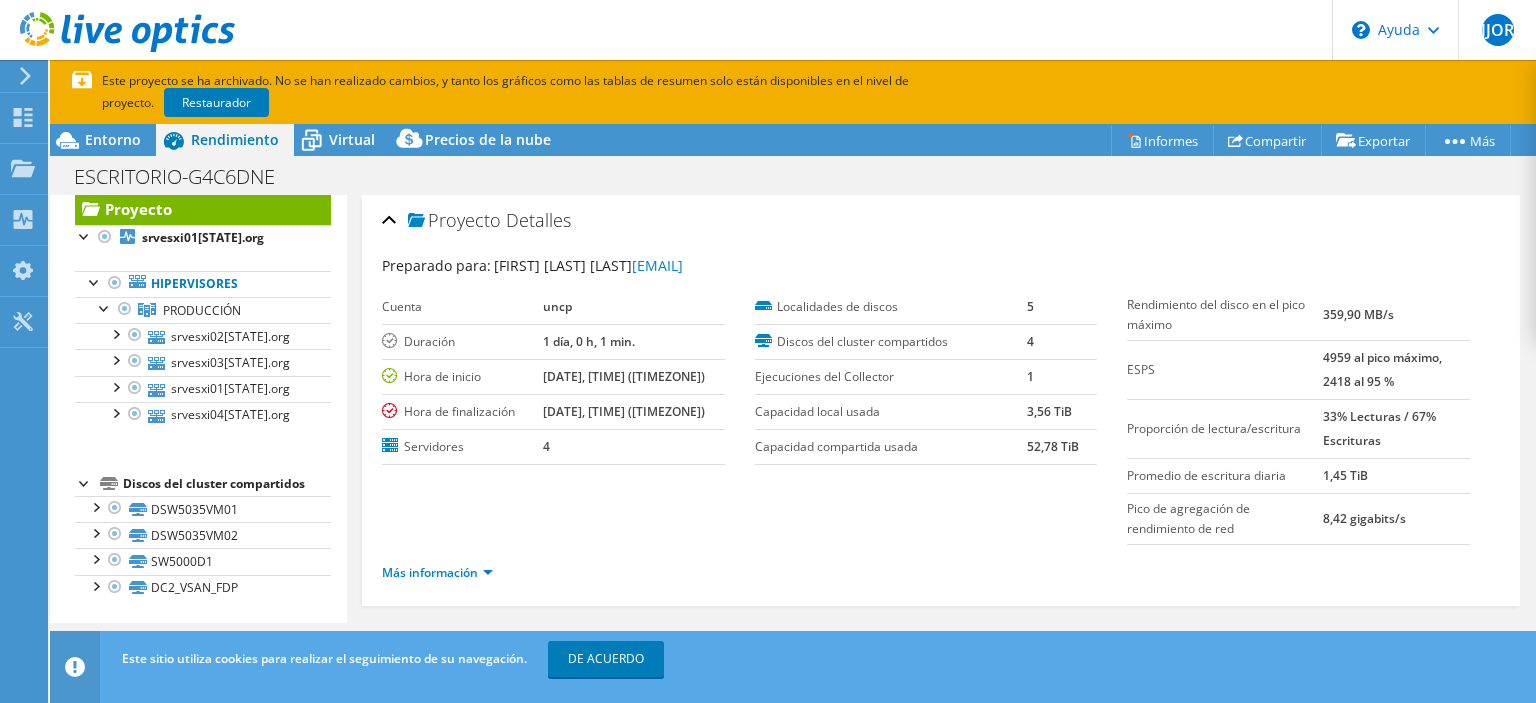 click at bounding box center [85, 482] 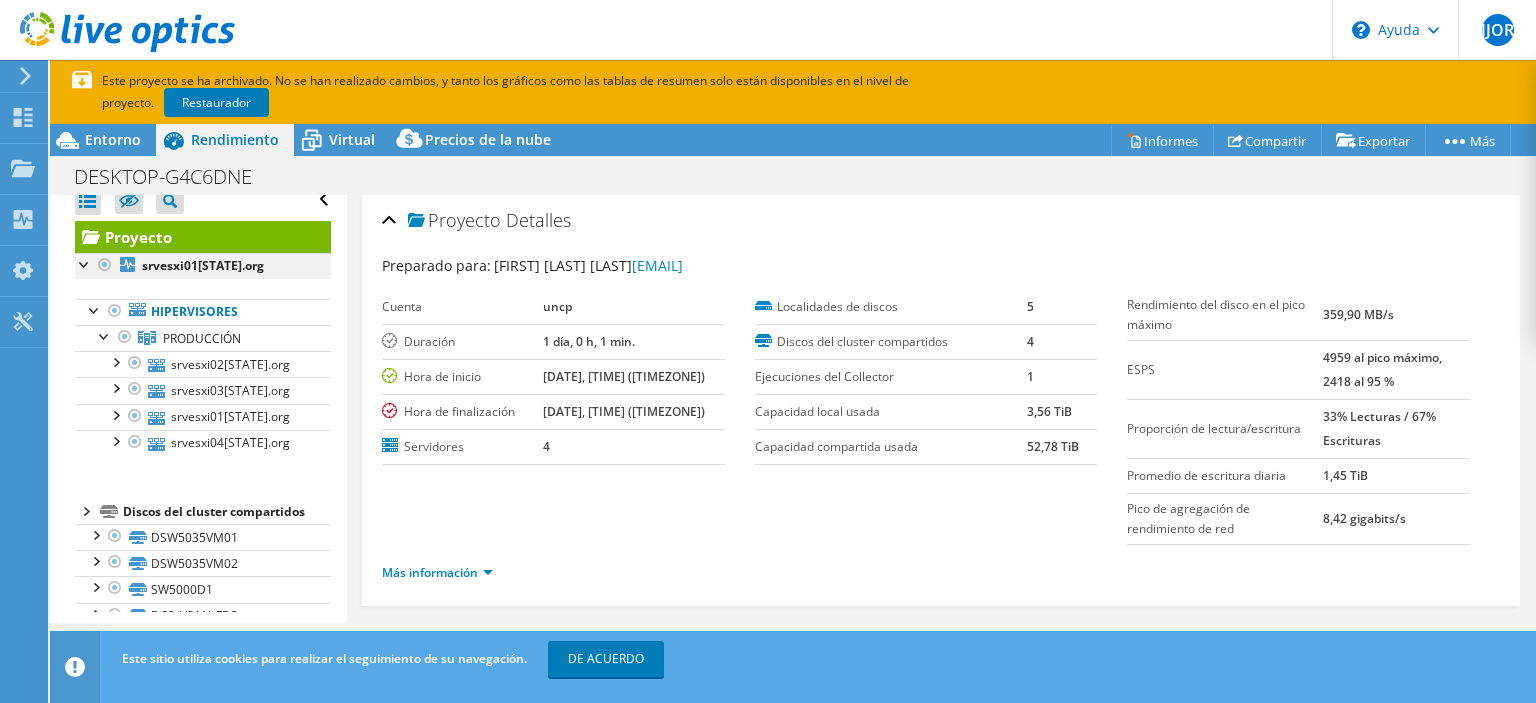 scroll, scrollTop: 0, scrollLeft: 0, axis: both 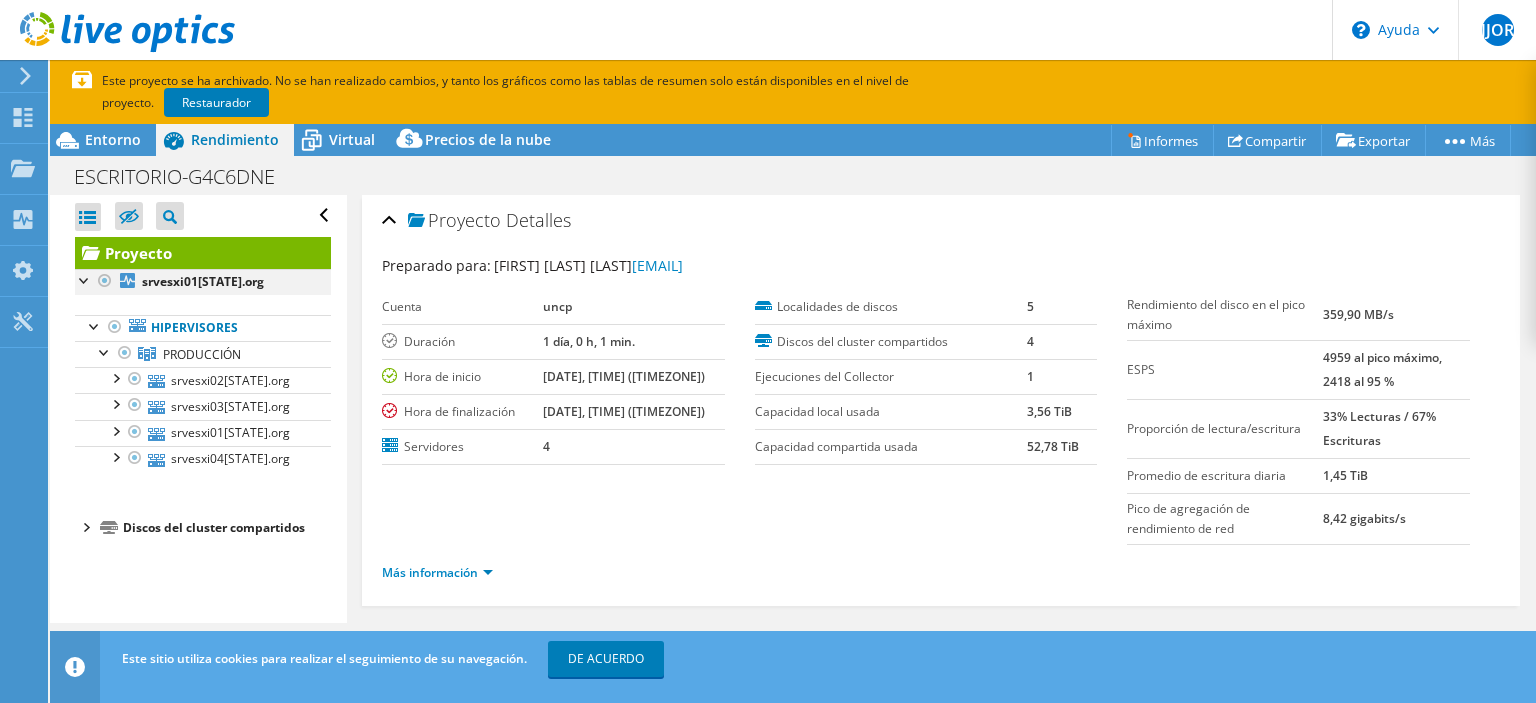 click at bounding box center [85, 279] 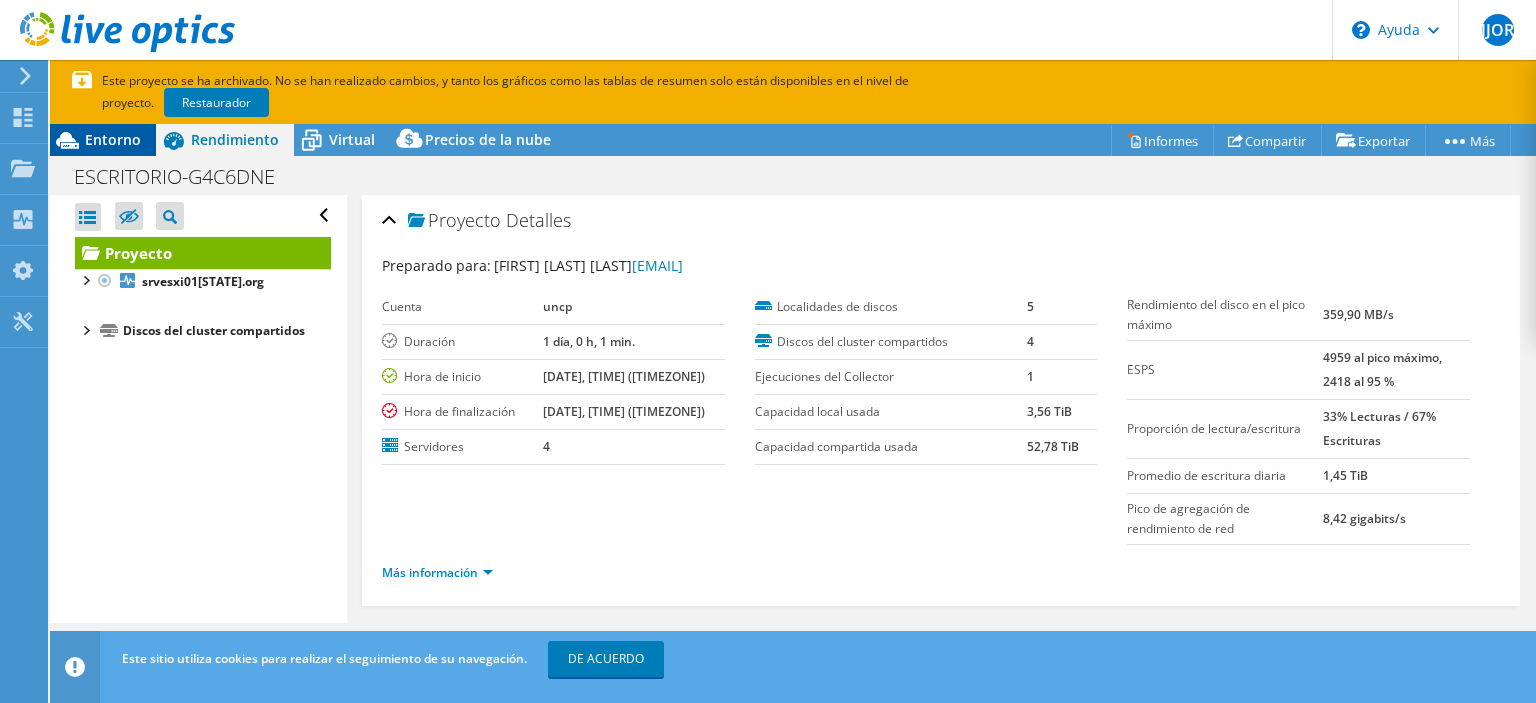 click on "Entorno" at bounding box center [103, 140] 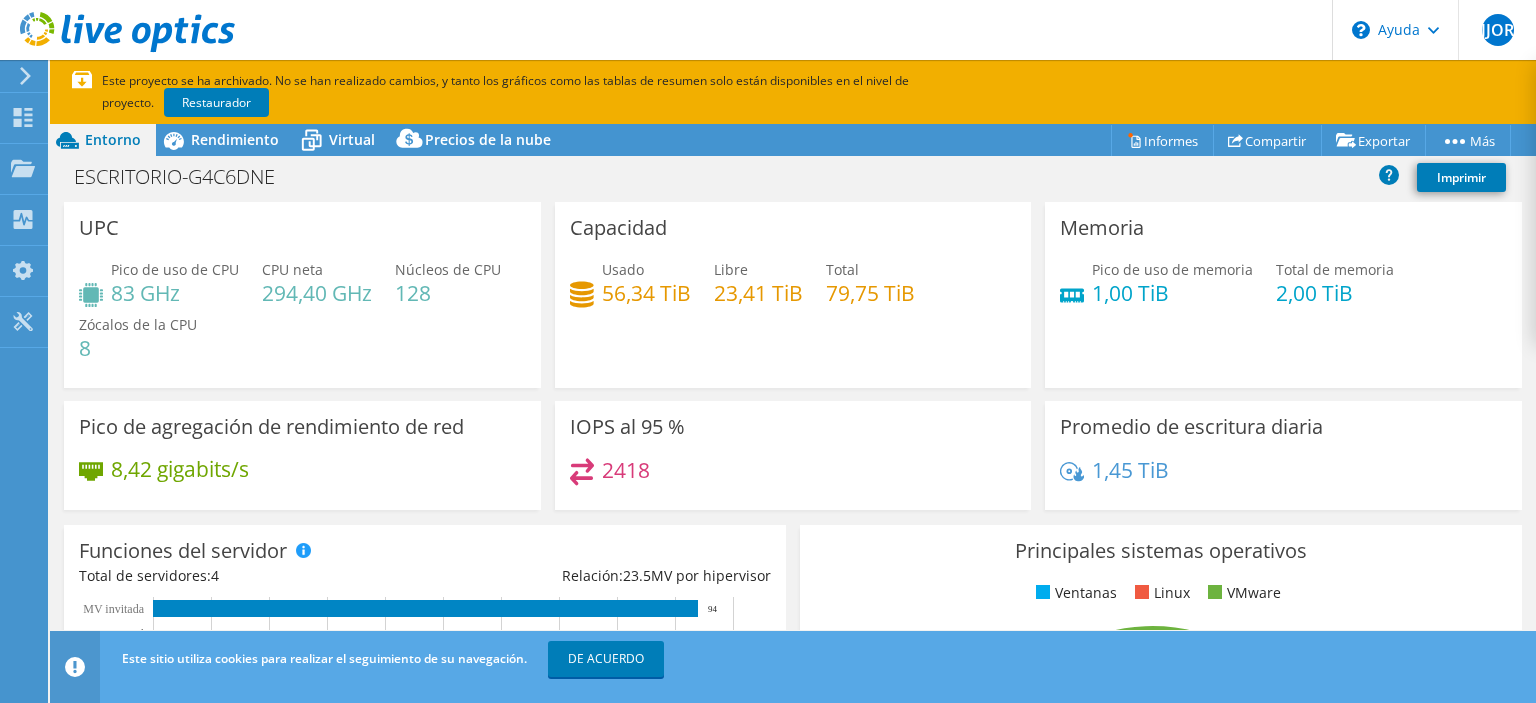scroll, scrollTop: 600, scrollLeft: 0, axis: vertical 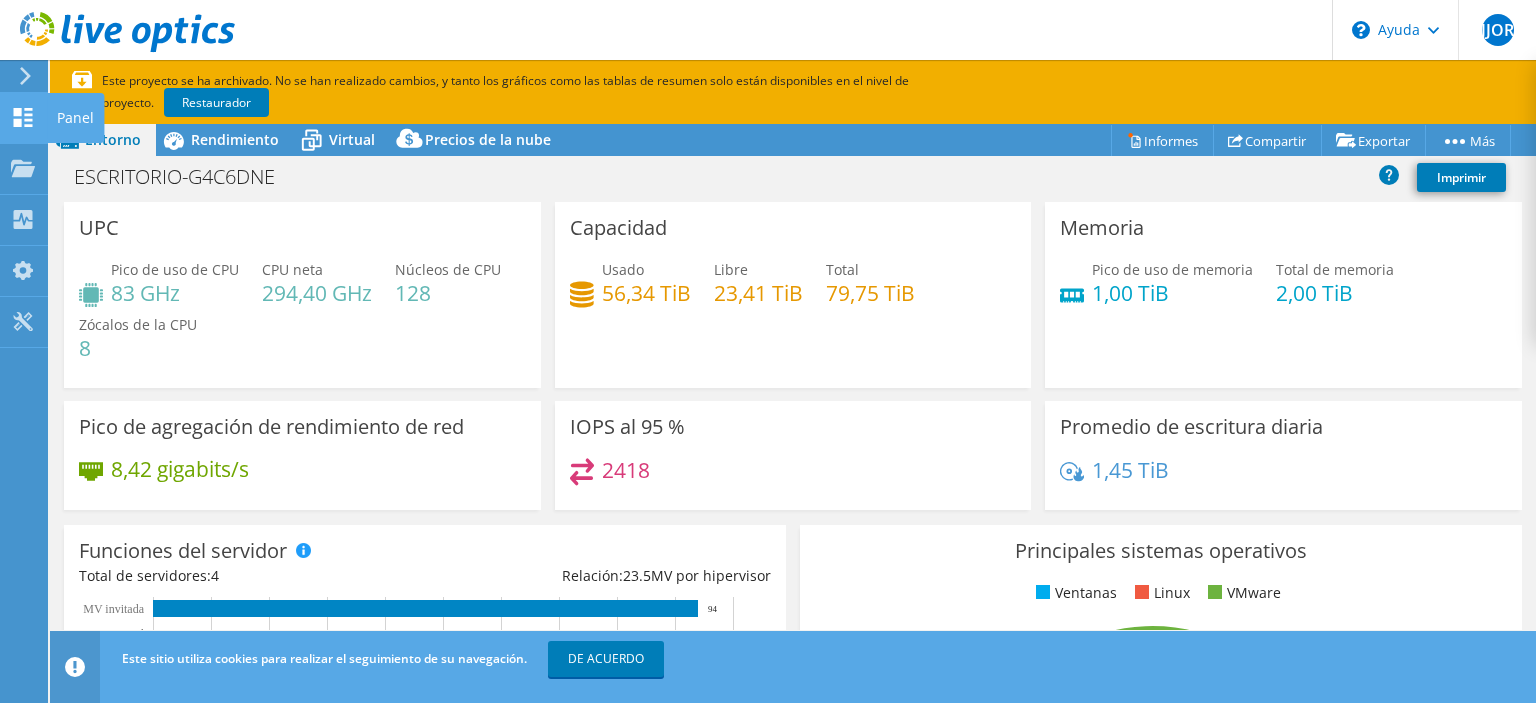 click 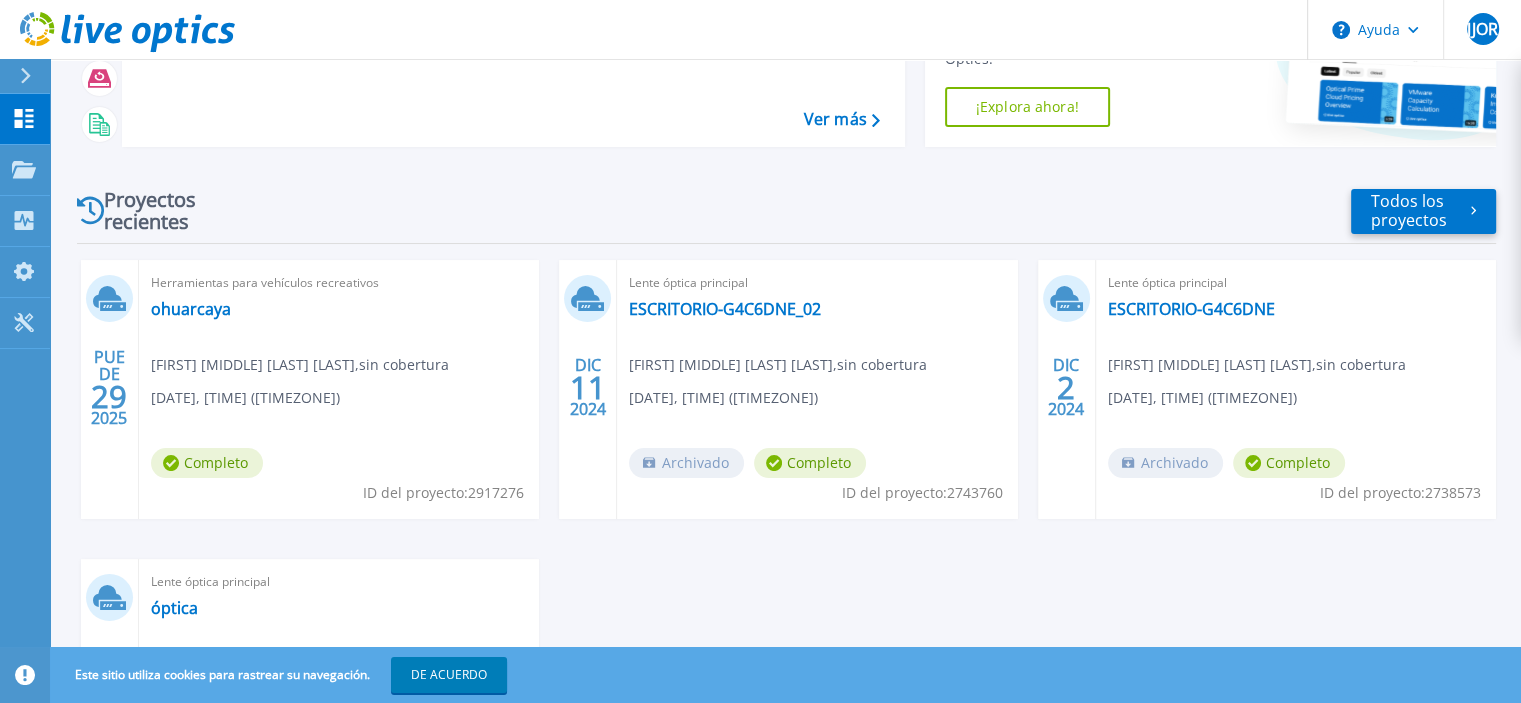 scroll, scrollTop: 200, scrollLeft: 0, axis: vertical 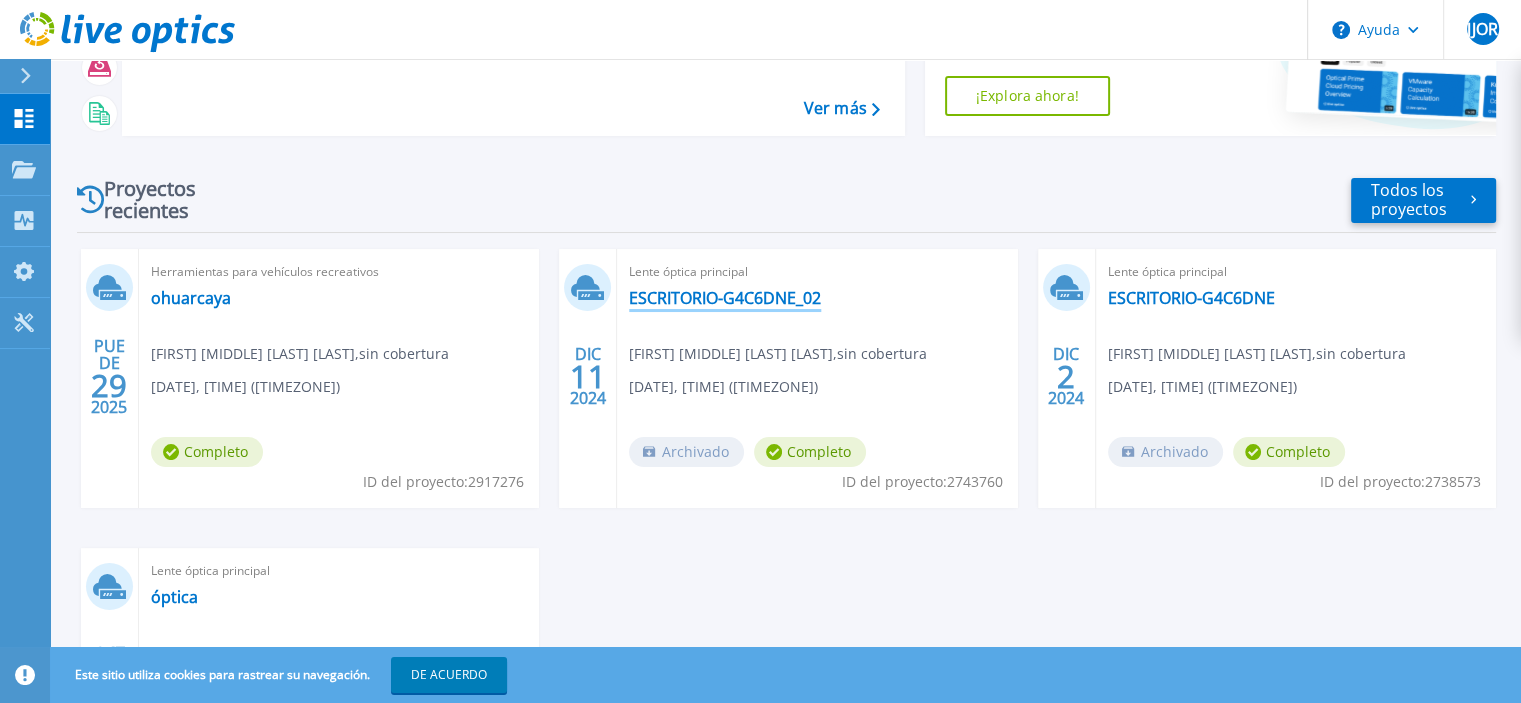 click on "ESCRITORIO-G4C6DNE_02" at bounding box center [725, 298] 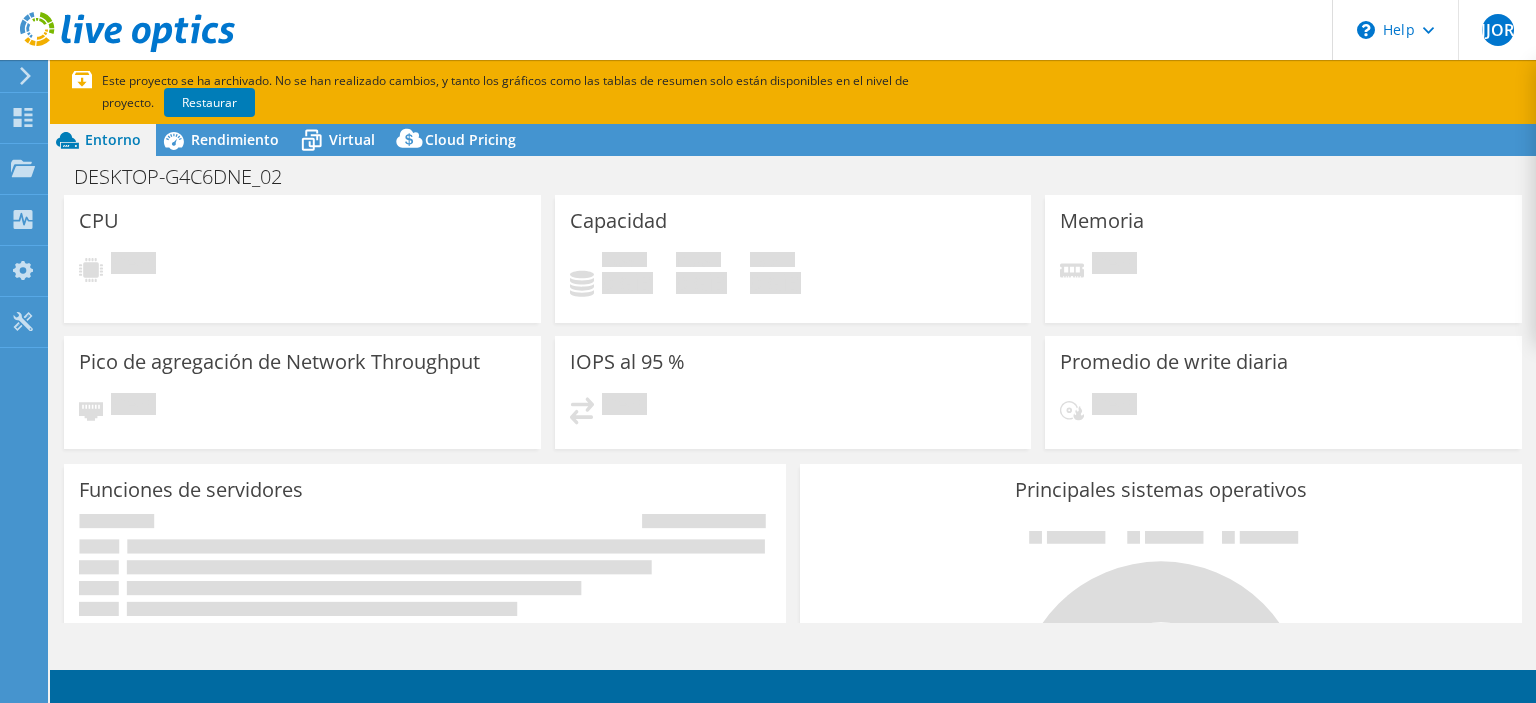 scroll, scrollTop: 0, scrollLeft: 0, axis: both 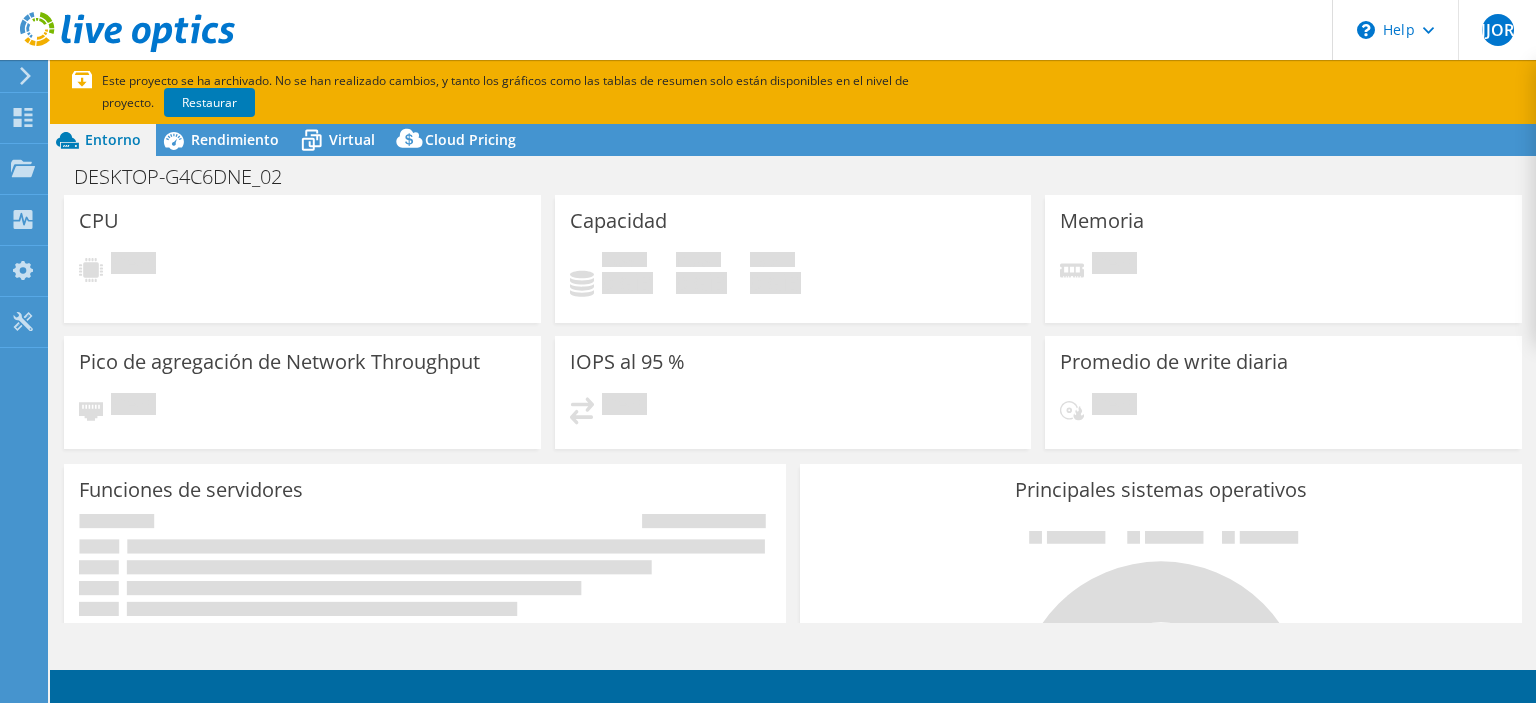 select on "USWest" 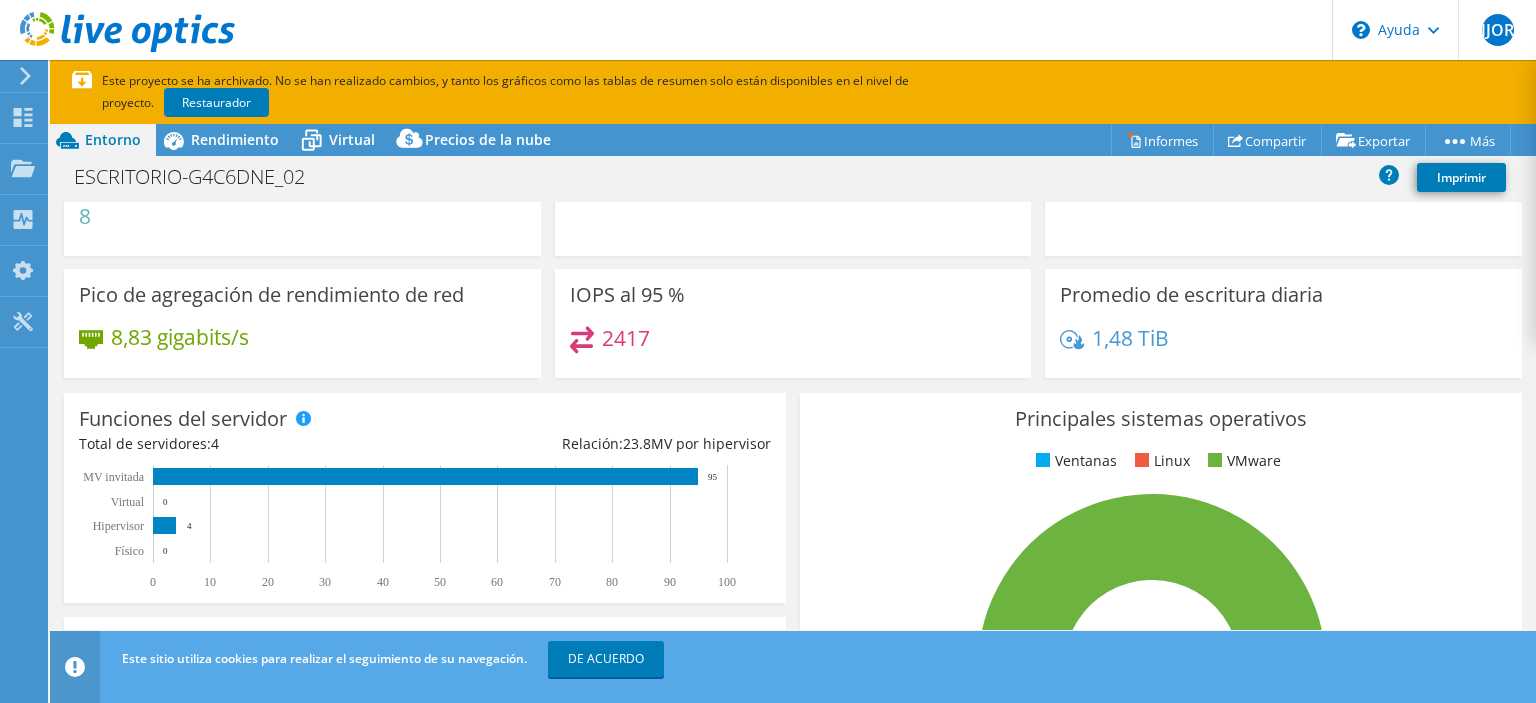 scroll, scrollTop: 0, scrollLeft: 0, axis: both 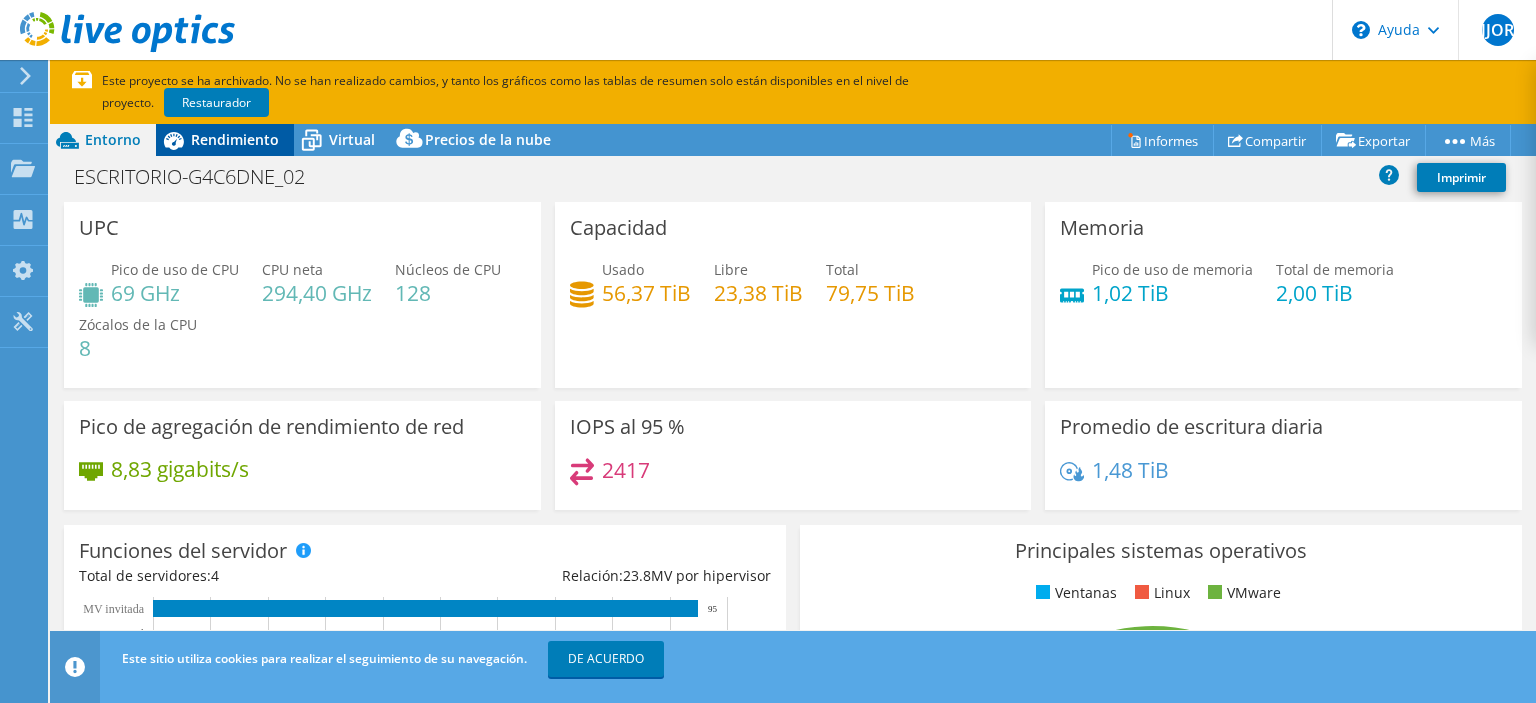 click on "Rendimiento" at bounding box center [235, 139] 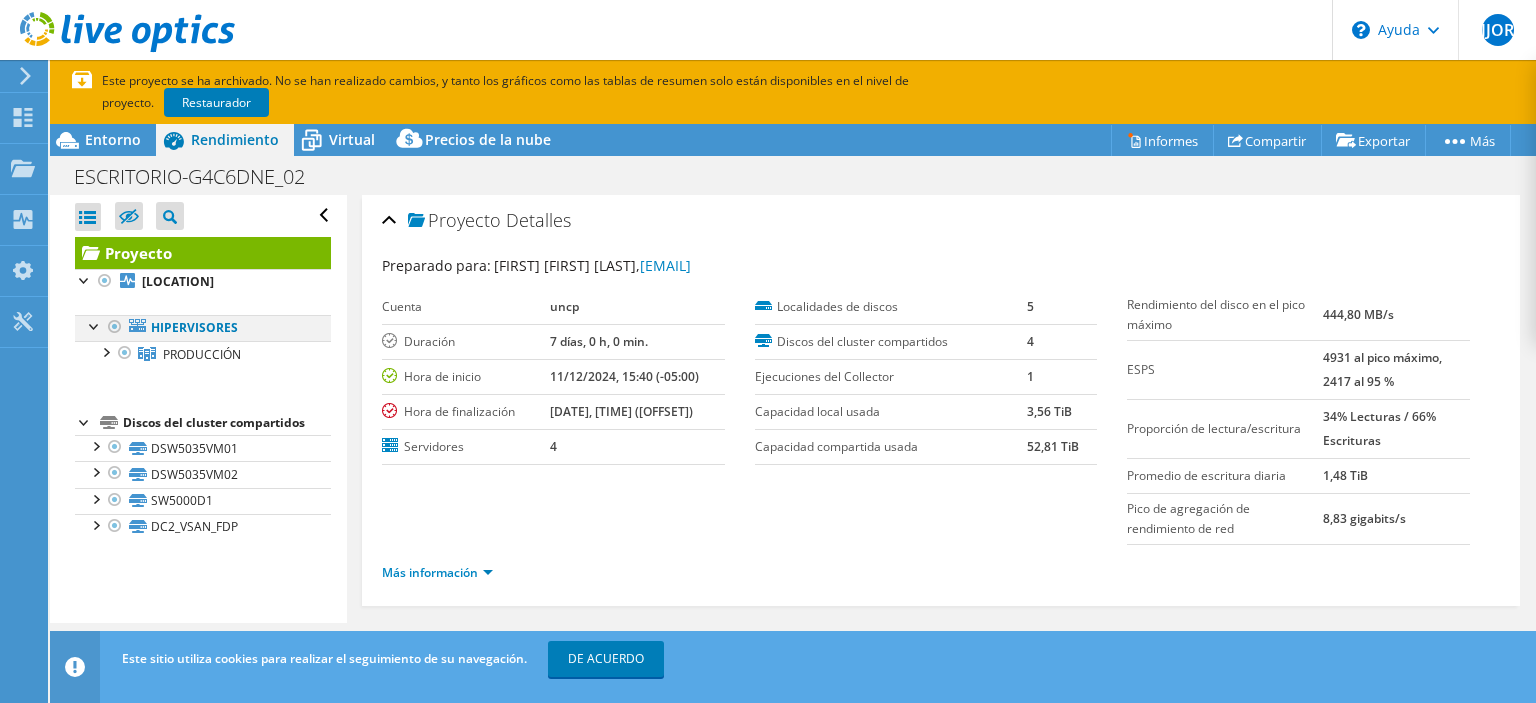 click at bounding box center [95, 325] 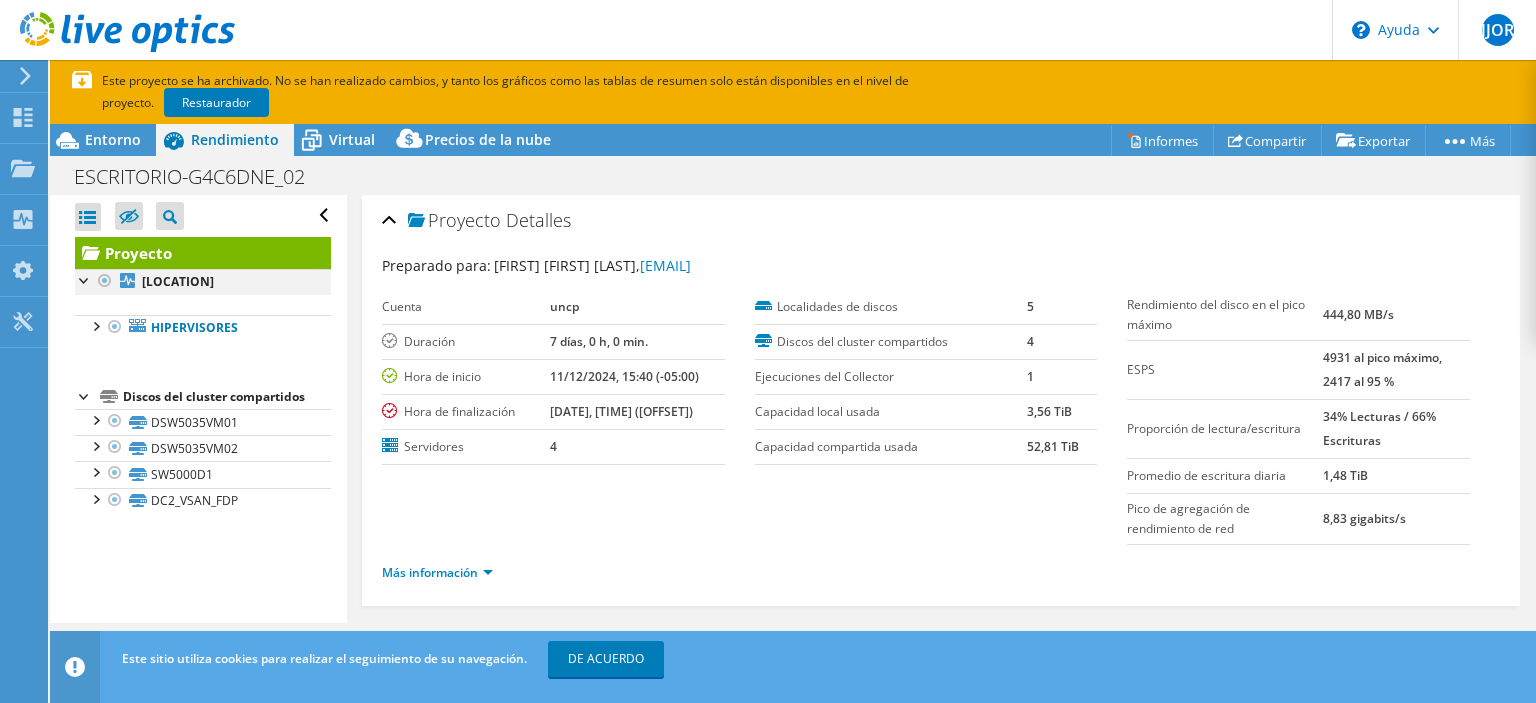 click at bounding box center [85, 279] 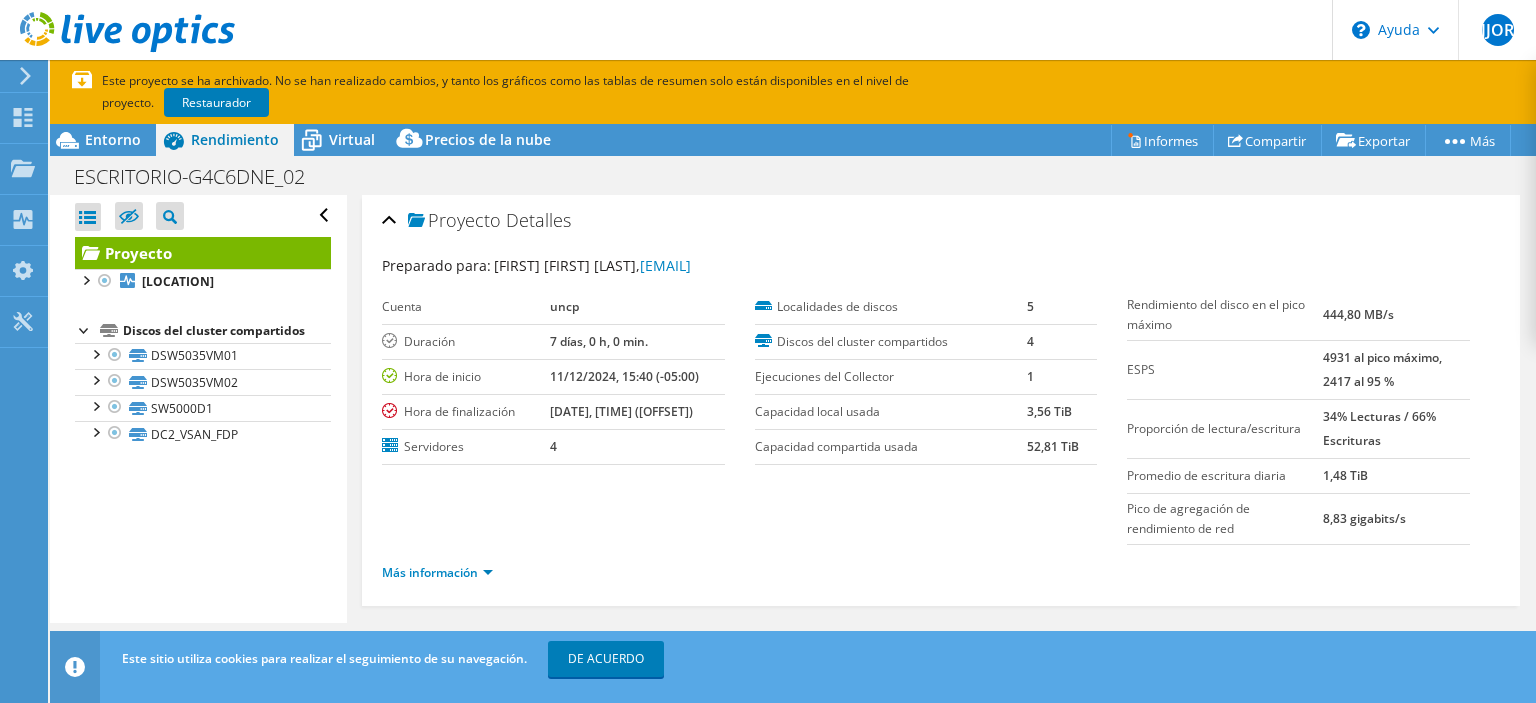 drag, startPoint x: 88, startPoint y: 281, endPoint x: 88, endPoint y: 297, distance: 16 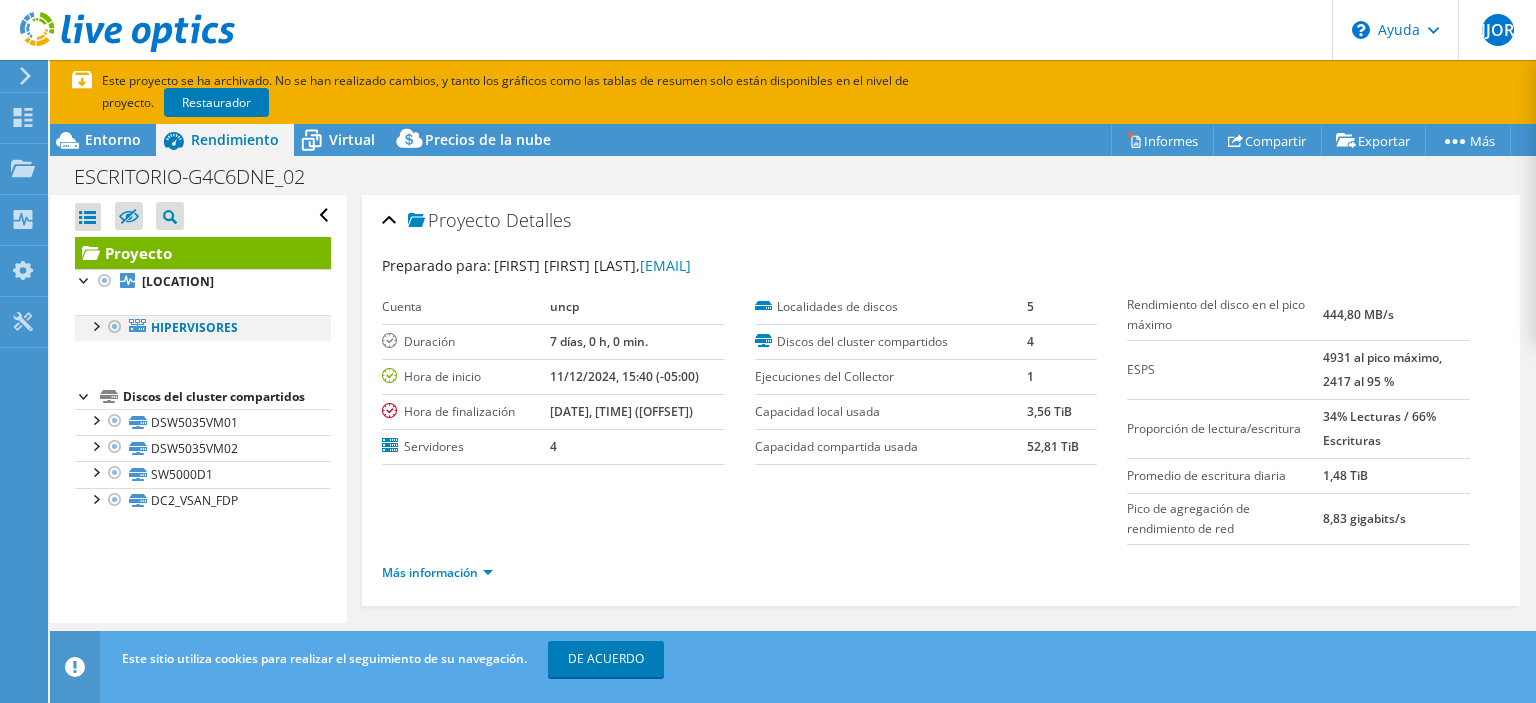 click at bounding box center (95, 325) 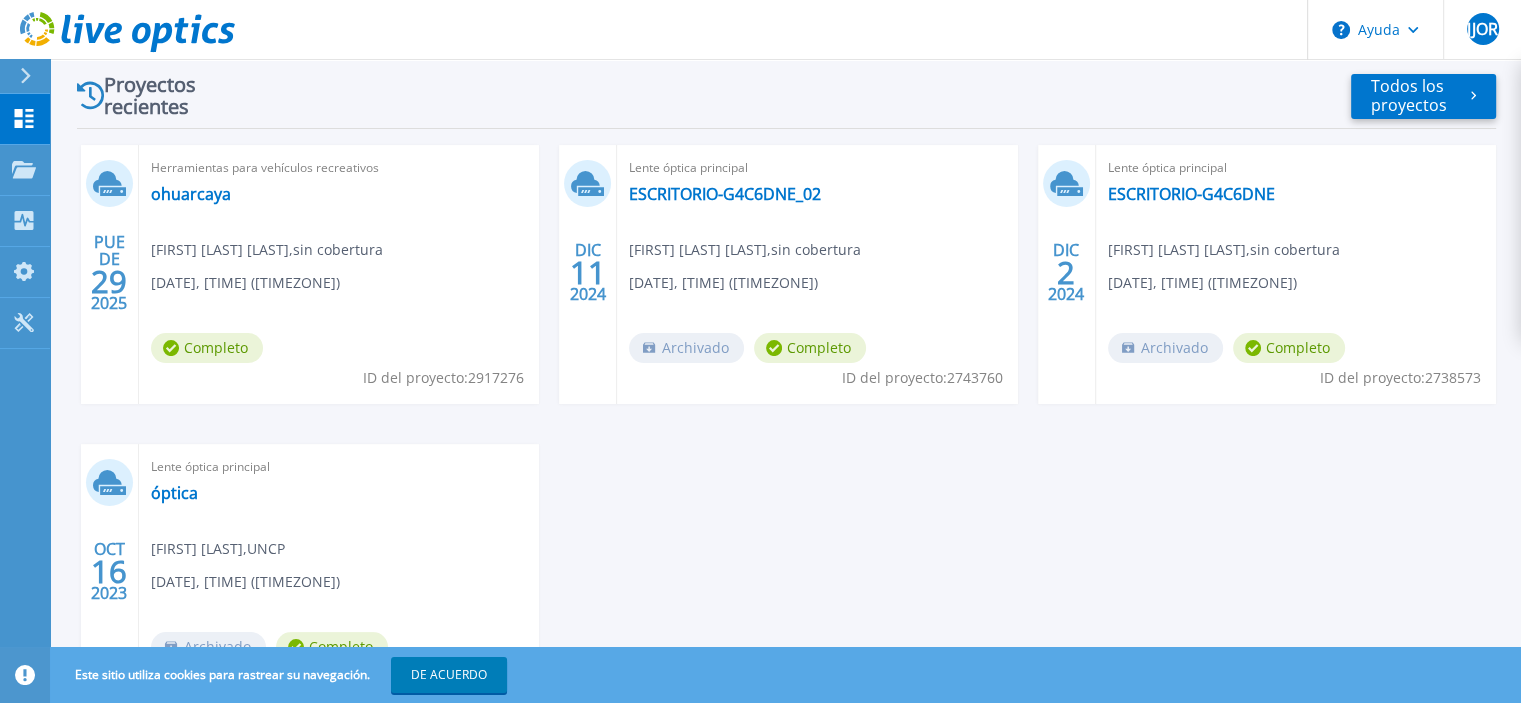scroll, scrollTop: 400, scrollLeft: 0, axis: vertical 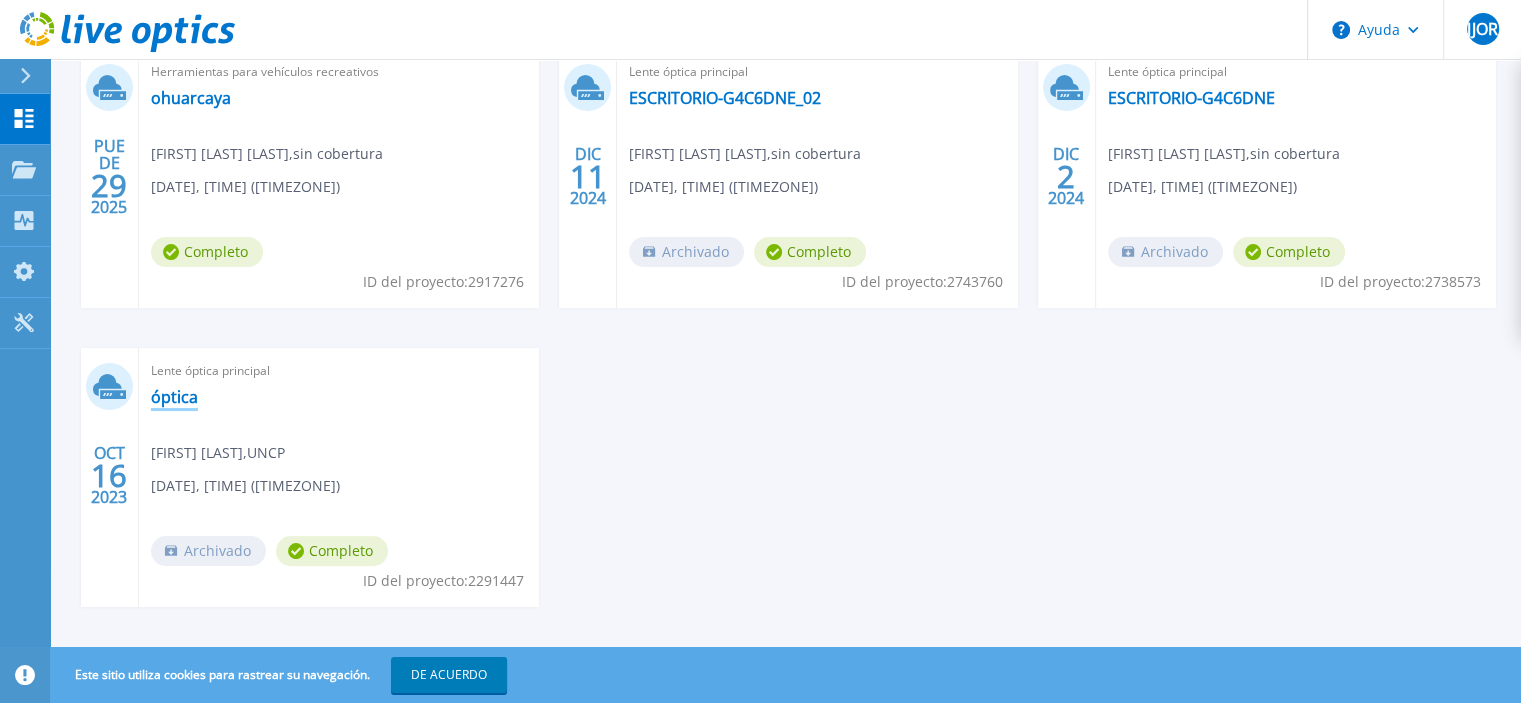 click on "óptica" at bounding box center (174, 397) 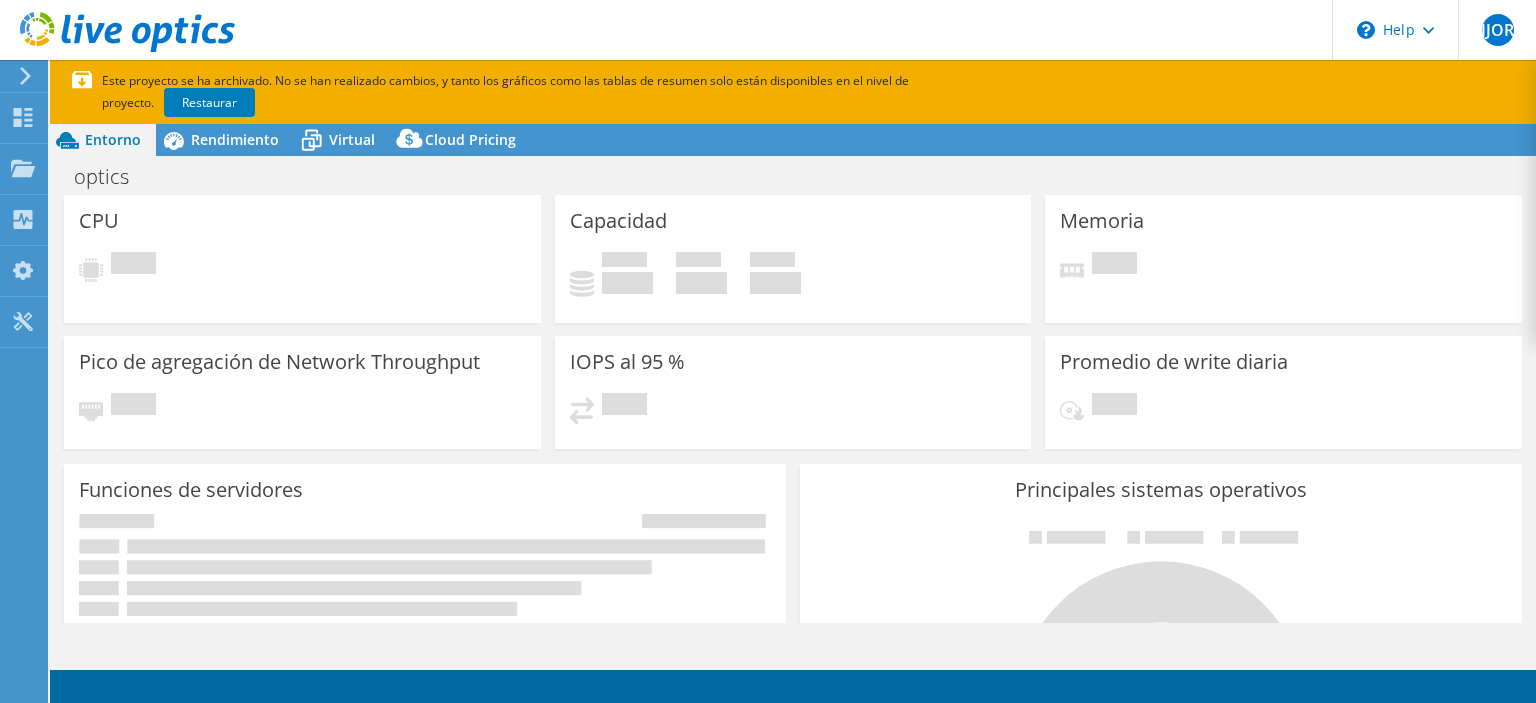 scroll, scrollTop: 0, scrollLeft: 0, axis: both 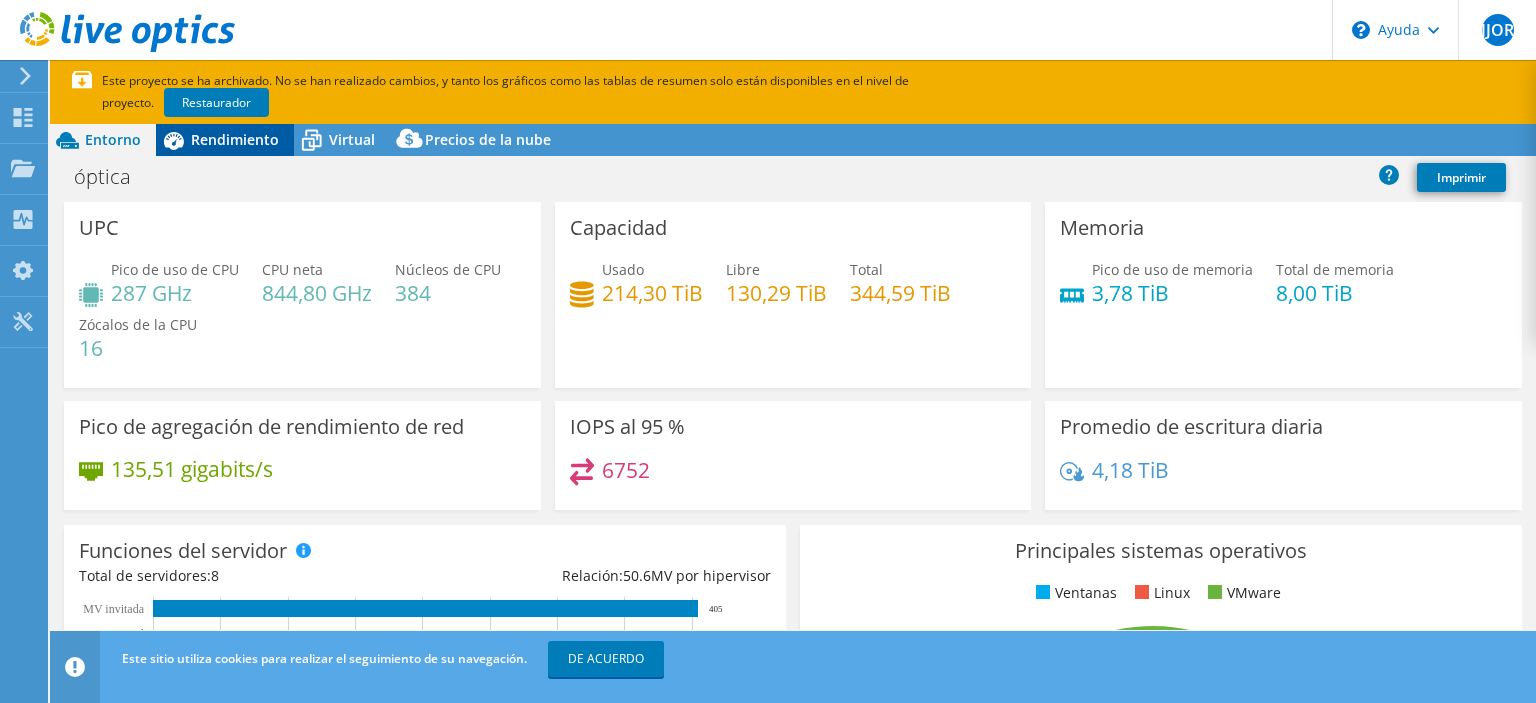 click on "Rendimiento" at bounding box center [235, 139] 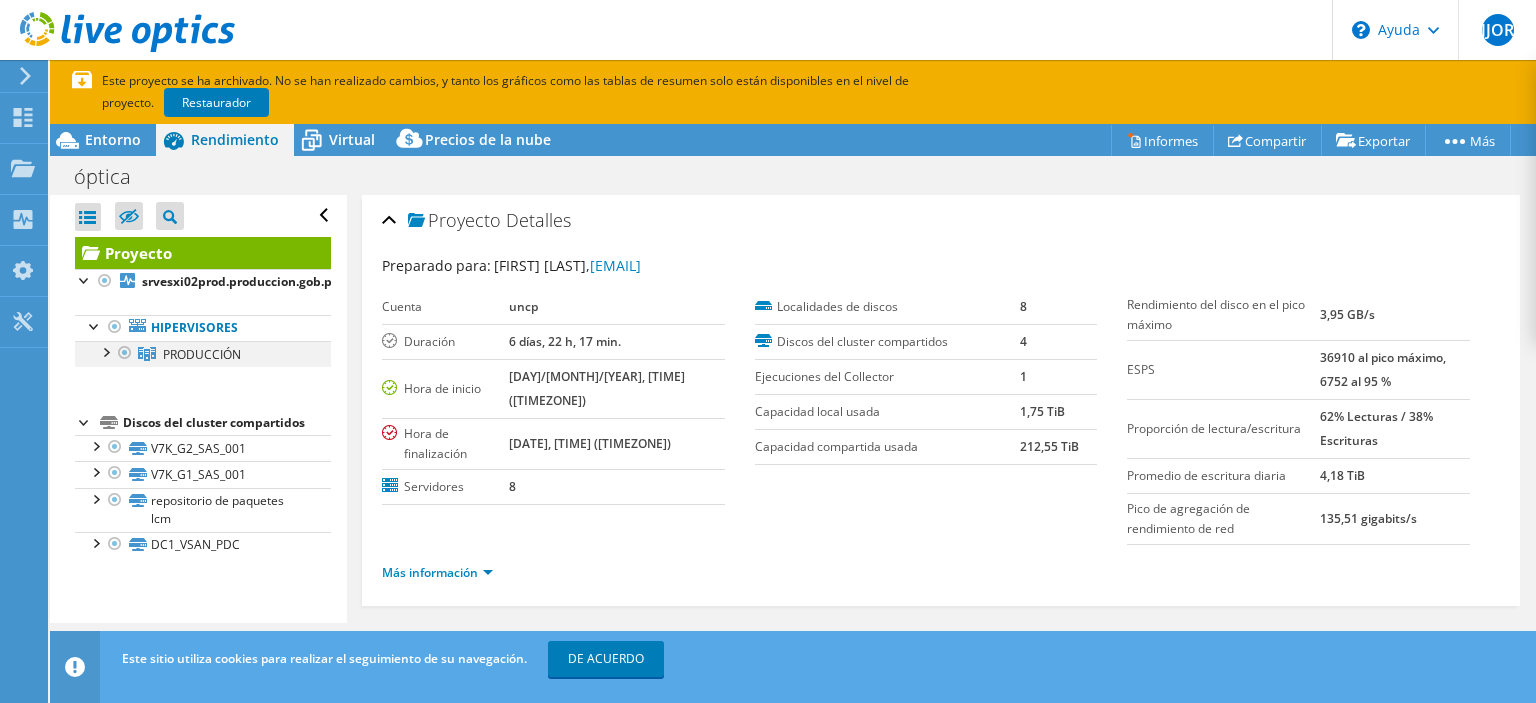 click at bounding box center [105, 351] 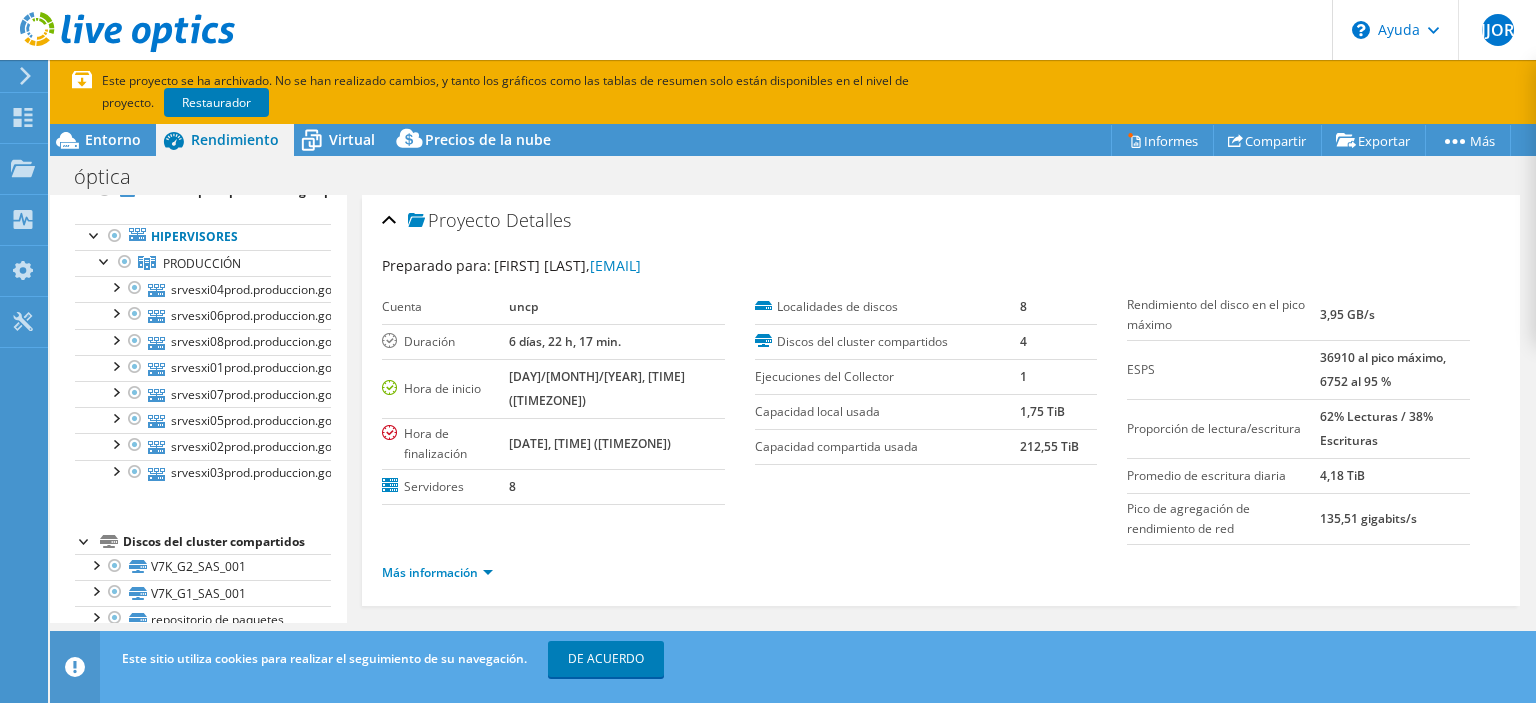 scroll, scrollTop: 65, scrollLeft: 0, axis: vertical 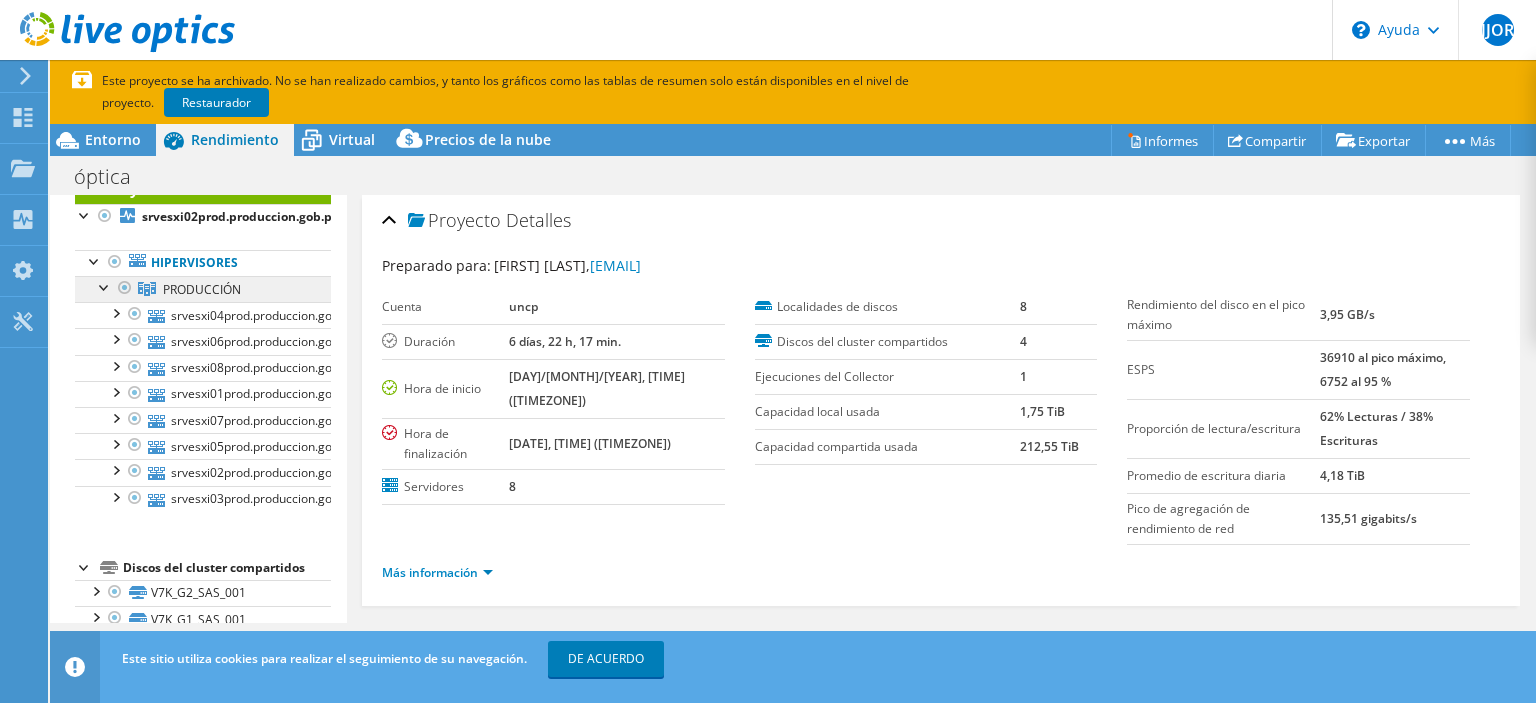 click on "PRODUCCIÓN" at bounding box center [202, 289] 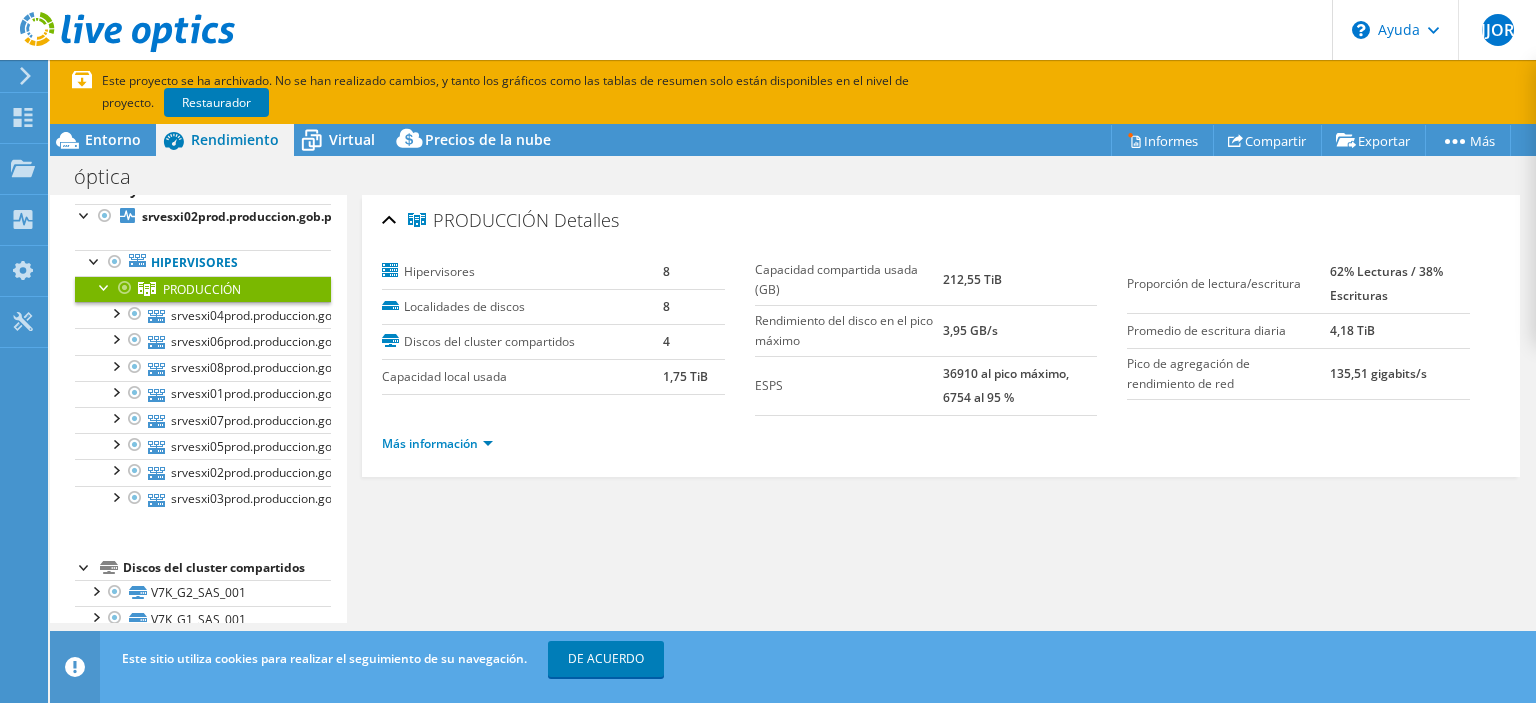 click on "PRODUCCIÓN
Detalles
Hipervisores
8
Localidades de discos
8
Discos del cluster compartidos
4
Capacidad local usada
1,75 TiB
ESPS" at bounding box center (941, 409) 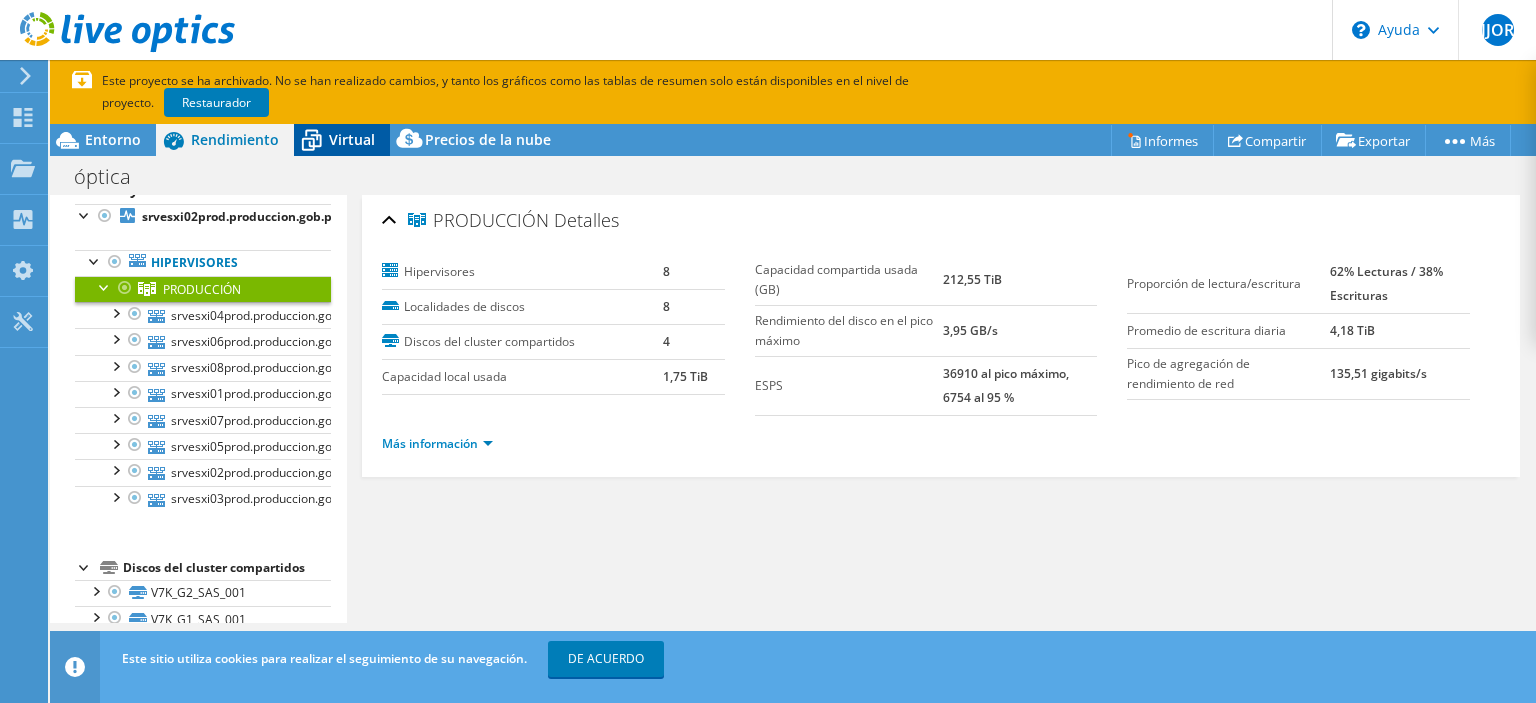 click on "Virtual" at bounding box center (352, 139) 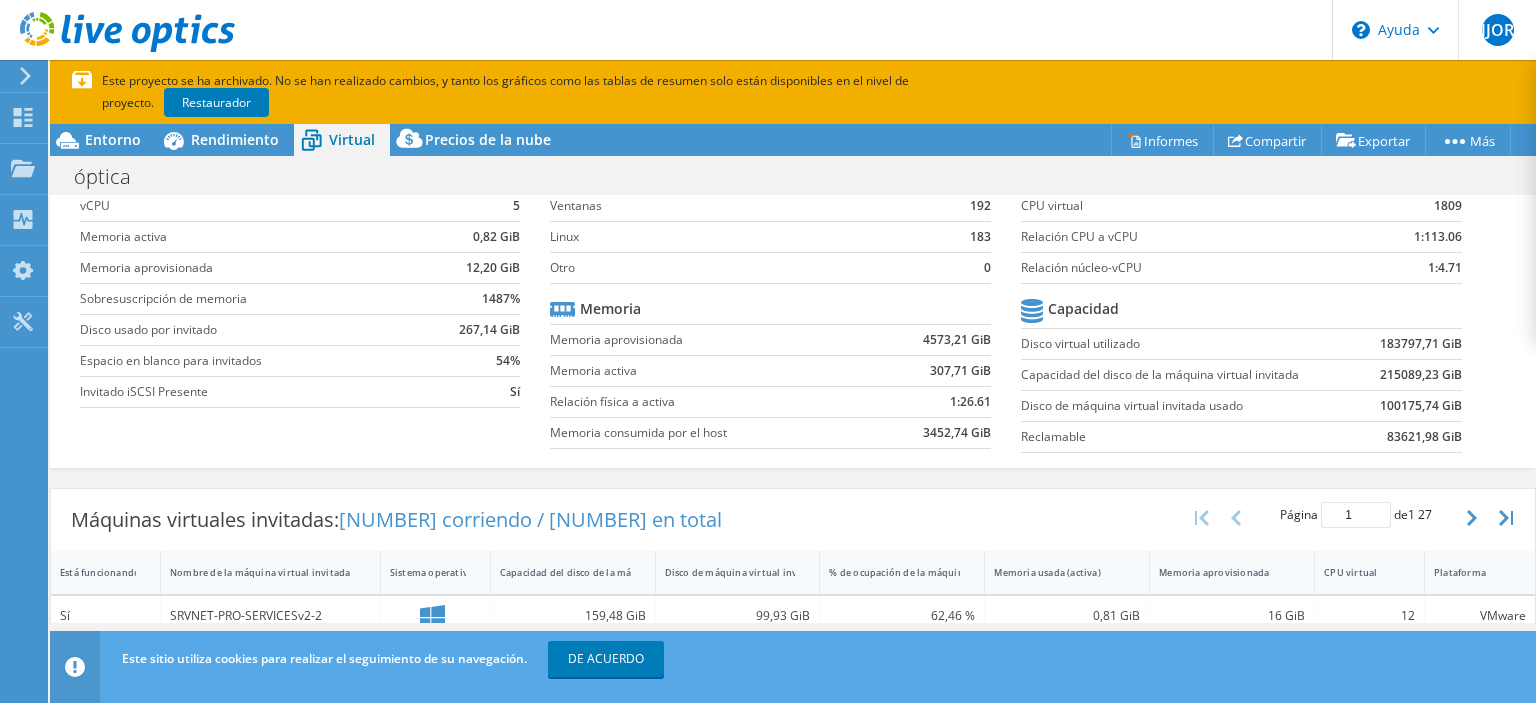 scroll, scrollTop: 0, scrollLeft: 0, axis: both 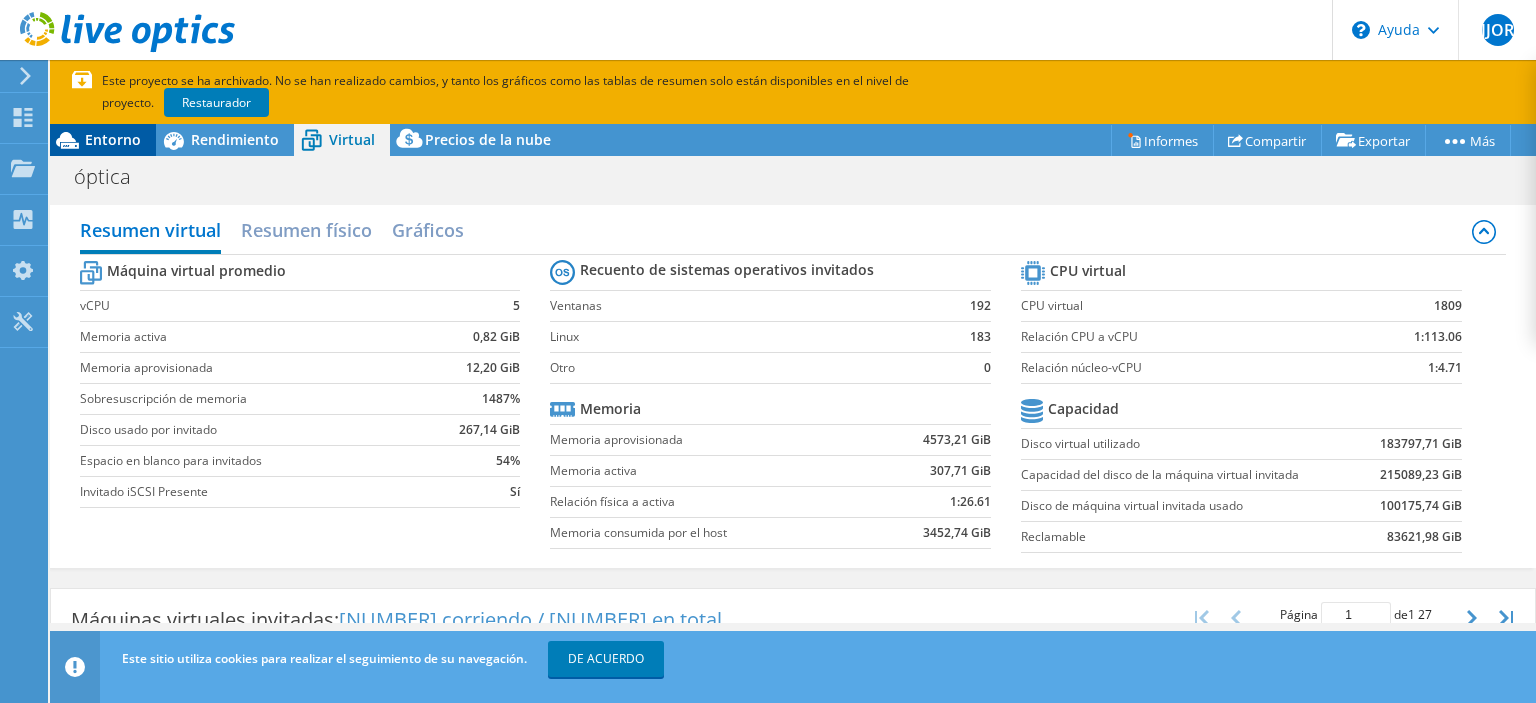 click on "Entorno" at bounding box center [113, 139] 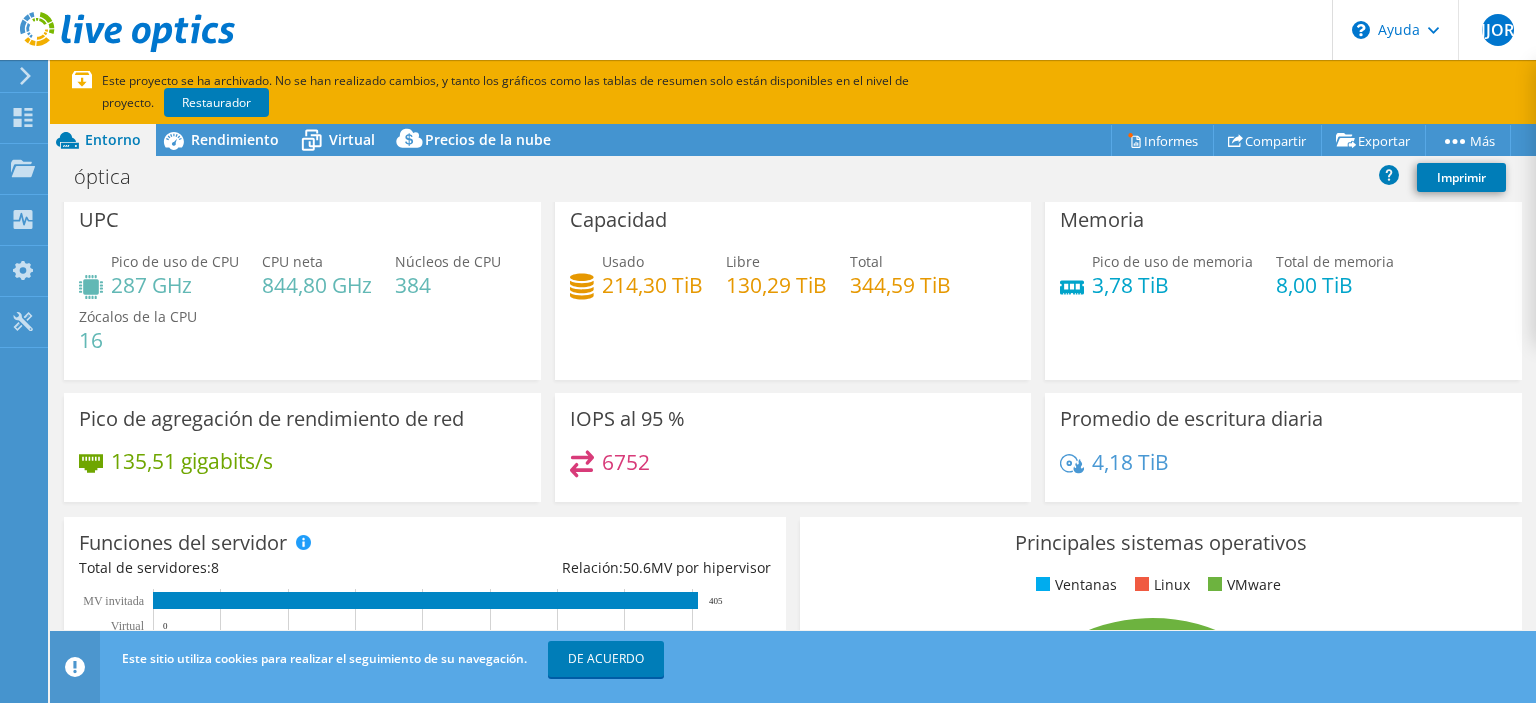 scroll, scrollTop: 0, scrollLeft: 0, axis: both 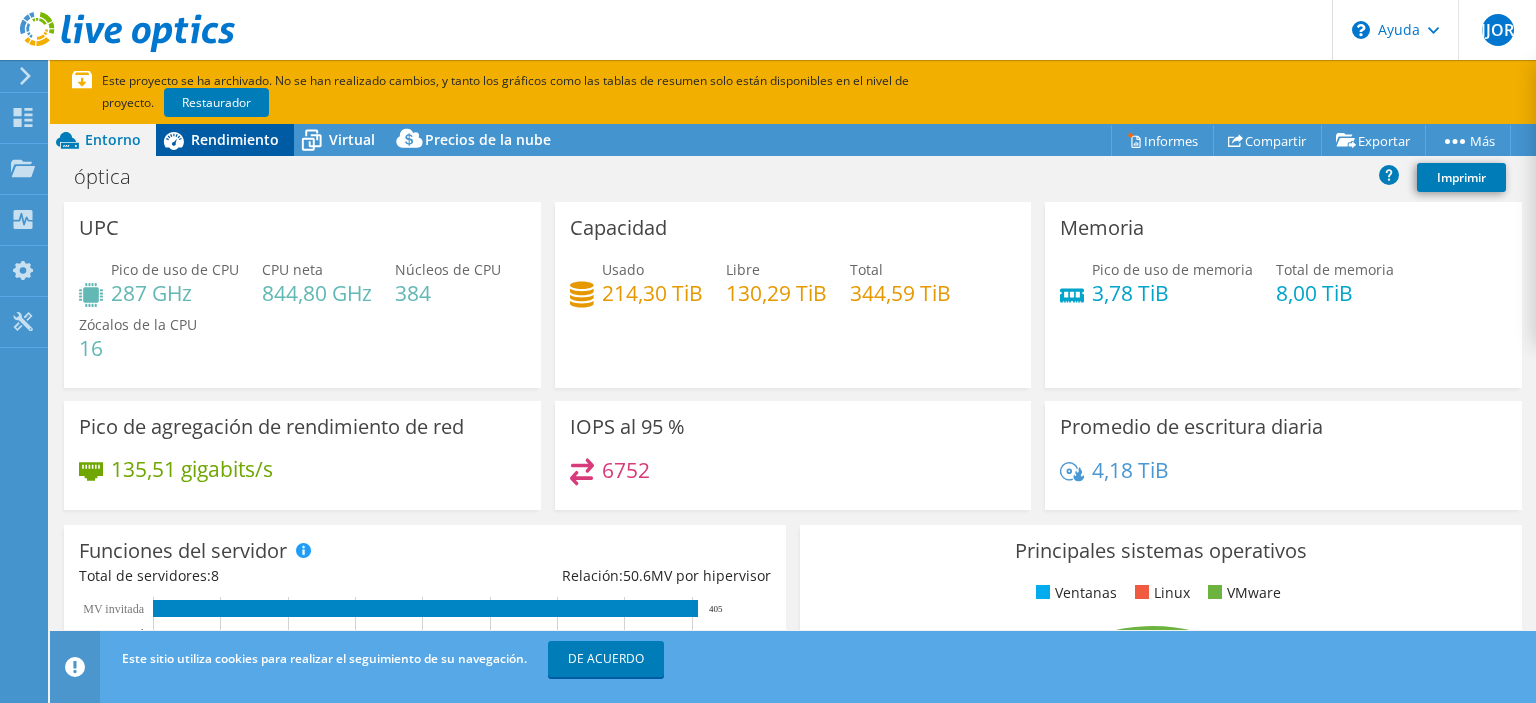 click on "Rendimiento" at bounding box center [235, 139] 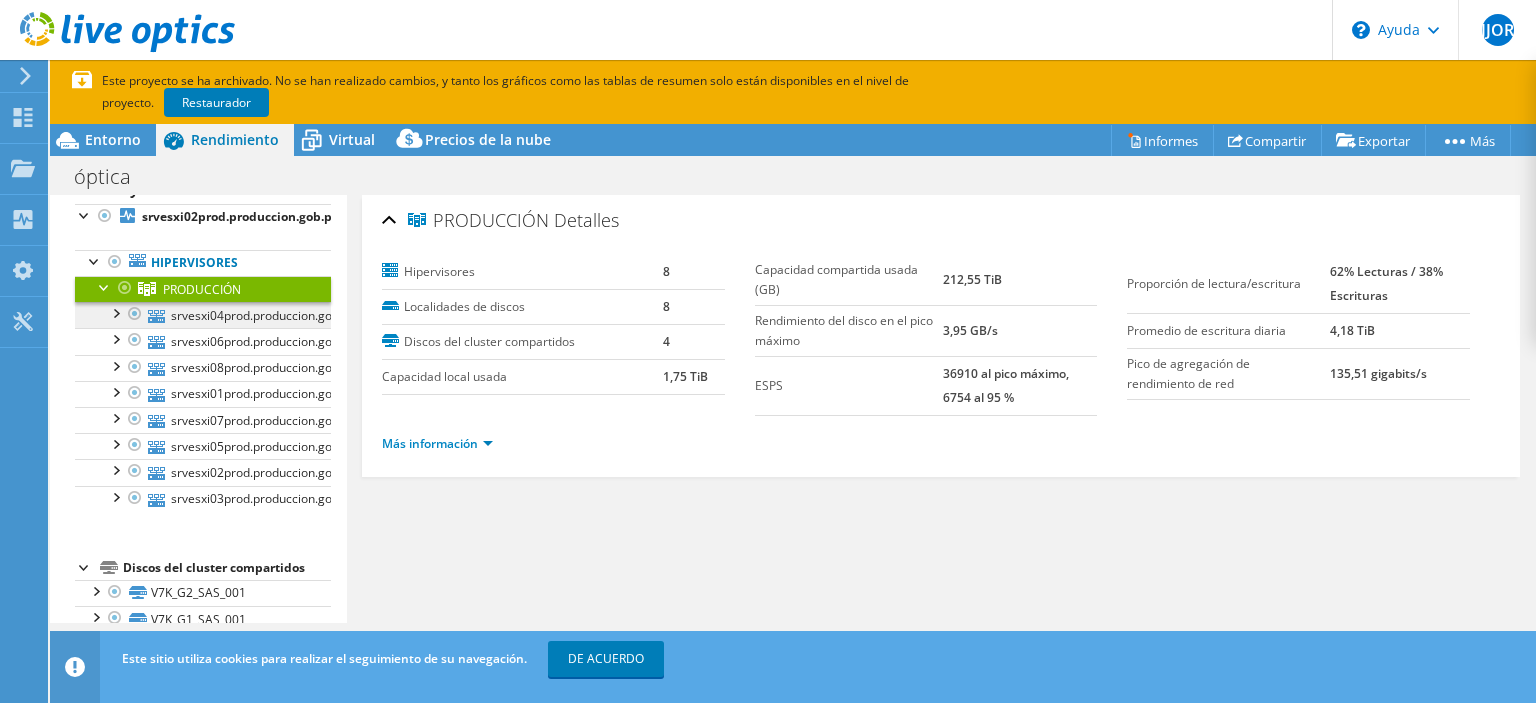 scroll, scrollTop: 165, scrollLeft: 0, axis: vertical 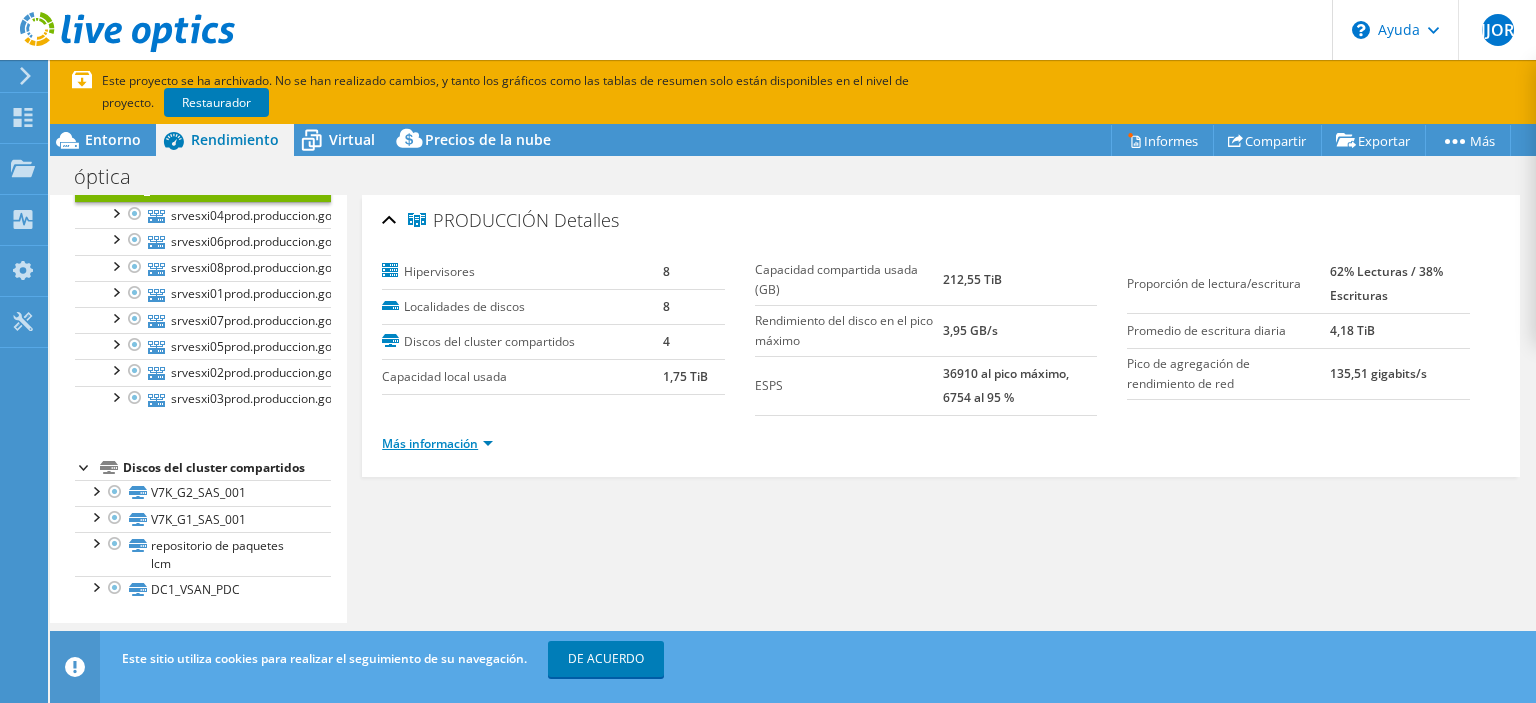 click on "Más información" at bounding box center [437, 443] 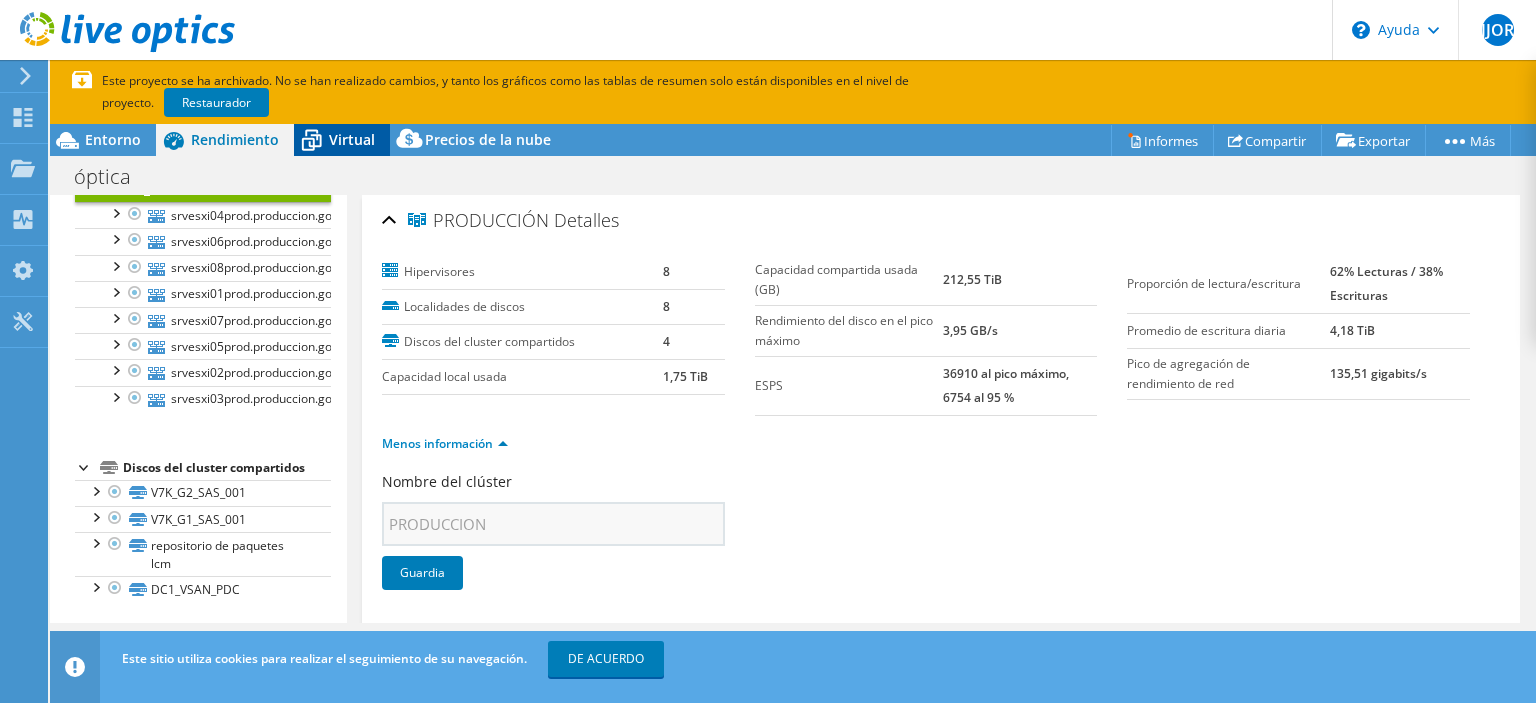 click on "Virtual" at bounding box center (352, 139) 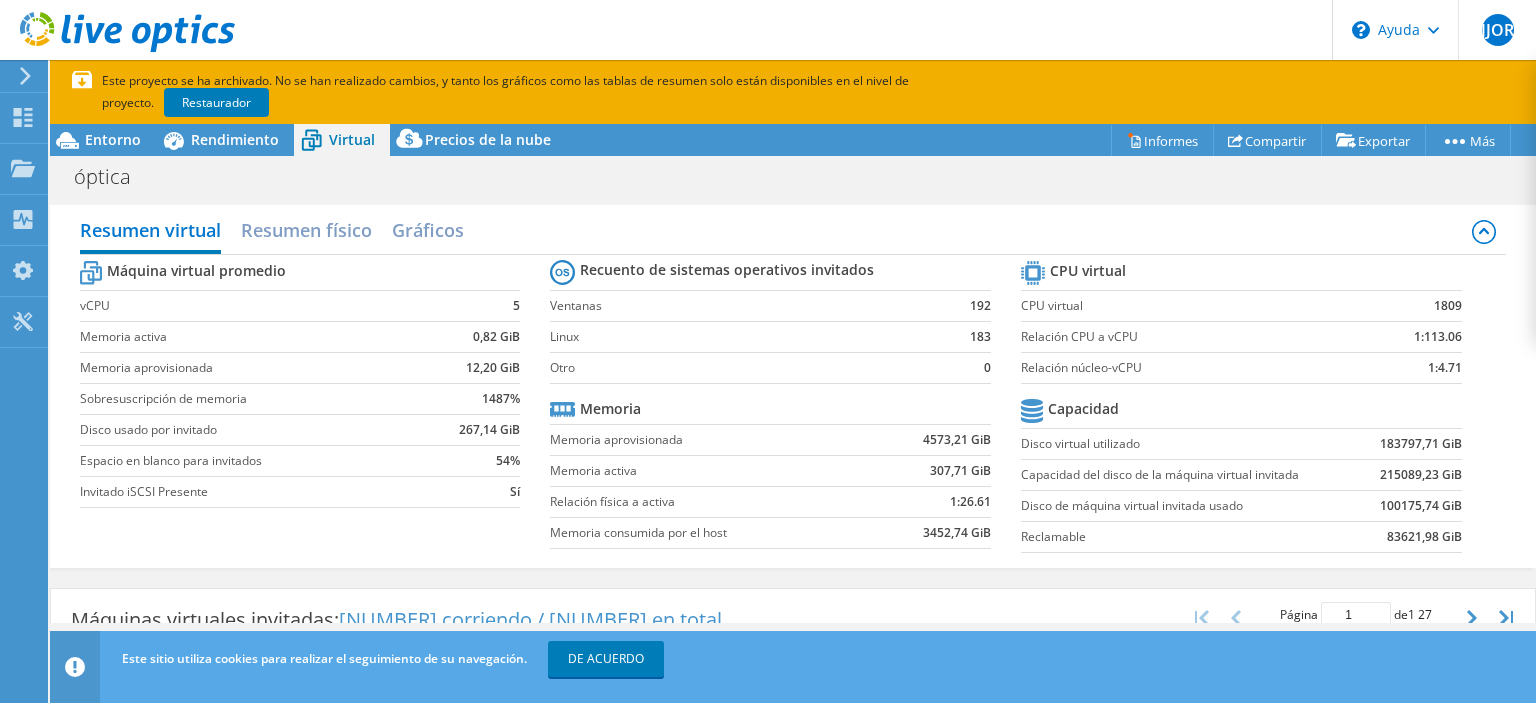 scroll, scrollTop: 300, scrollLeft: 0, axis: vertical 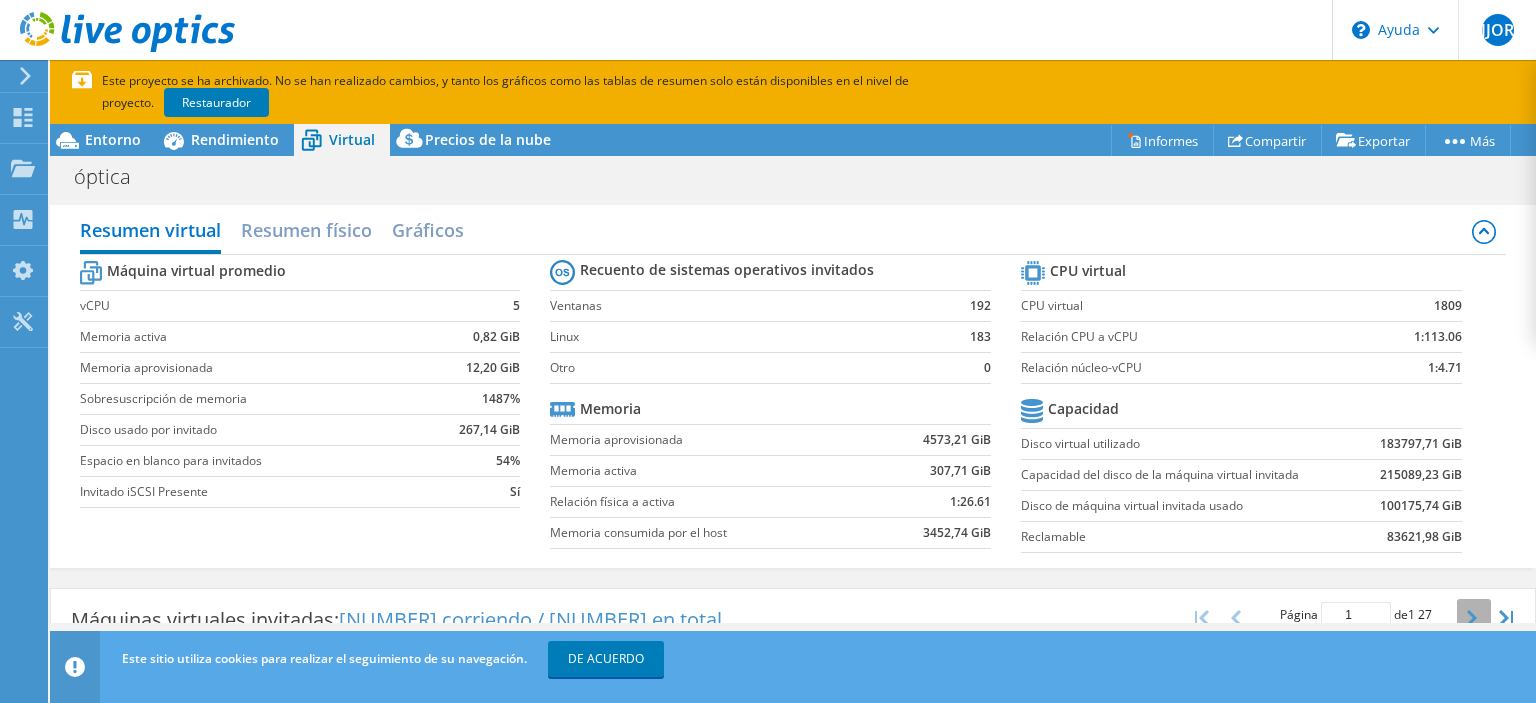 click at bounding box center (1474, 618) 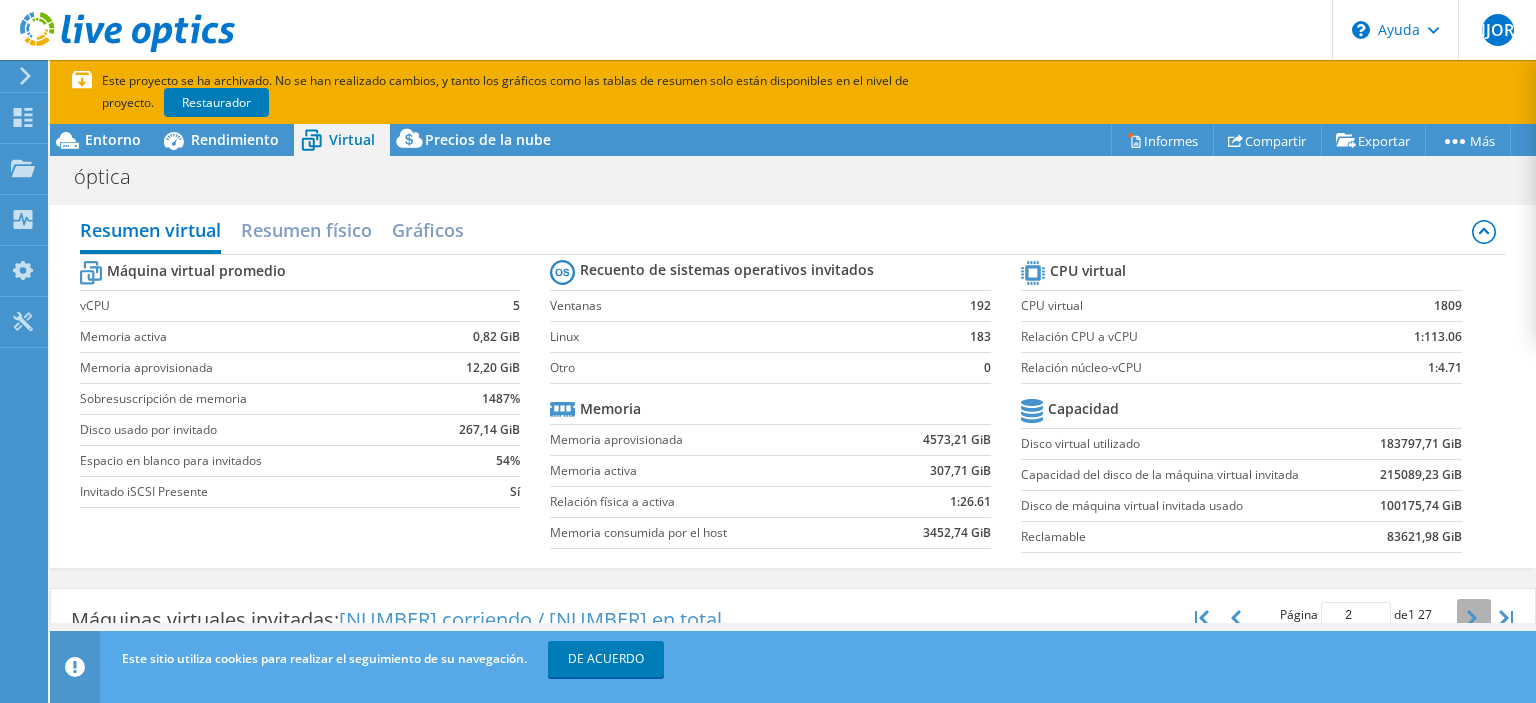click at bounding box center [1474, 618] 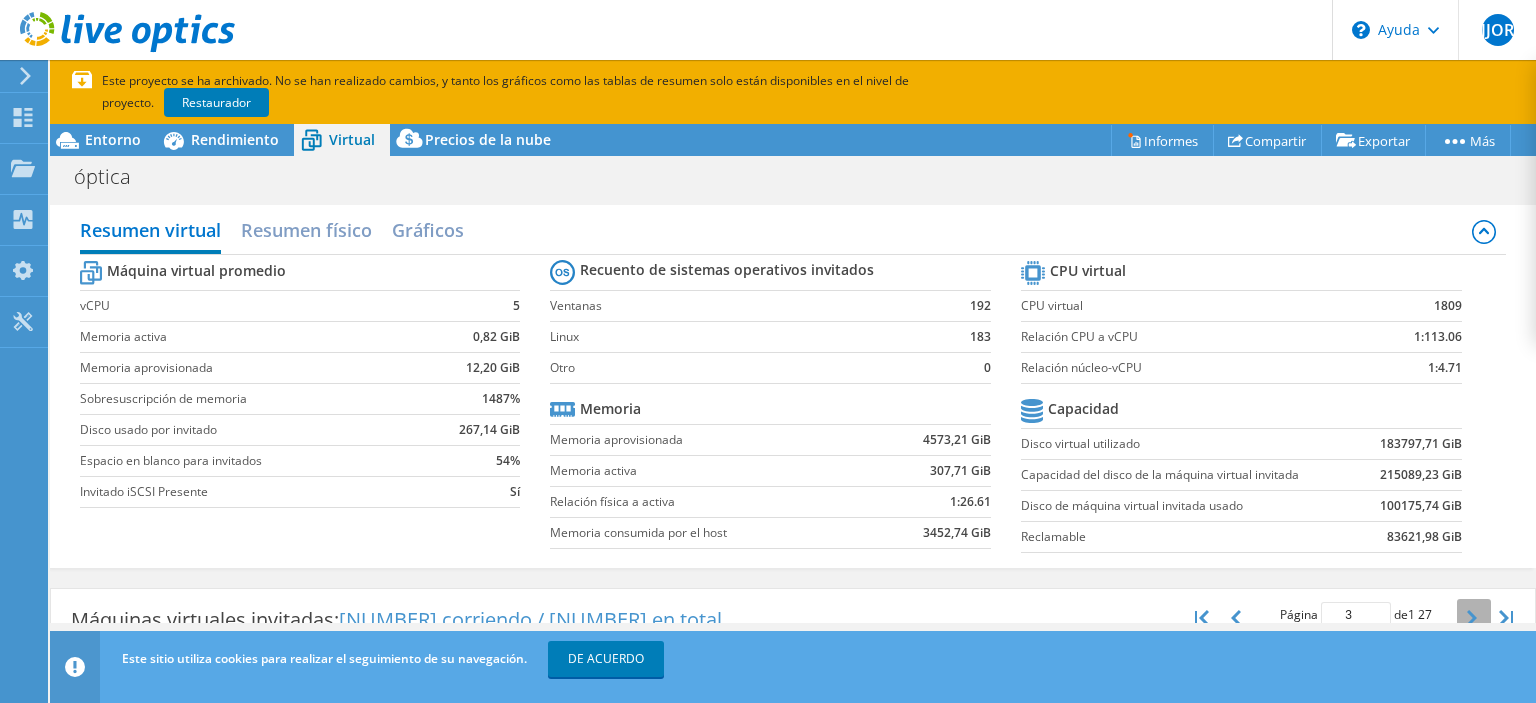 click at bounding box center [1474, 618] 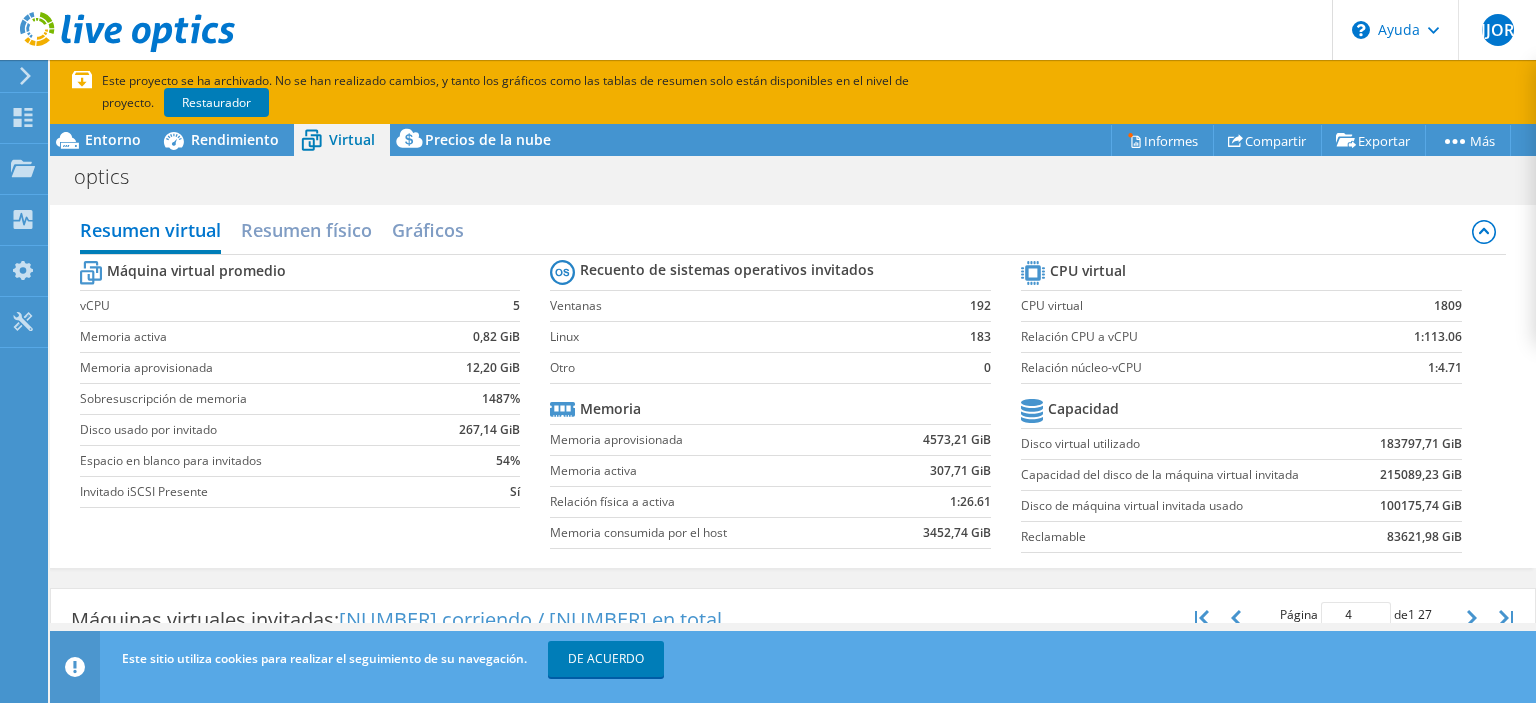 scroll, scrollTop: 465, scrollLeft: 0, axis: vertical 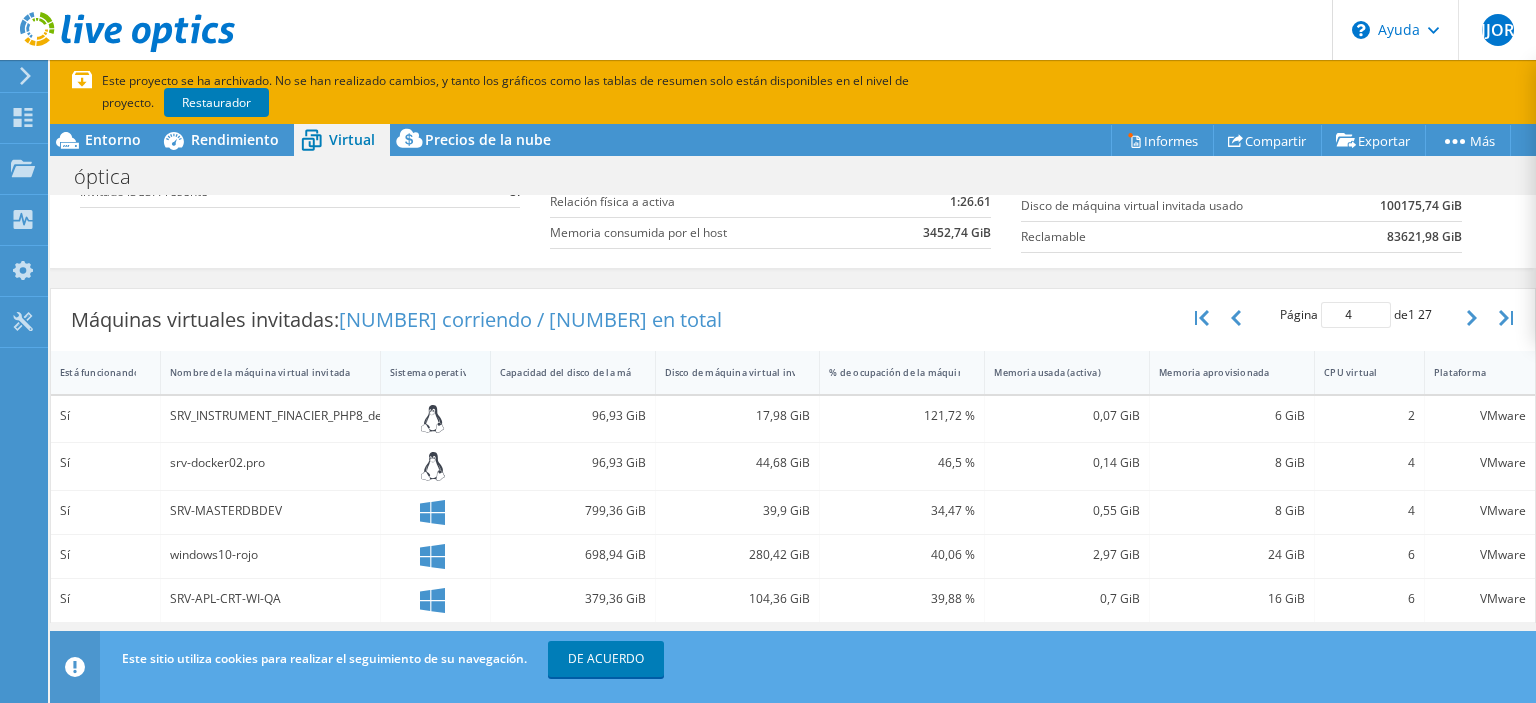 click on "Sistema operativo de máquina virtual invitada" at bounding box center [498, 372] 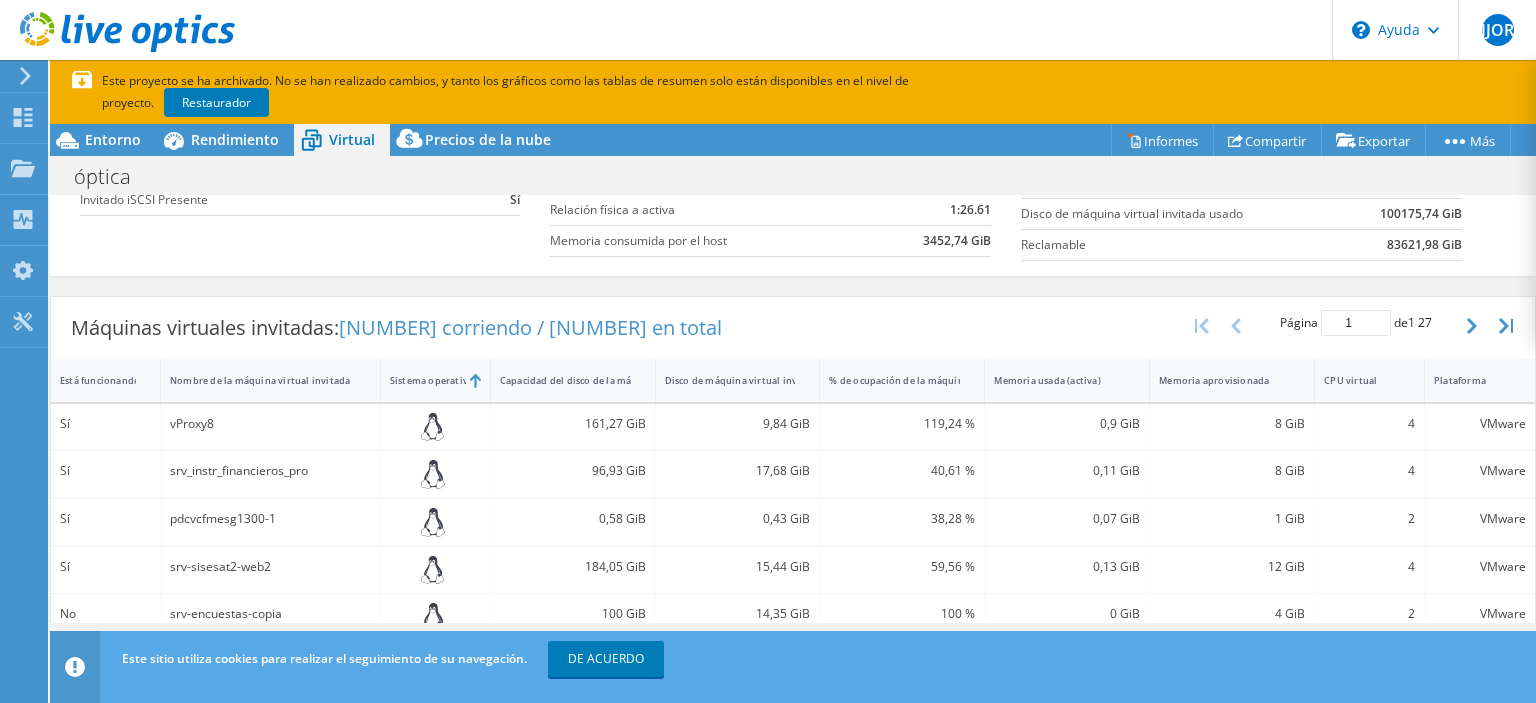 scroll, scrollTop: 292, scrollLeft: 0, axis: vertical 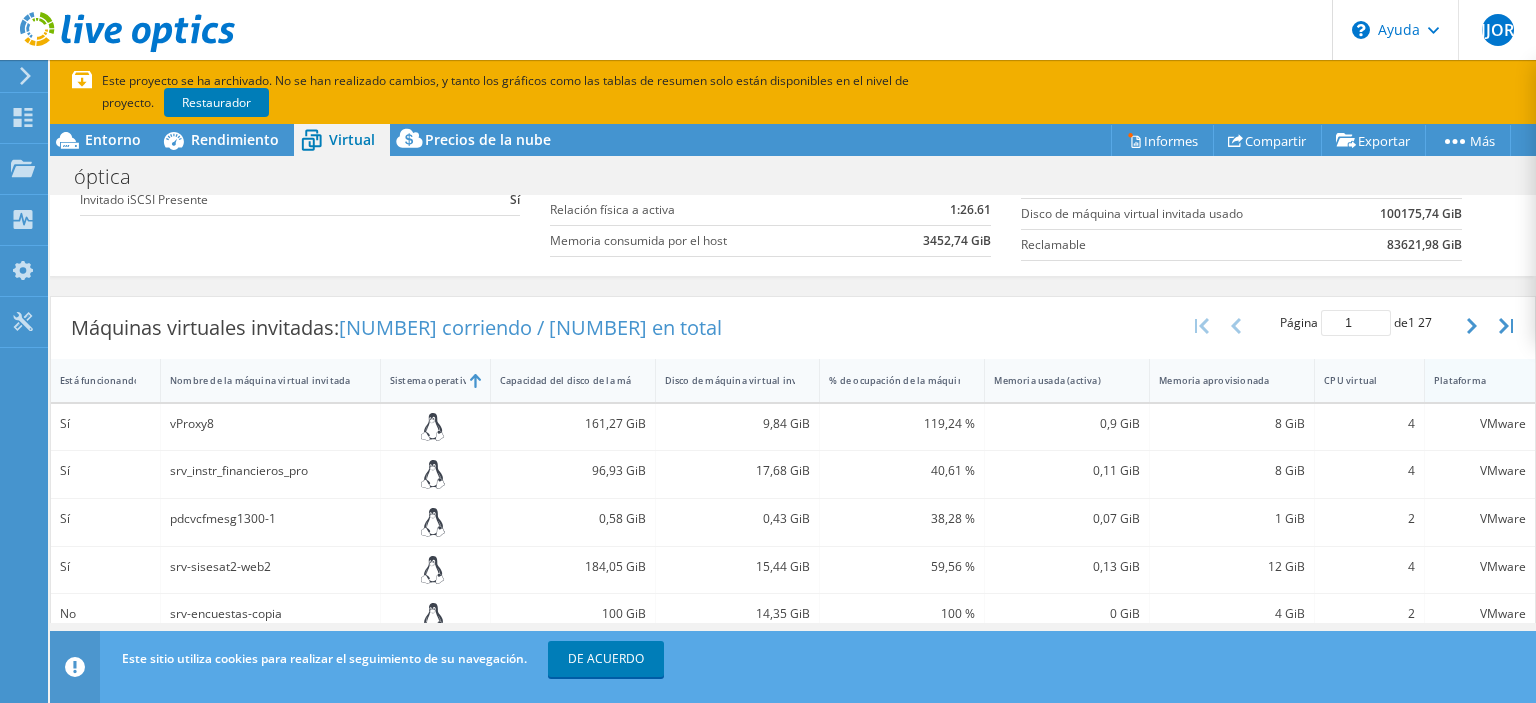 click on "Plataforma" at bounding box center (1468, 380) 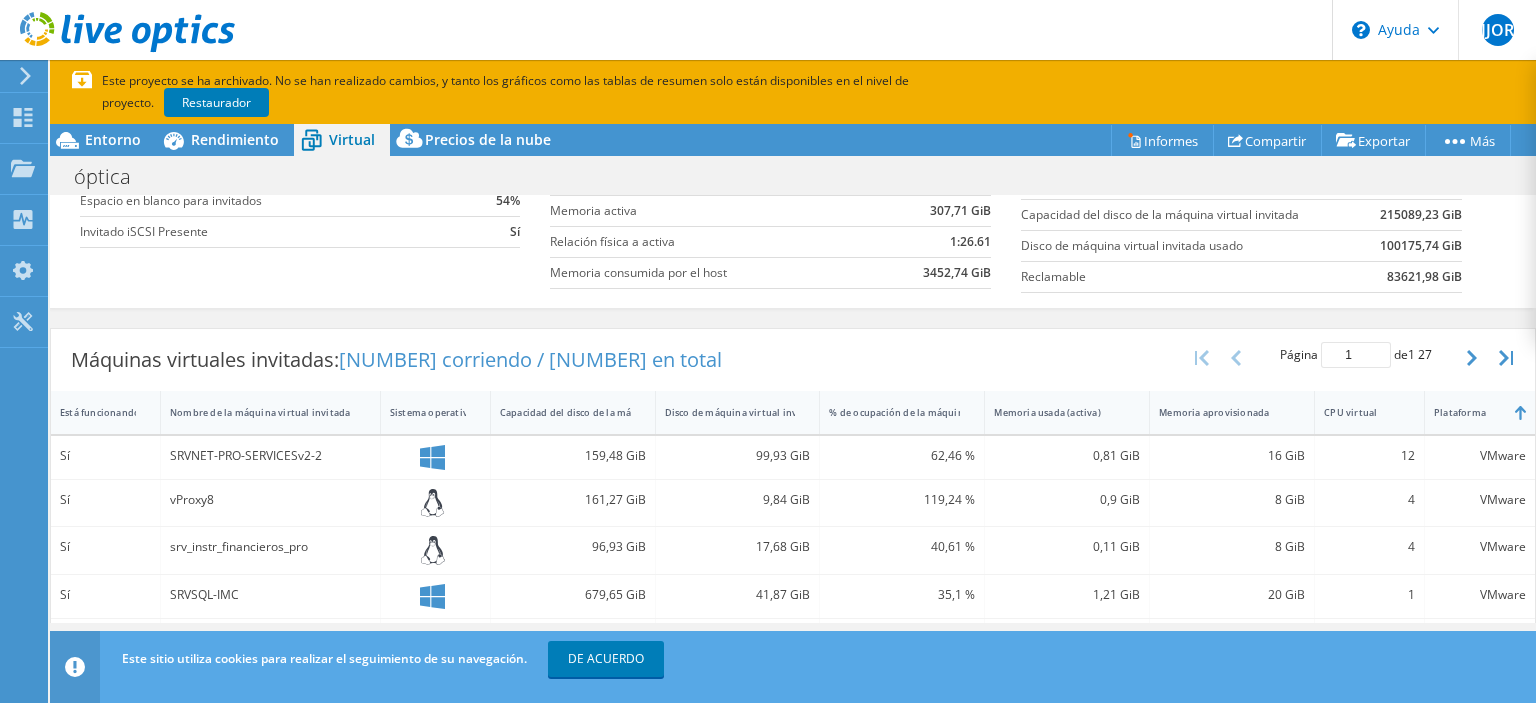 scroll, scrollTop: 258, scrollLeft: 0, axis: vertical 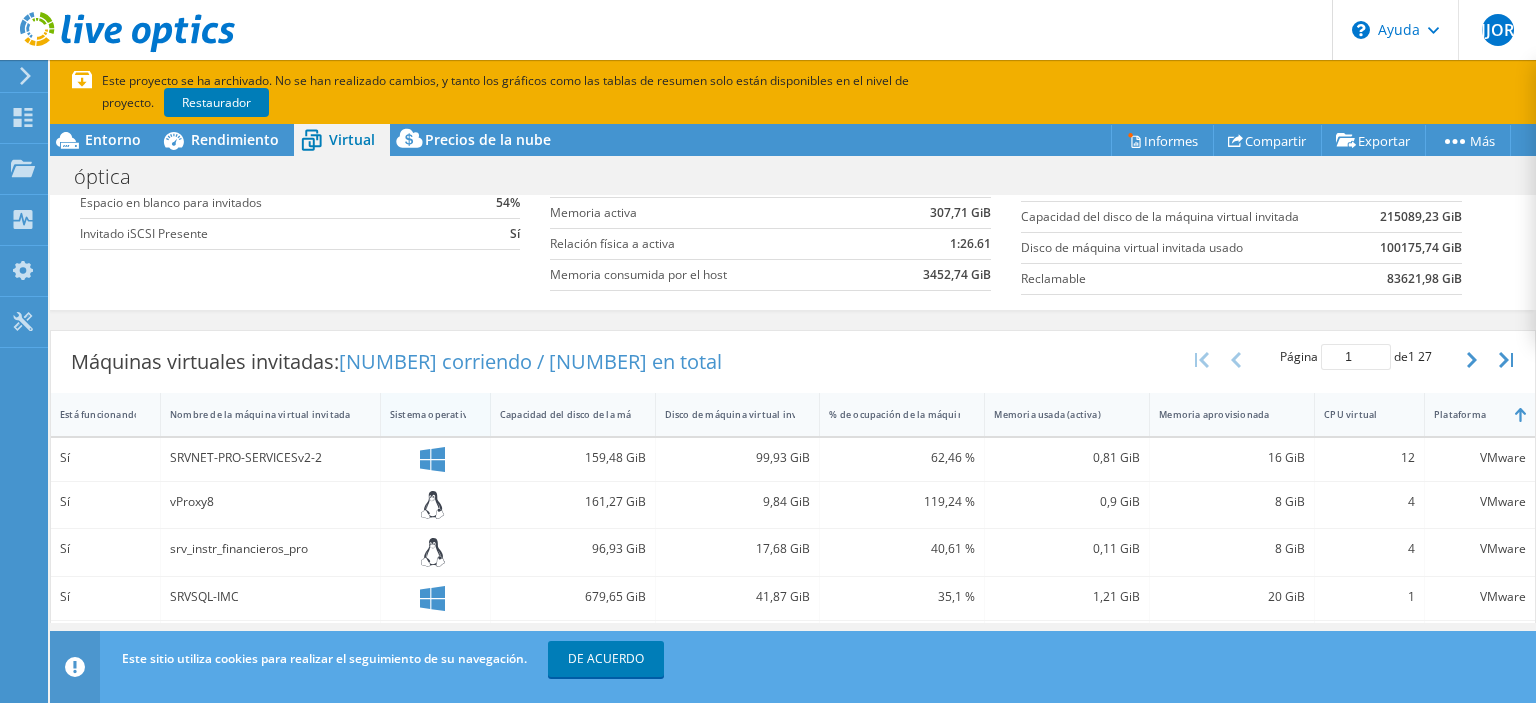 click on "Sistema operativo de máquina virtual invitada" at bounding box center (498, 414) 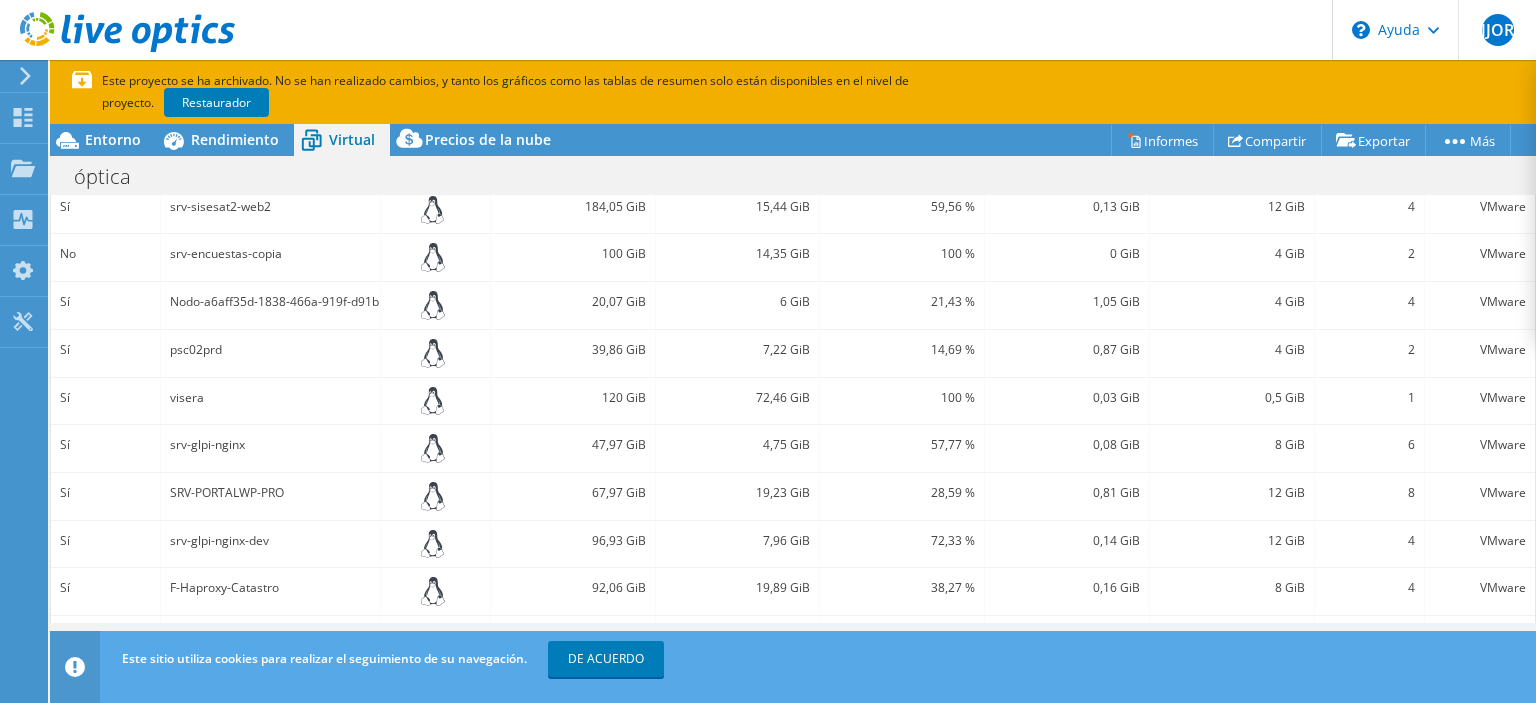scroll, scrollTop: 792, scrollLeft: 0, axis: vertical 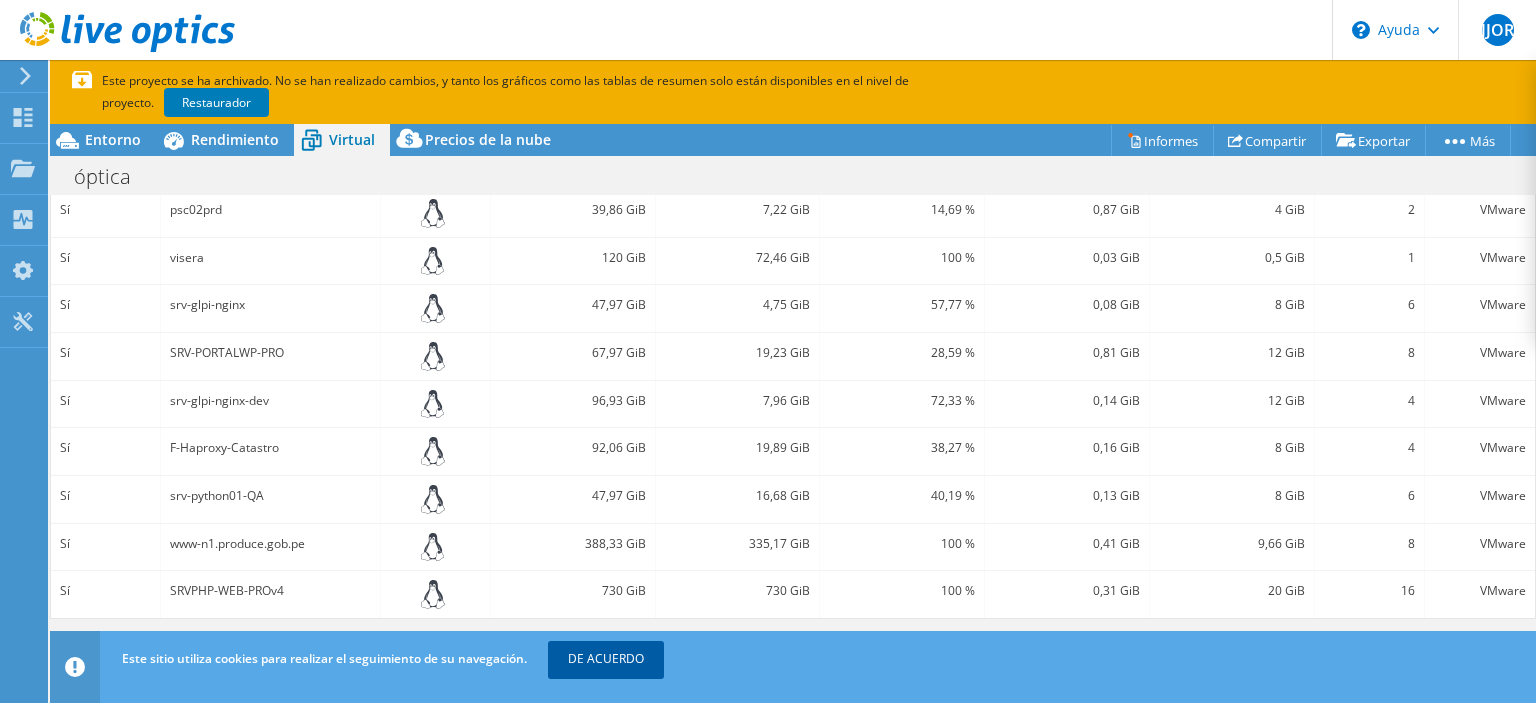 click on "DE ACUERDO" at bounding box center [606, 658] 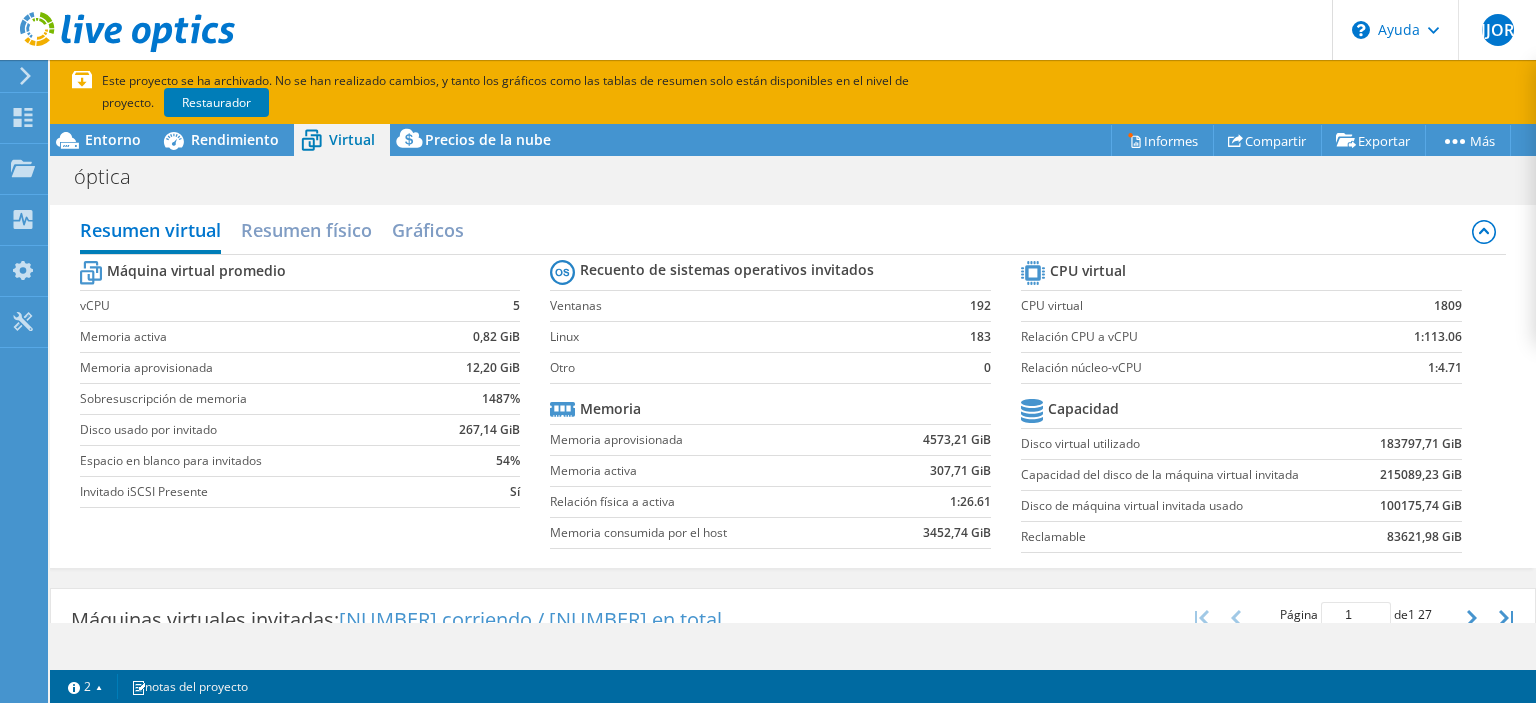 scroll, scrollTop: 0, scrollLeft: 0, axis: both 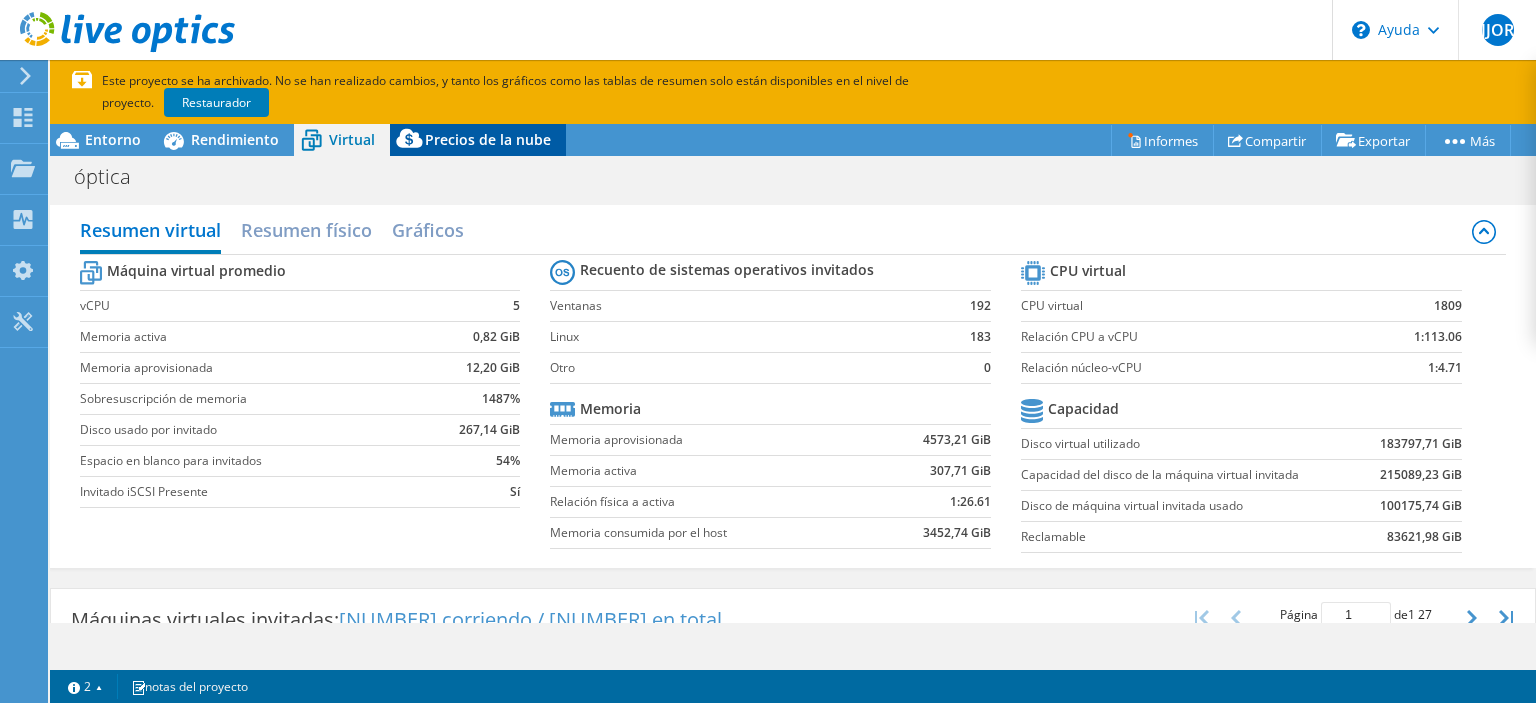 click on "Precios de la nube" at bounding box center [488, 139] 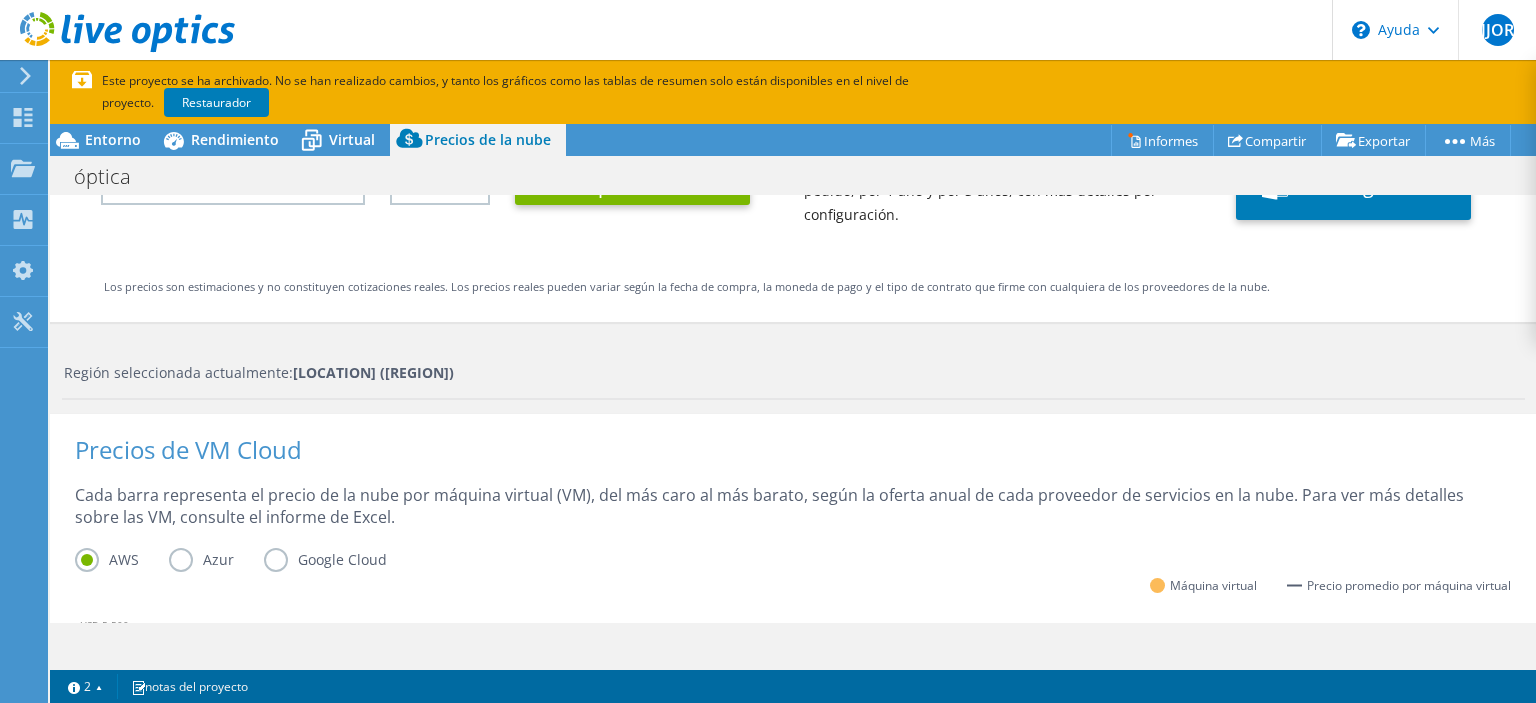 scroll, scrollTop: 300, scrollLeft: 0, axis: vertical 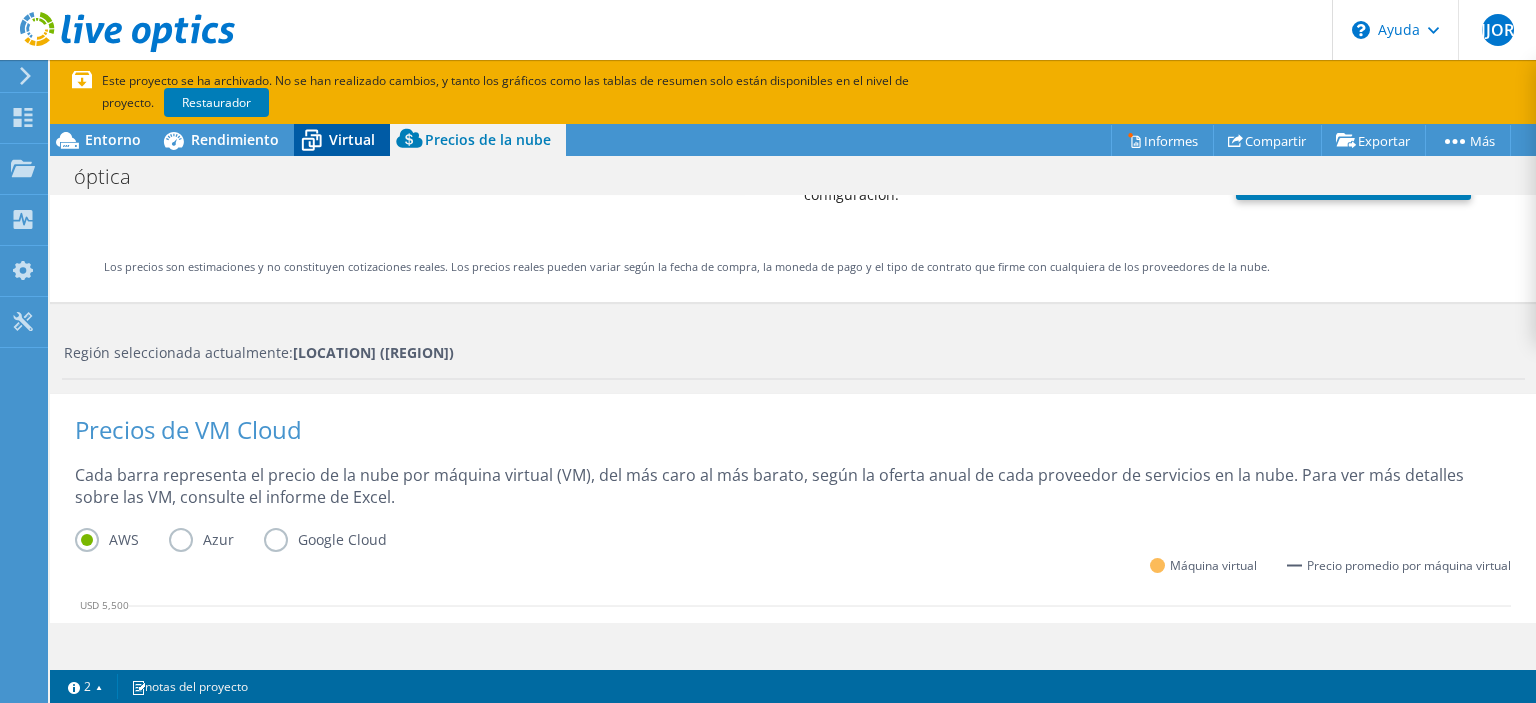 click 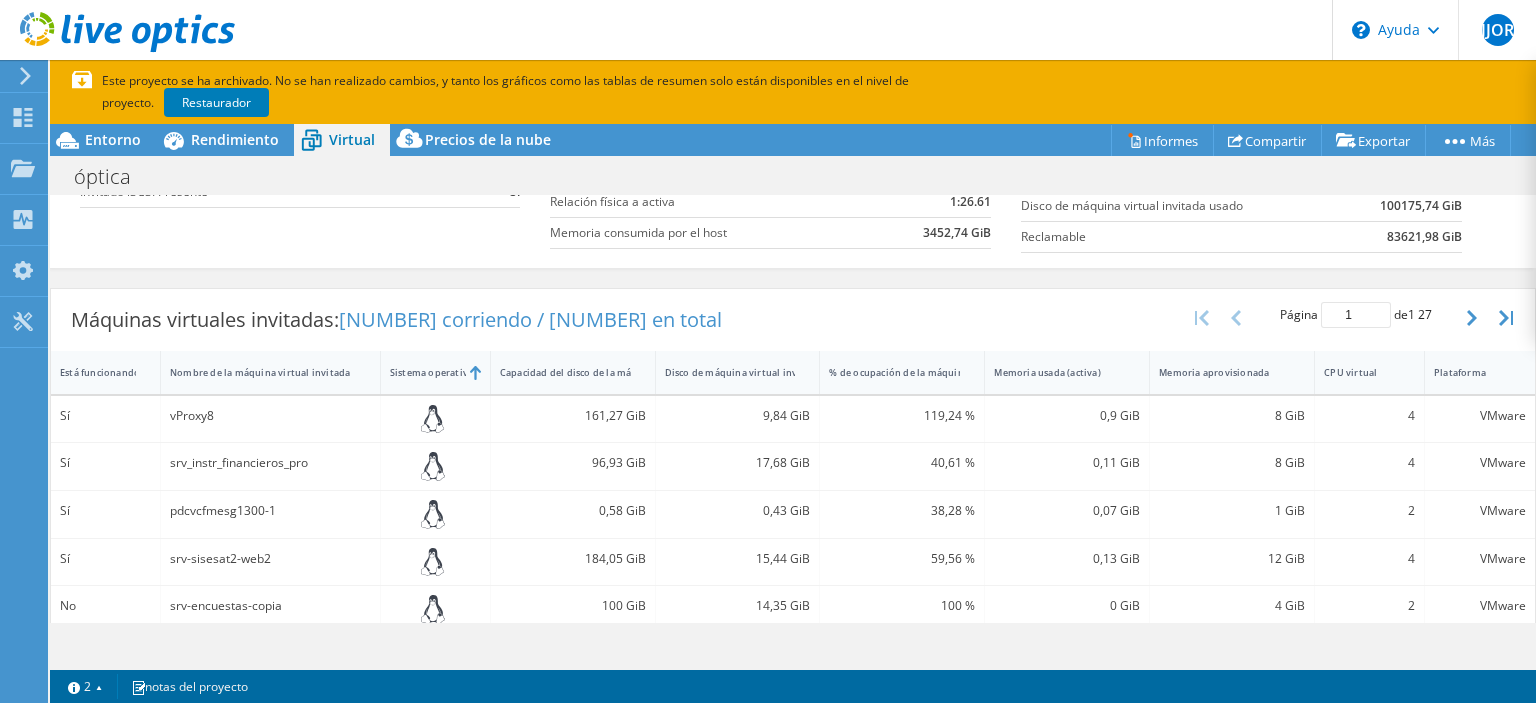 scroll, scrollTop: 0, scrollLeft: 0, axis: both 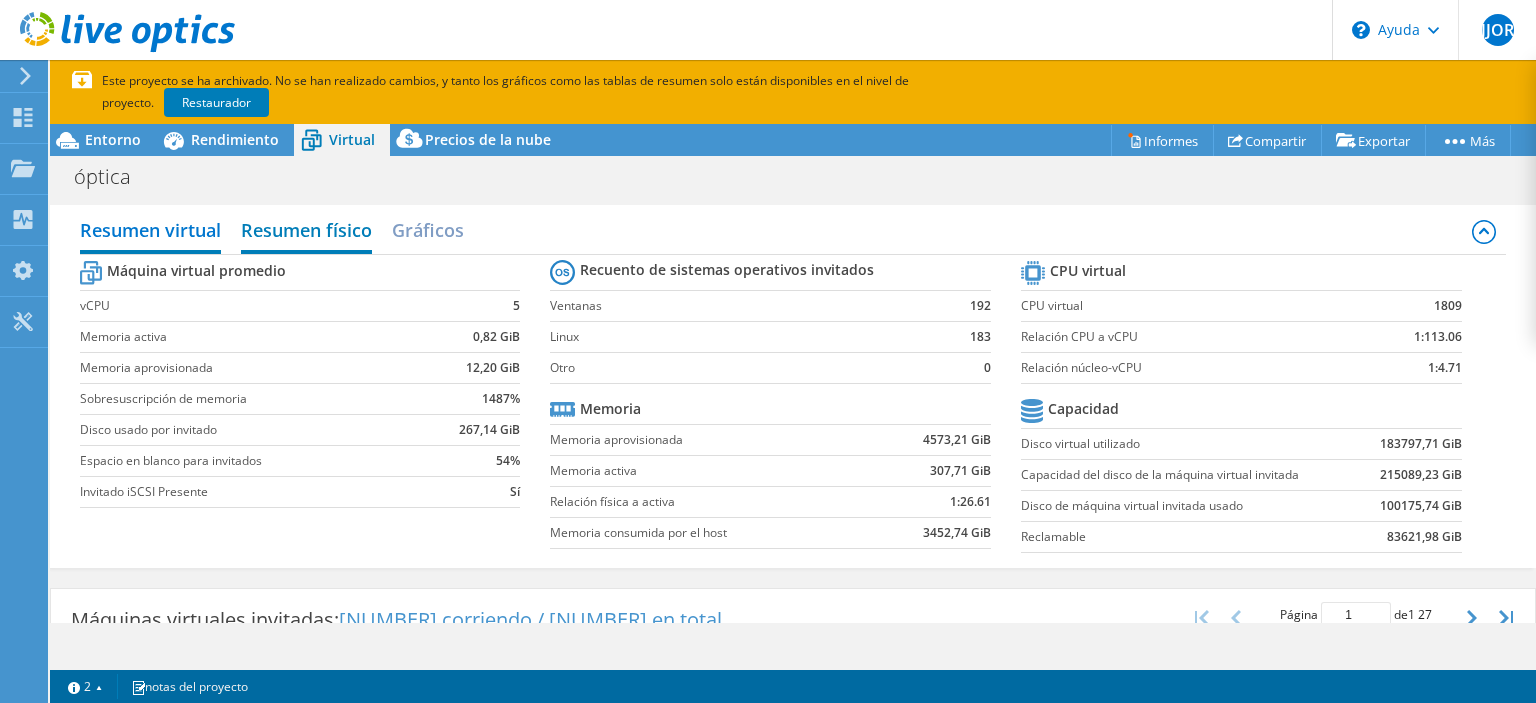 click on "Resumen físico" at bounding box center (306, 230) 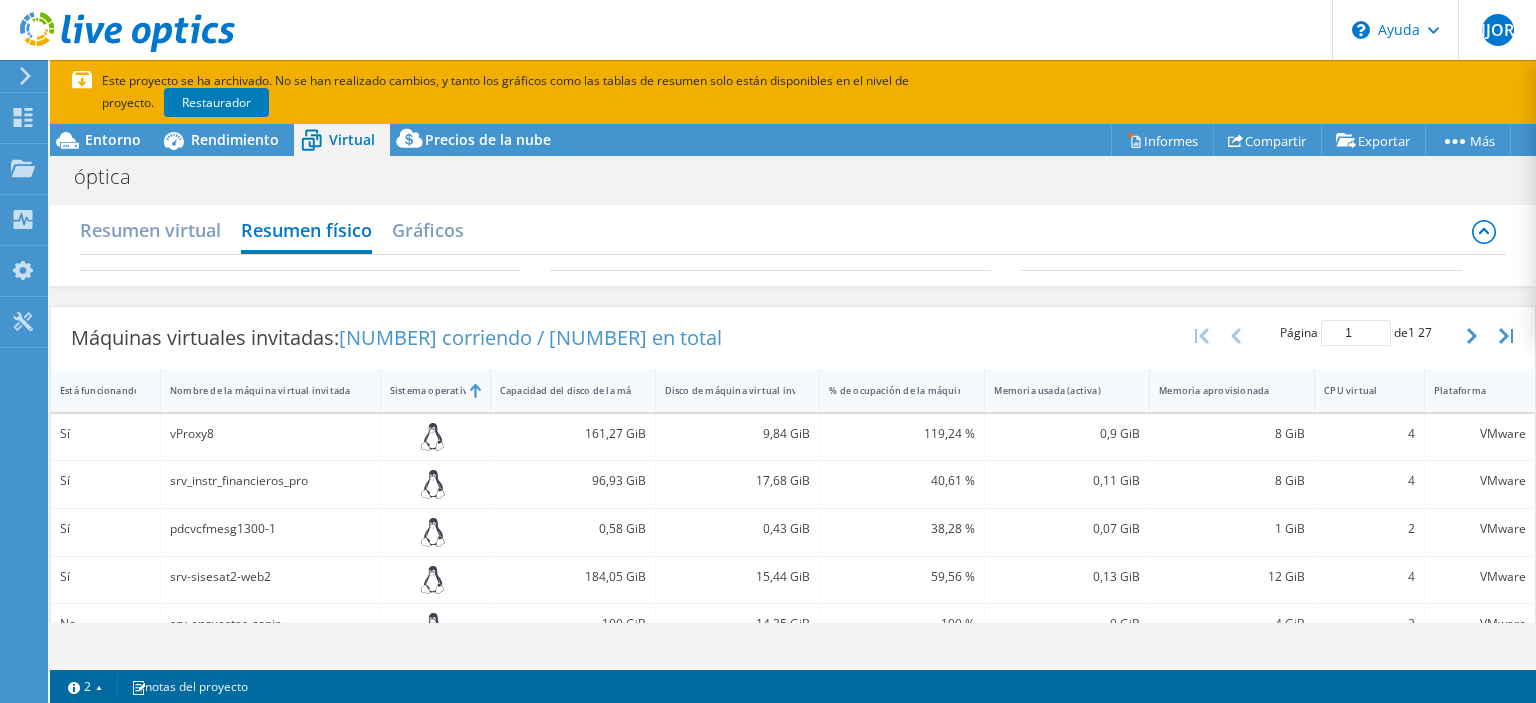 scroll, scrollTop: 465, scrollLeft: 0, axis: vertical 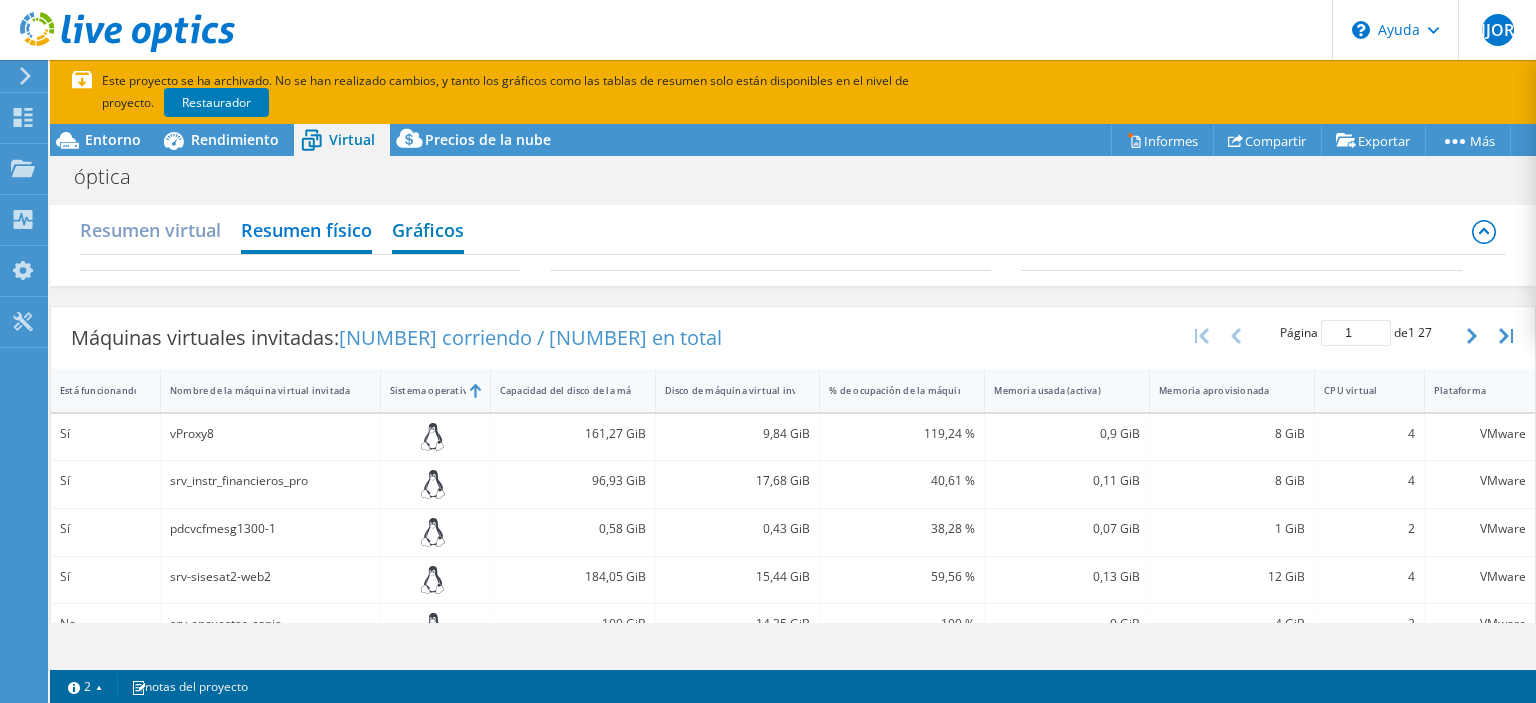 click on "Gráficos" at bounding box center (428, 230) 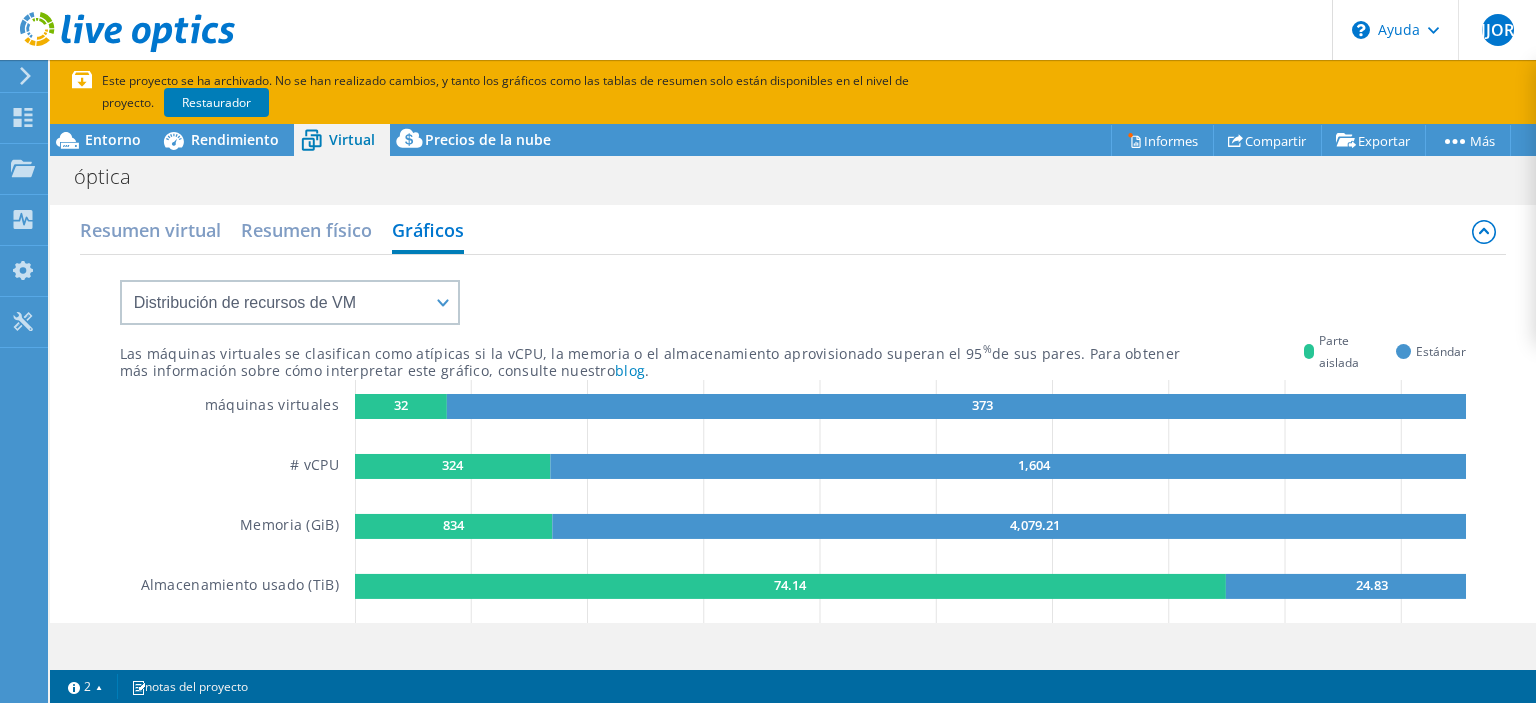 scroll, scrollTop: 465, scrollLeft: 0, axis: vertical 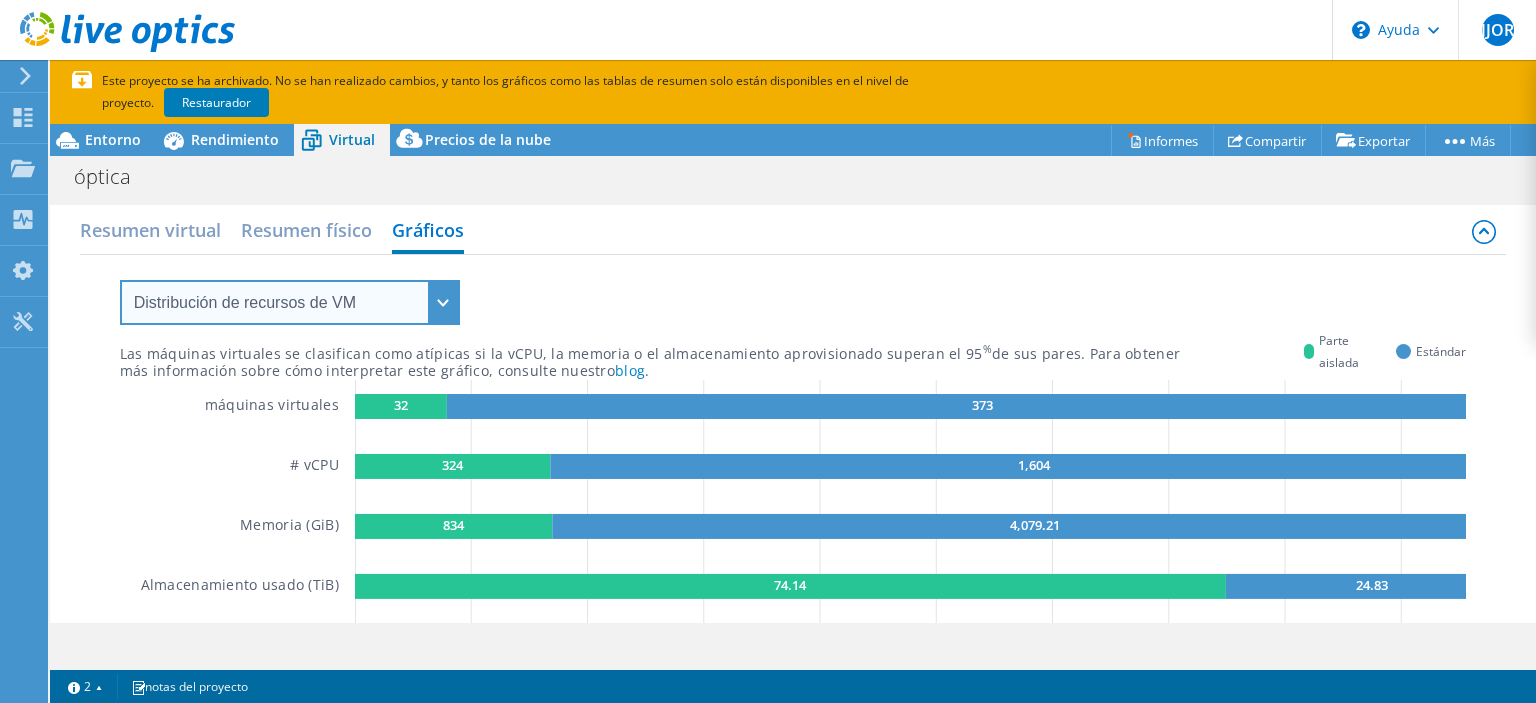 click on "Distribución de recursos de VM Contraste de aprovisionamiento Sobreaprovisionamiento" at bounding box center [290, 302] 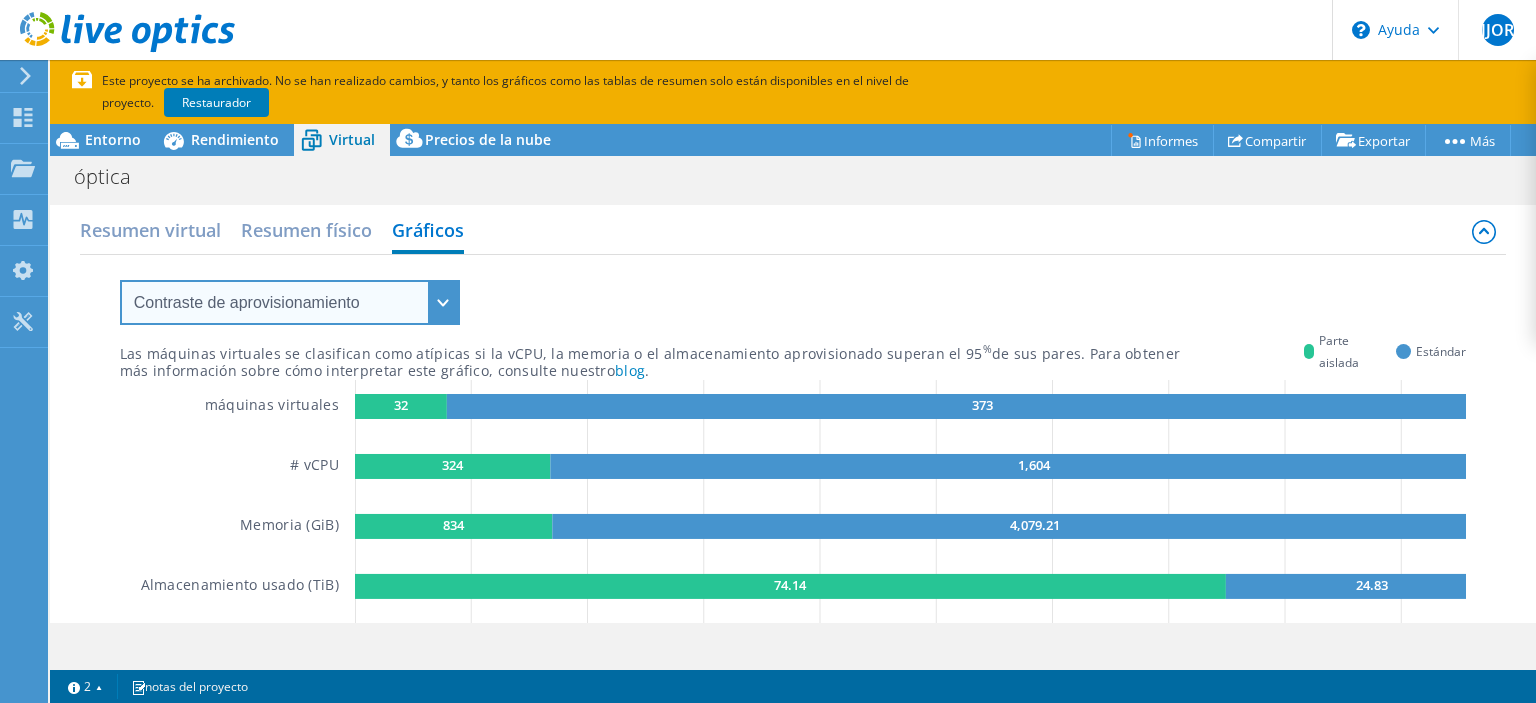 click on "Distribución de recursos de VM Contraste de aprovisionamiento Sobreaprovisionamiento" at bounding box center [290, 302] 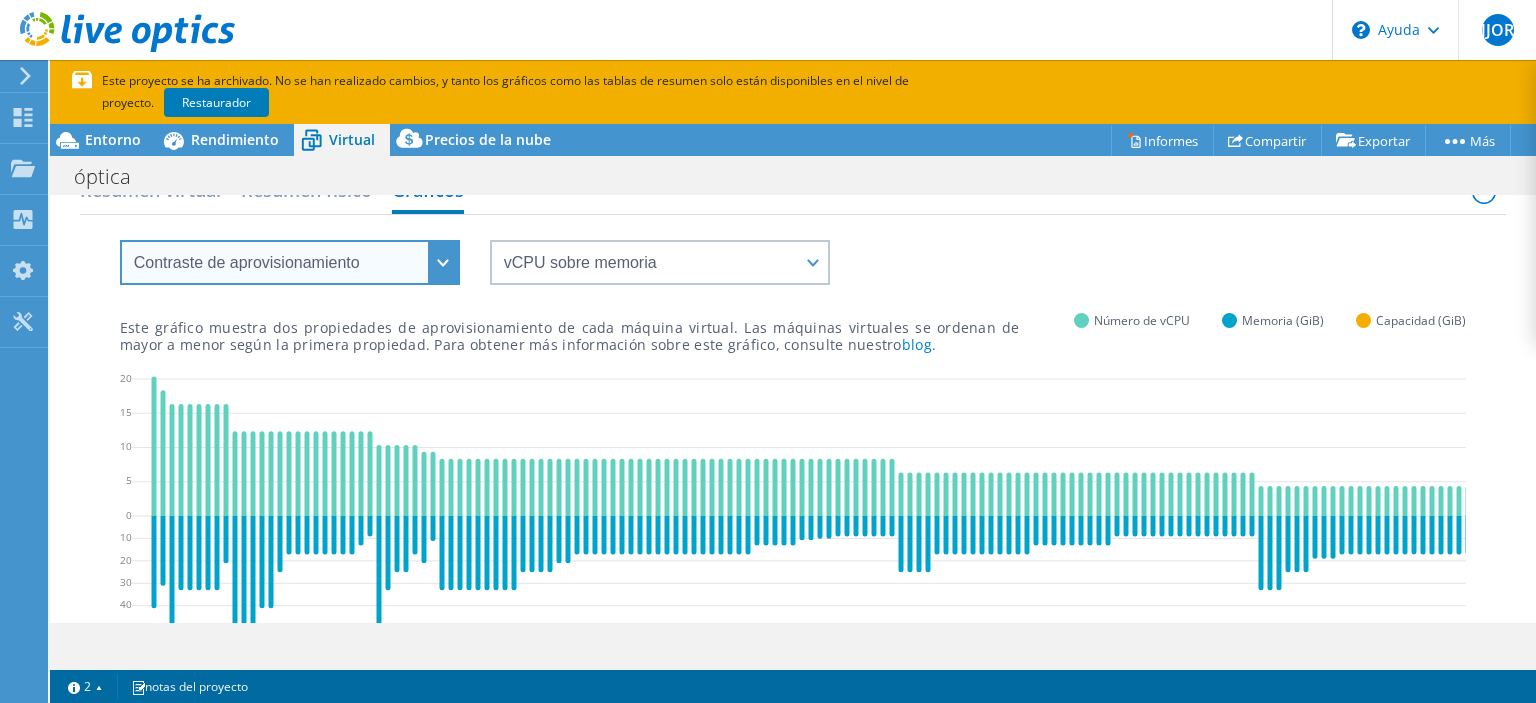 scroll, scrollTop: 0, scrollLeft: 0, axis: both 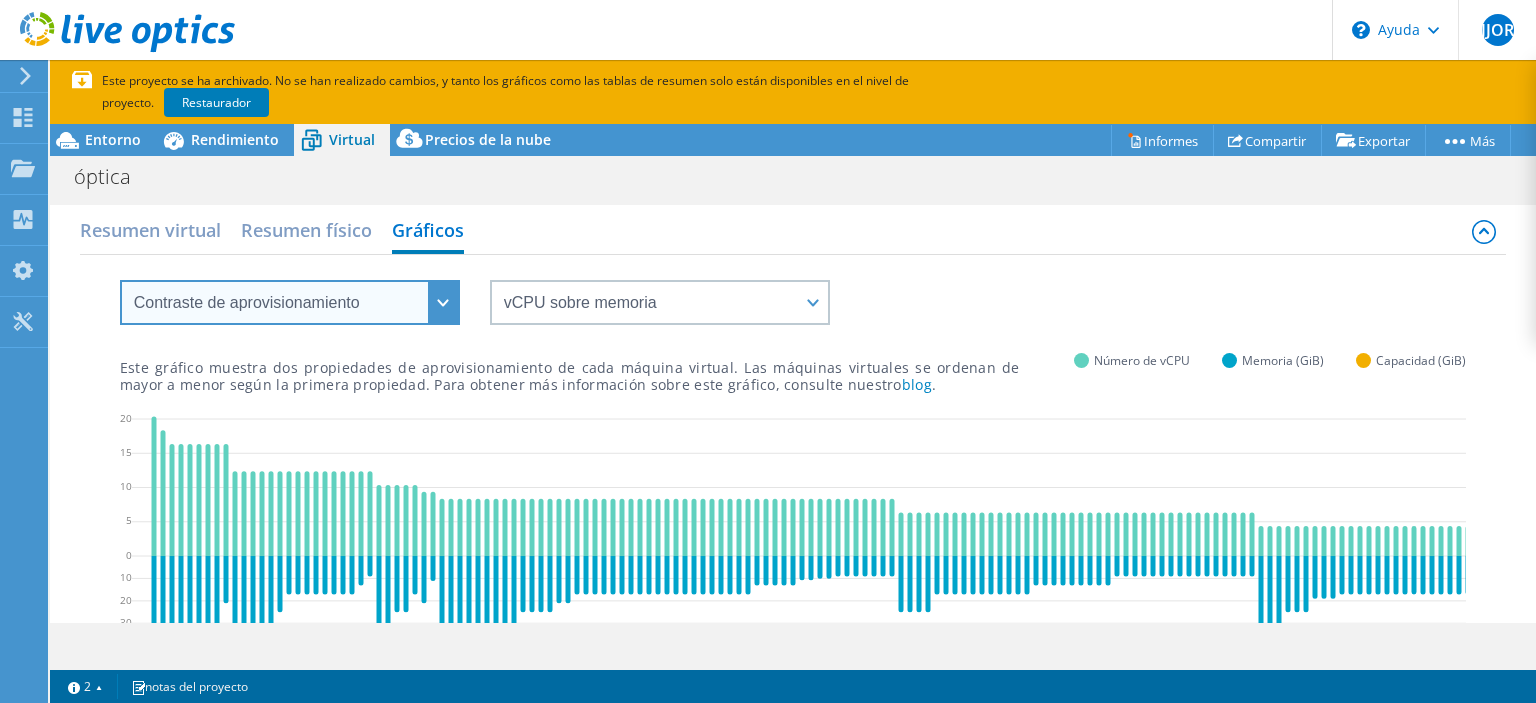 click on "Distribución de recursos de VM Contraste de aprovisionamiento Sobreaprovisionamiento" at bounding box center [290, 302] 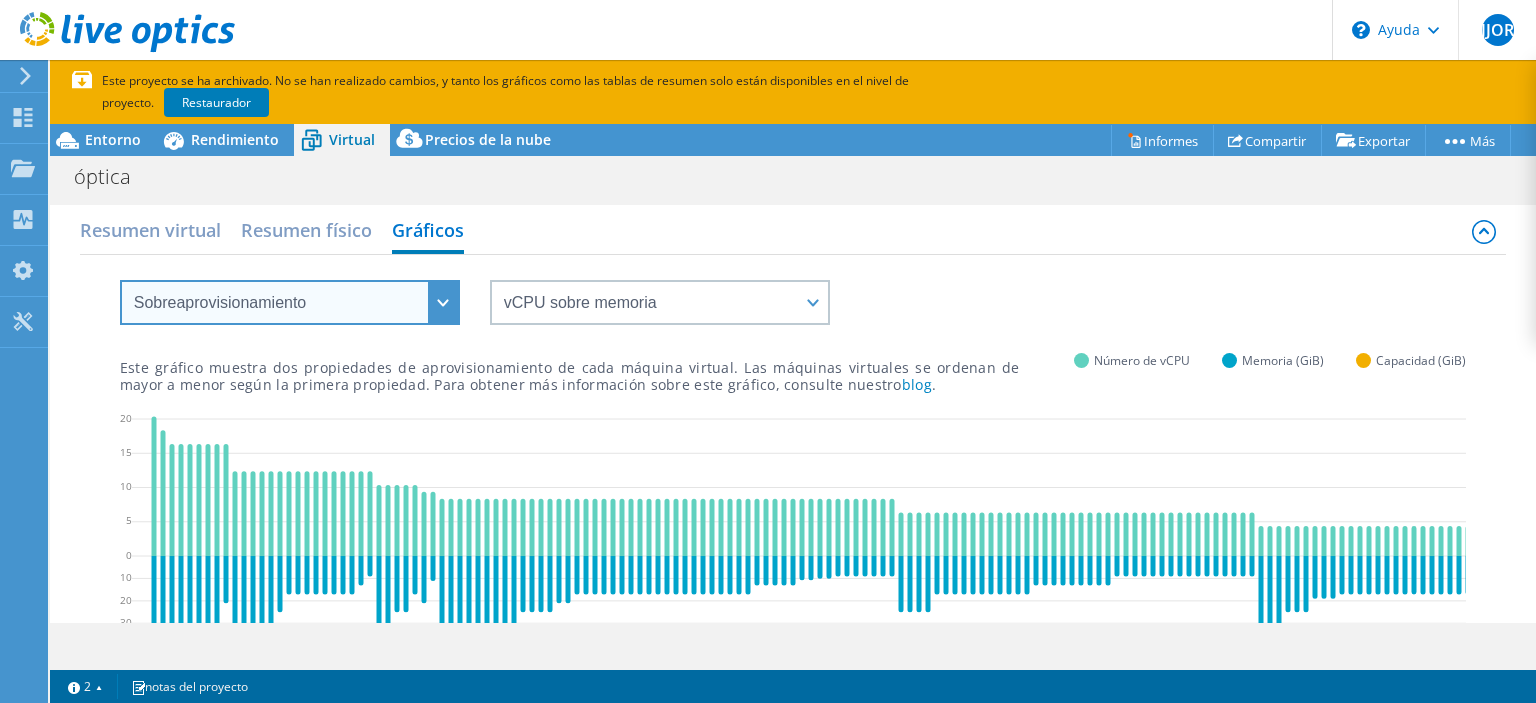 click on "Distribución de recursos de VM Contraste de aprovisionamiento Sobreaprovisionamiento" at bounding box center (290, 302) 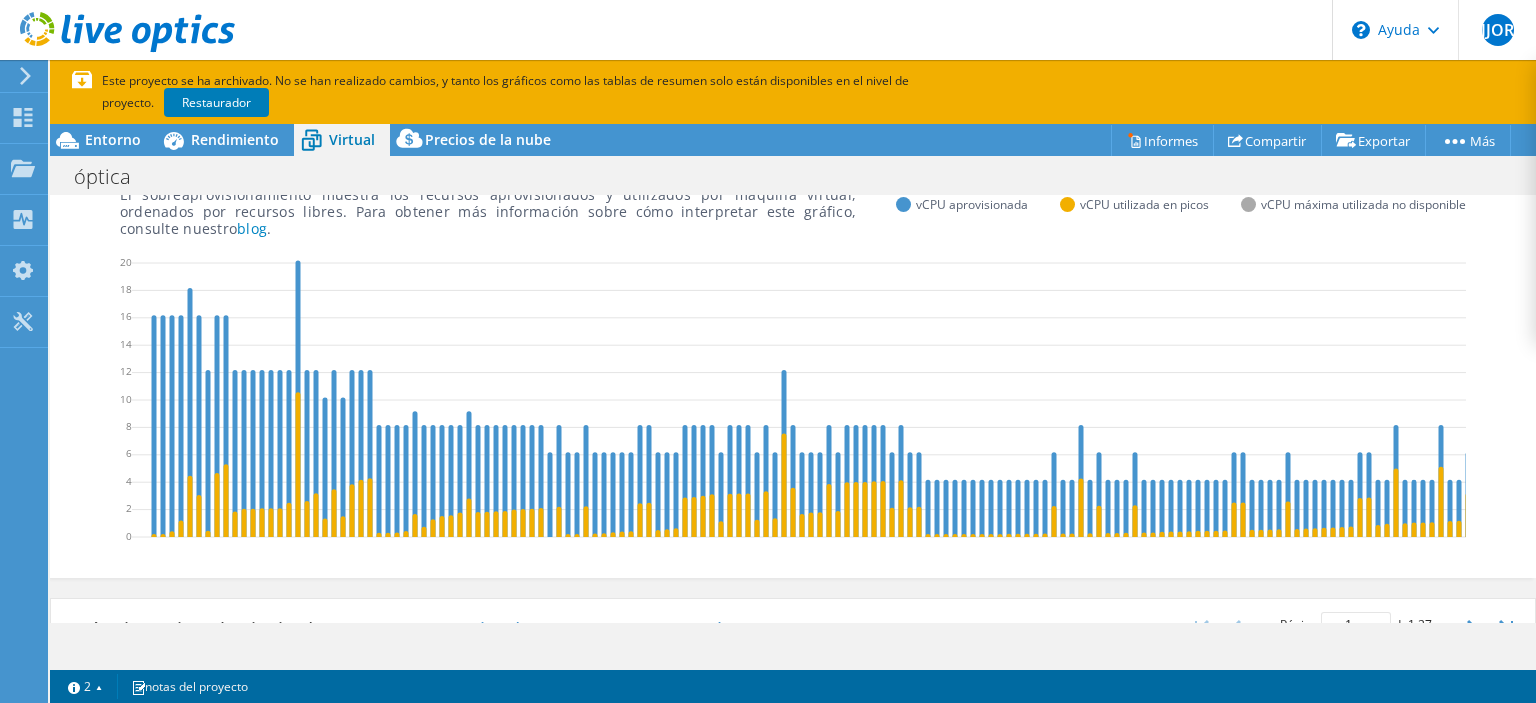 scroll, scrollTop: 100, scrollLeft: 0, axis: vertical 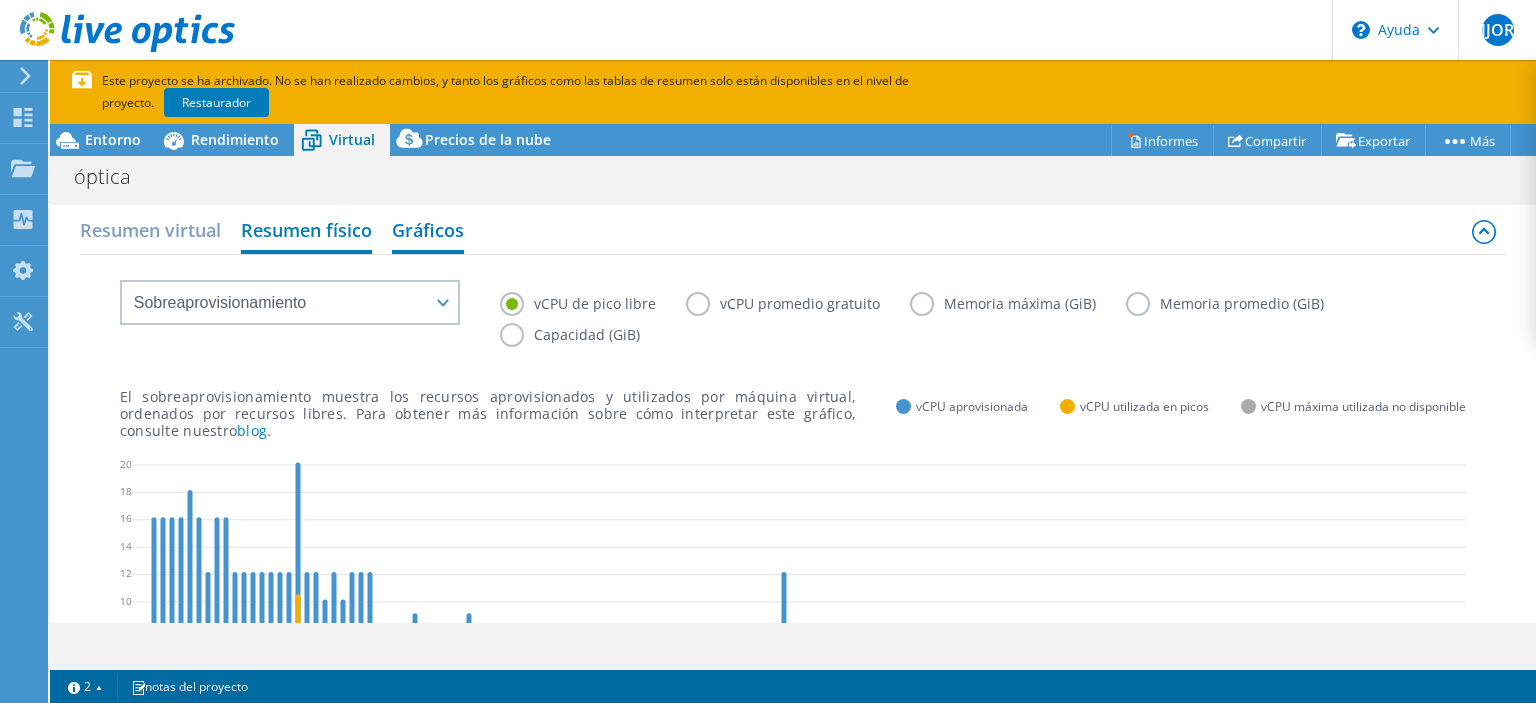 click on "Resumen físico" at bounding box center [306, 230] 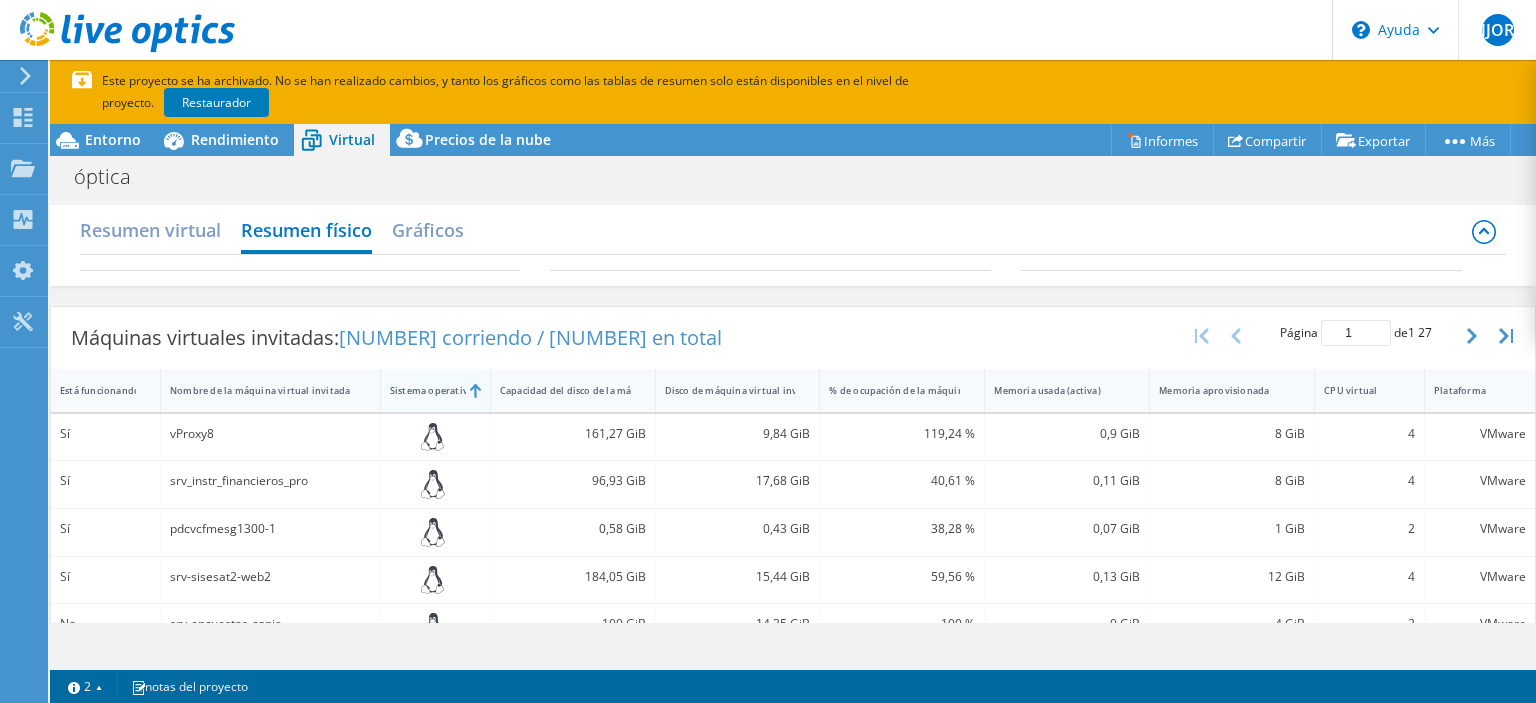 click on "Sistema operativo de máquina virtual invitada" at bounding box center [498, 390] 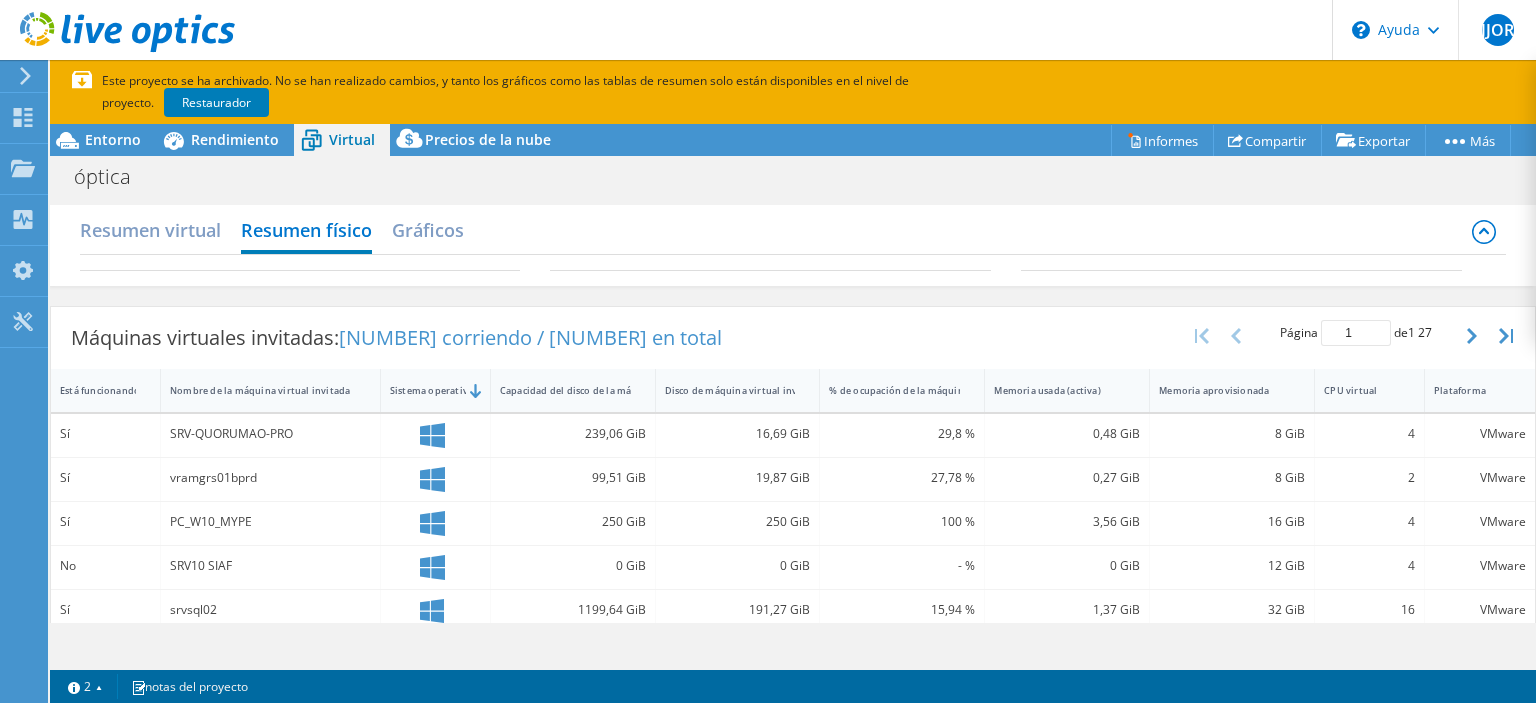 scroll, scrollTop: 0, scrollLeft: 0, axis: both 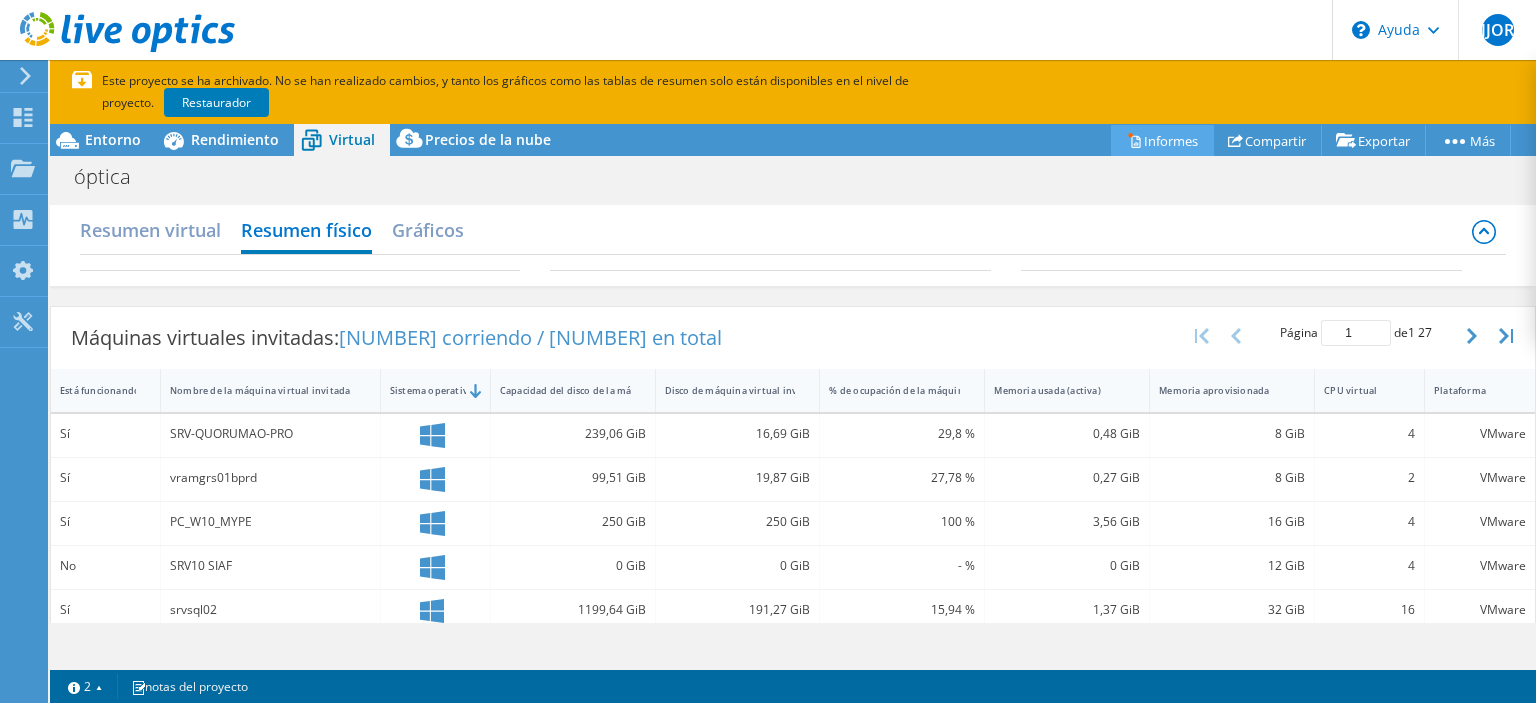 click on "Informes" at bounding box center (1171, 141) 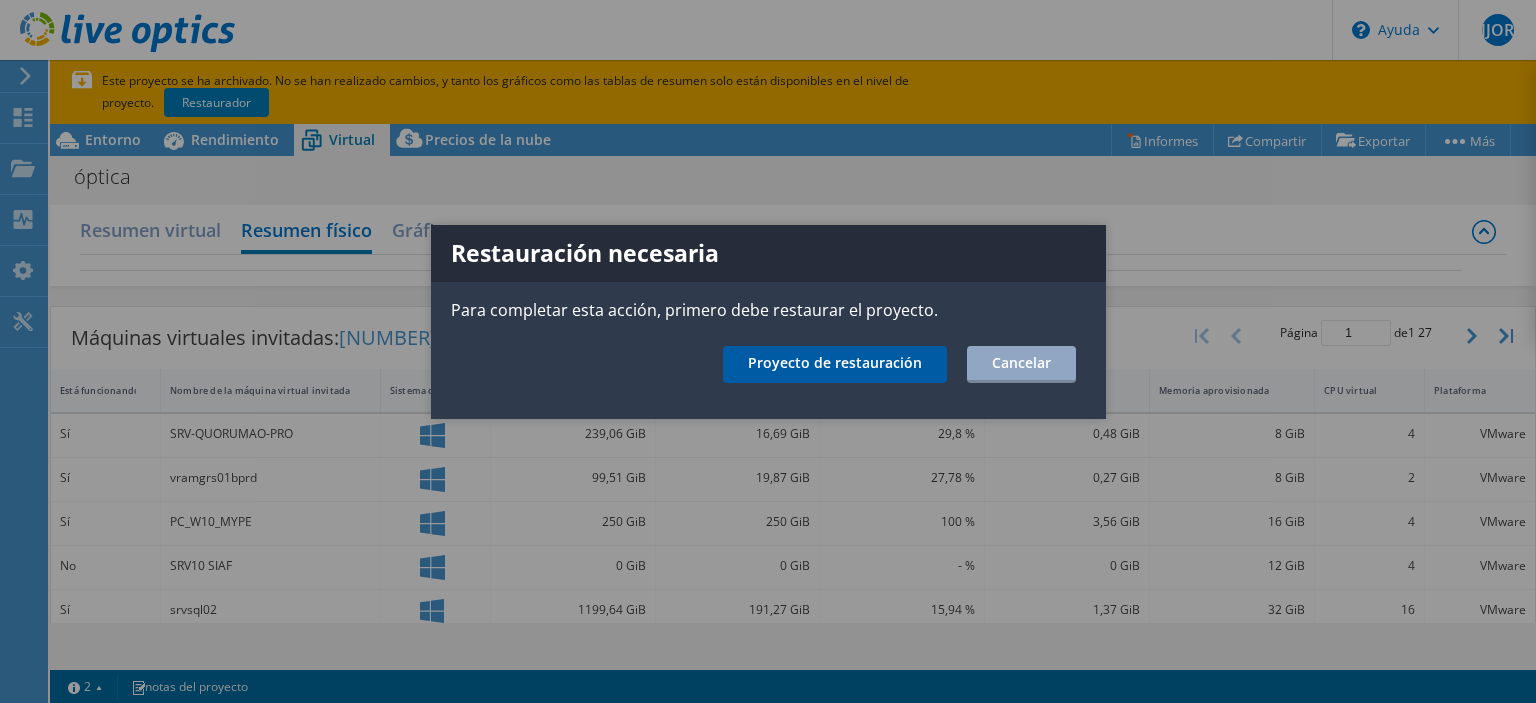 click on "Proyecto de restauración" at bounding box center [835, 362] 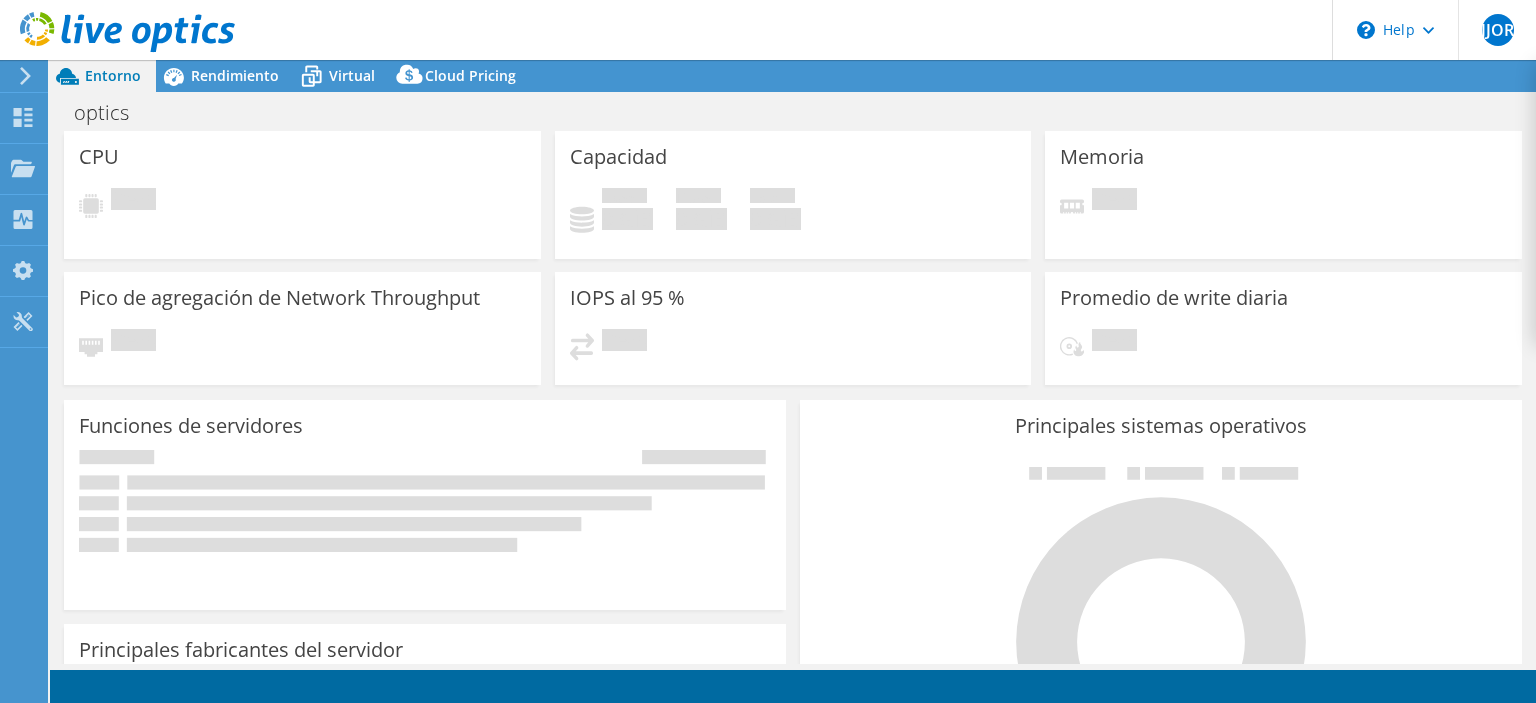 scroll, scrollTop: 0, scrollLeft: 0, axis: both 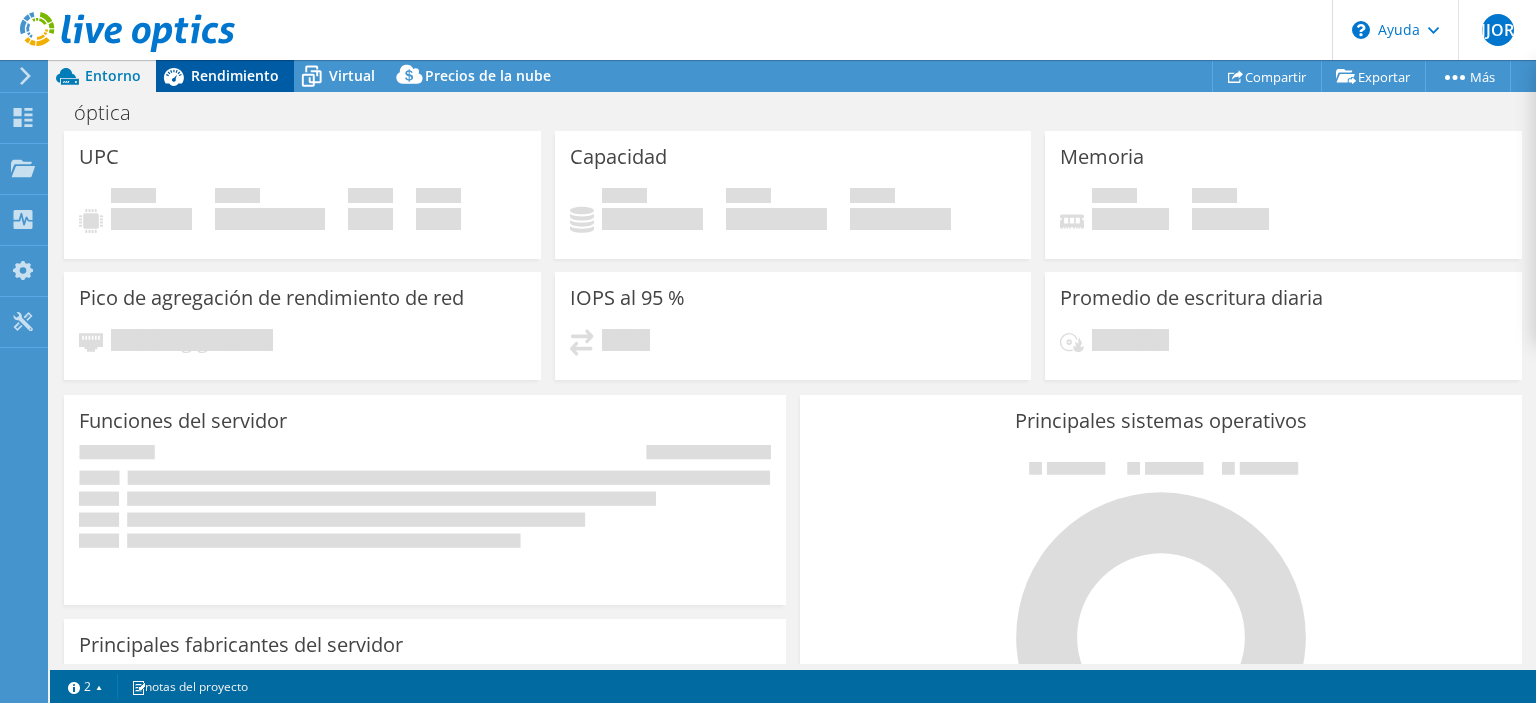 click on "Rendimiento" at bounding box center [235, 75] 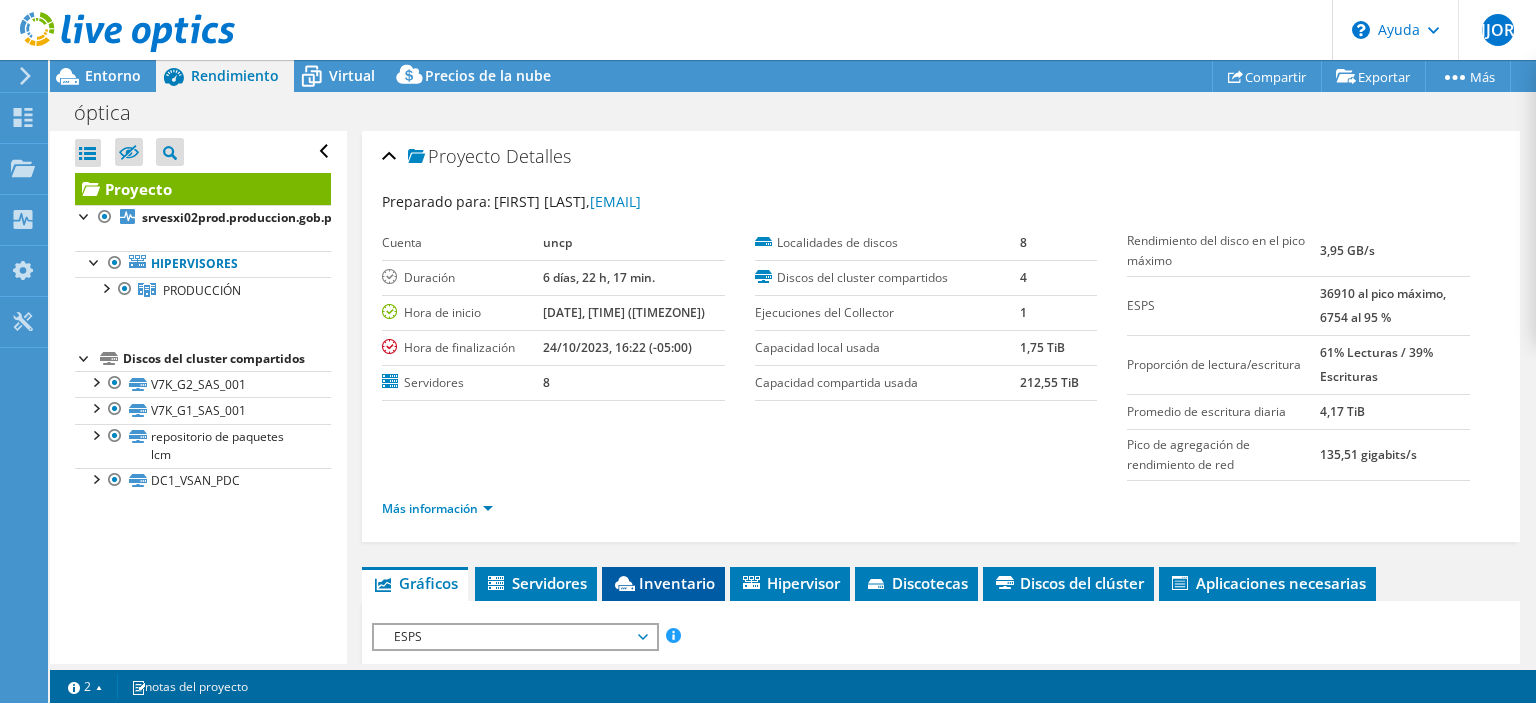click on "Inventario" at bounding box center [677, 583] 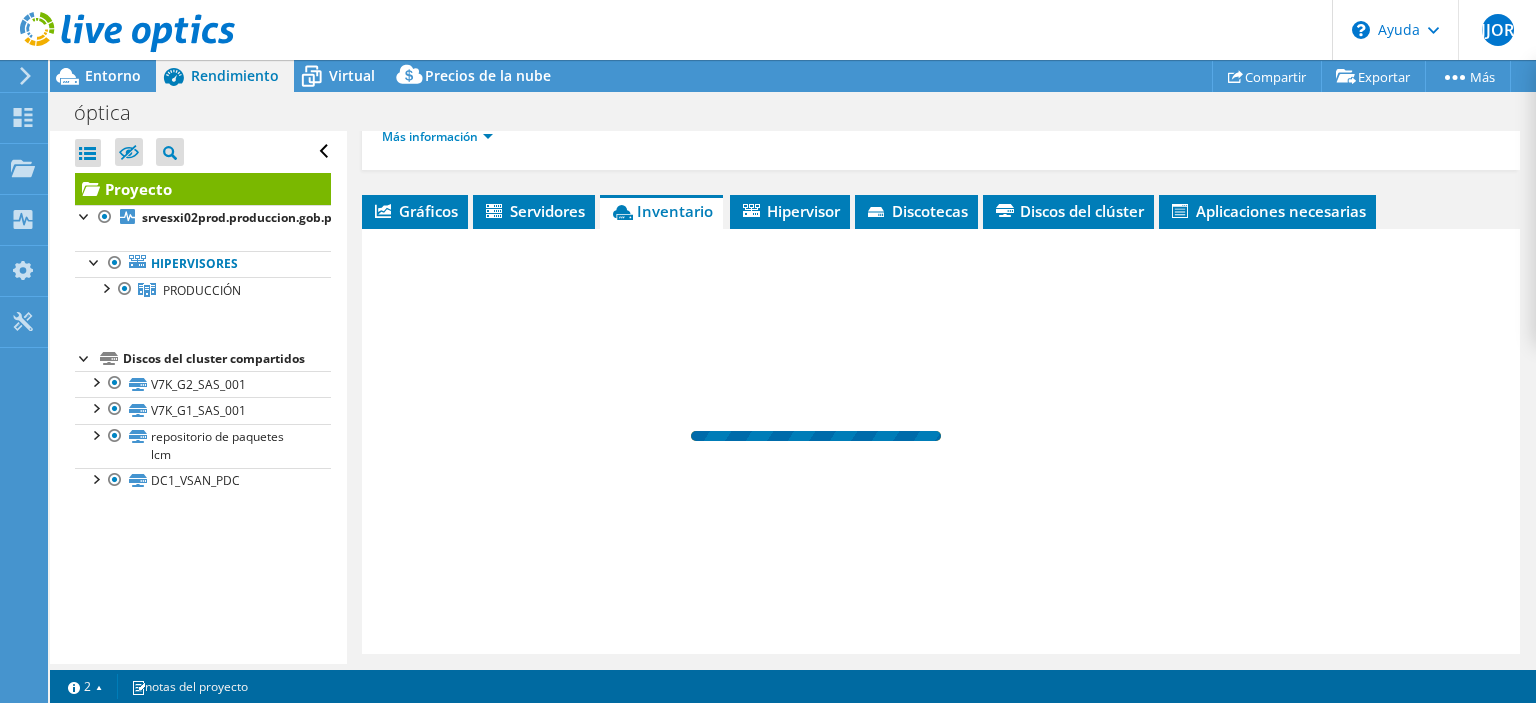scroll, scrollTop: 435, scrollLeft: 0, axis: vertical 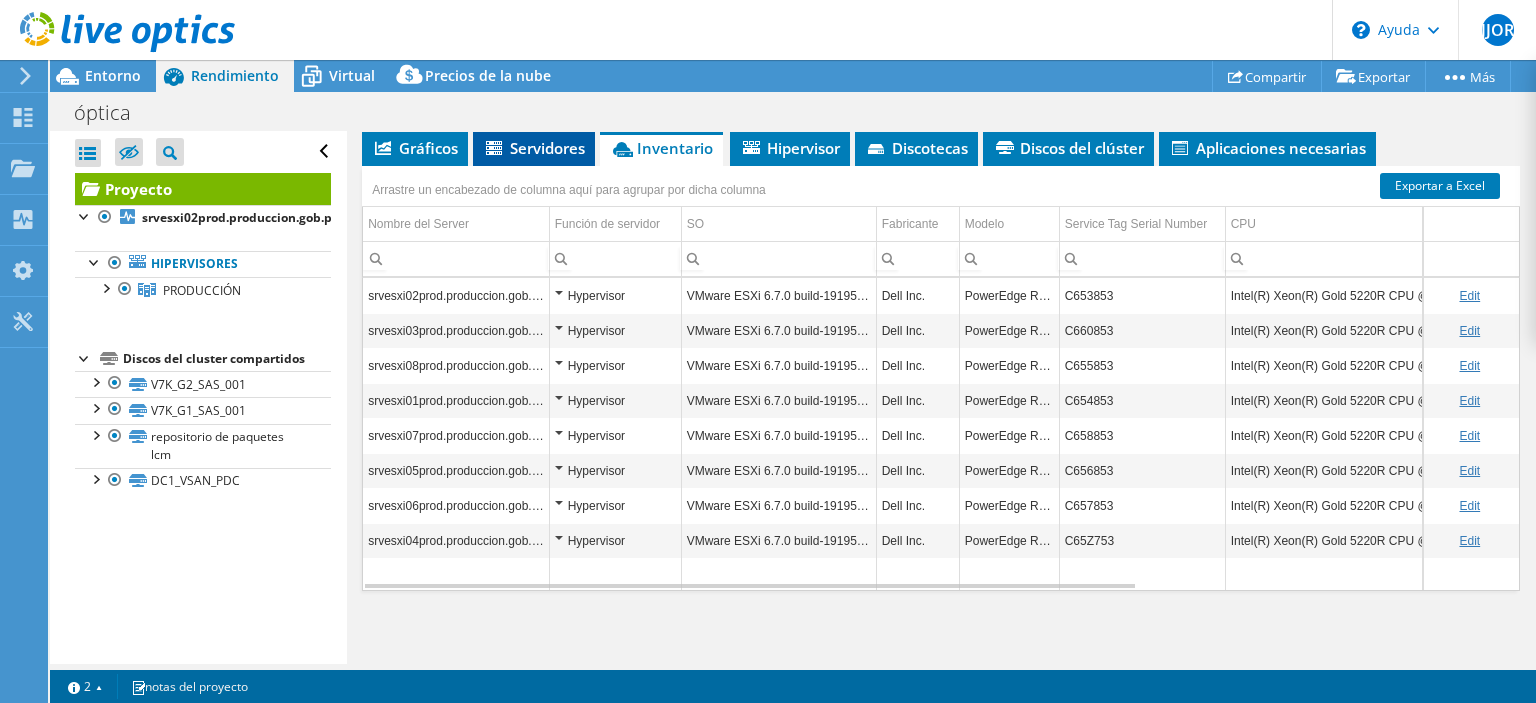 click on "Servidores" at bounding box center [547, 148] 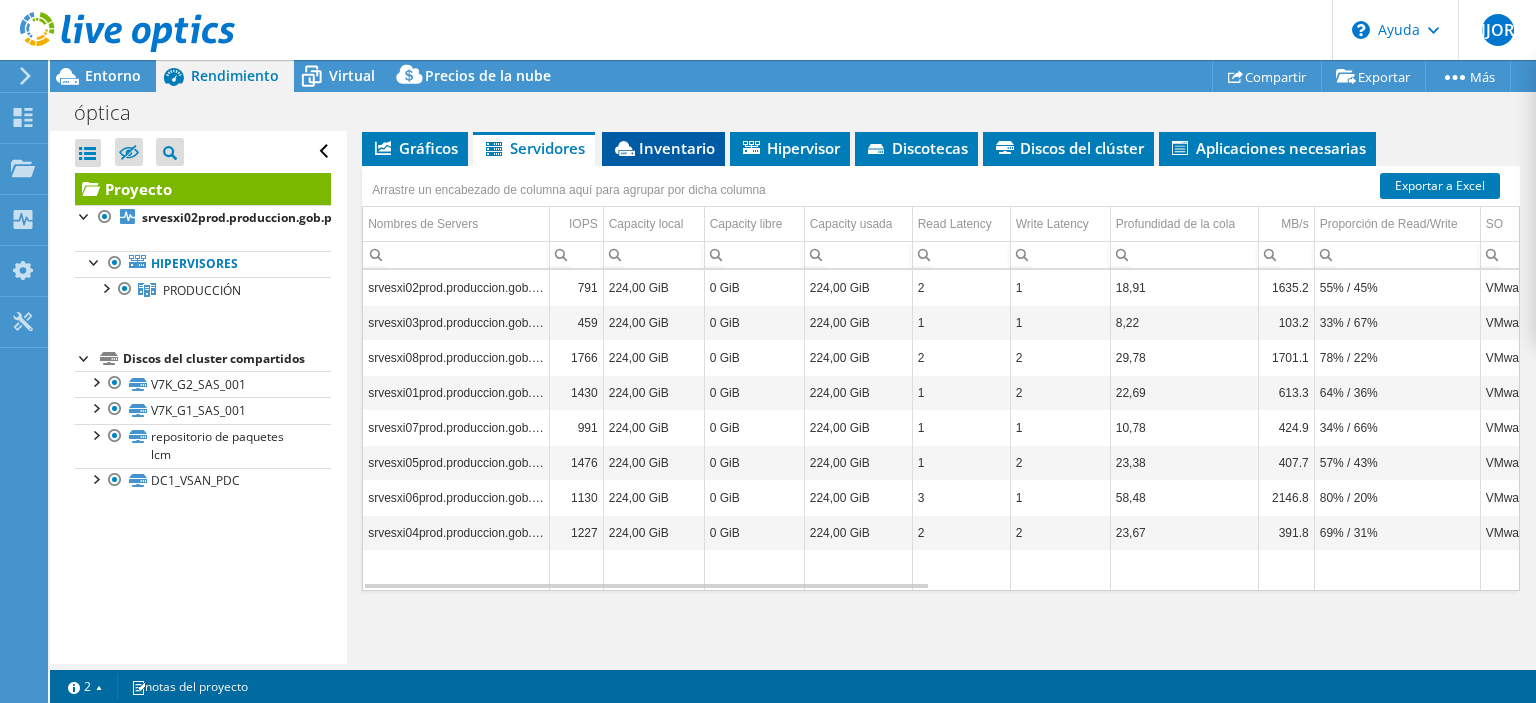 click on "Inventario" at bounding box center [677, 148] 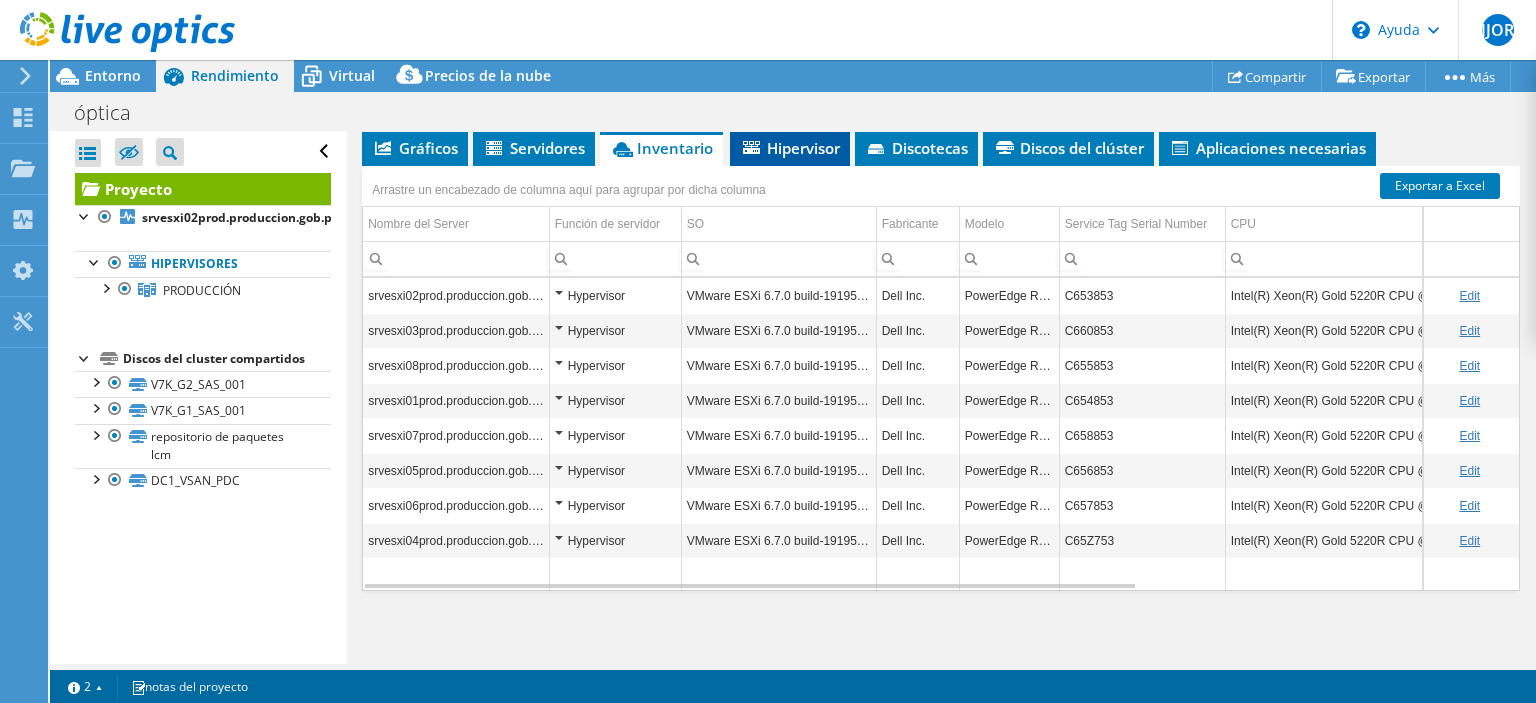 click on "Hipervisor" at bounding box center [803, 148] 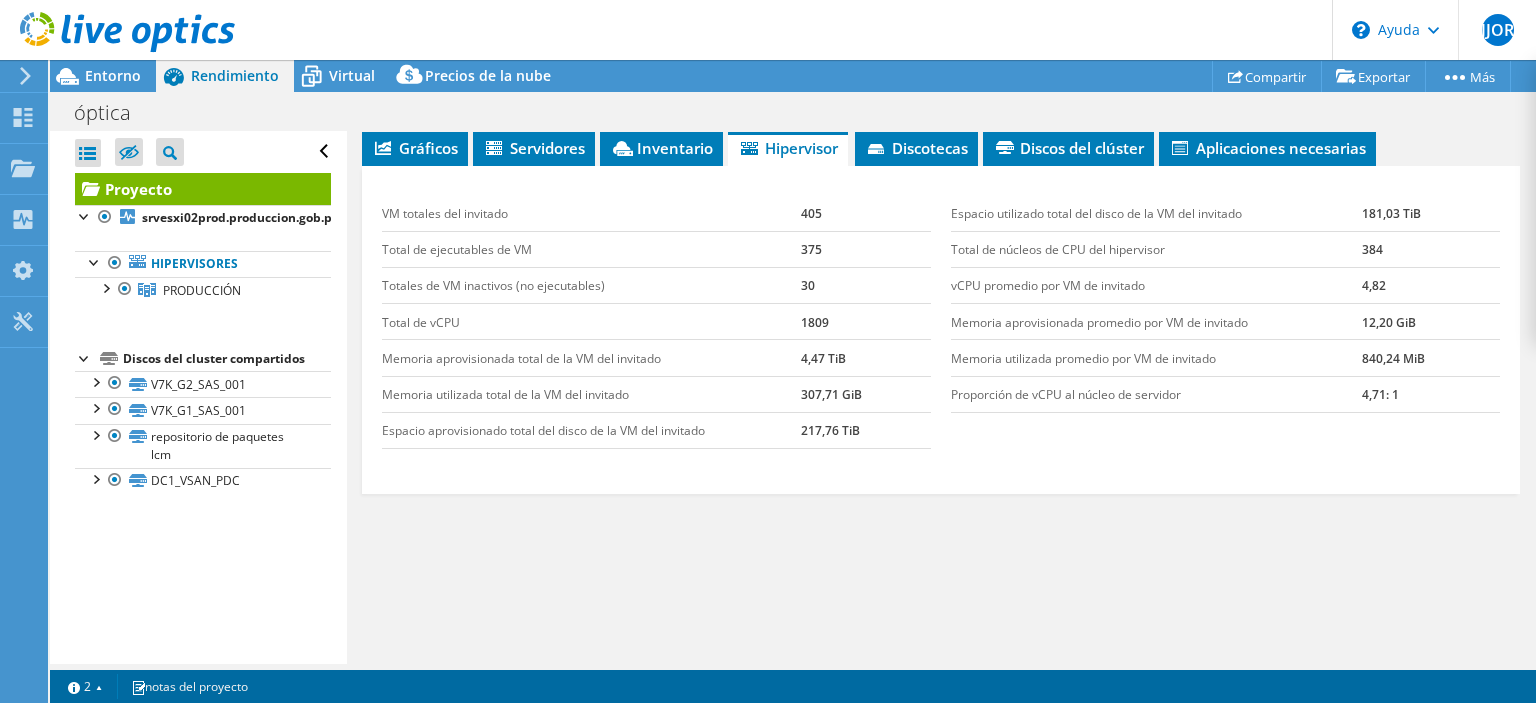 click on "VM totales del invitado
[NUMBER]
Total de ejecutables de VM
[NUMBER]
Totales de VM inactivos (no ejecutables)
[NUMBER]
Total de vCPU
[NUMBER]
Memoria aprovisionada total de la VM del invitado
[NUMBER]
Memoria utilizada total de la VM del invitado
[NUMBER]
[NUMBER] [SIZE]" at bounding box center [941, 330] 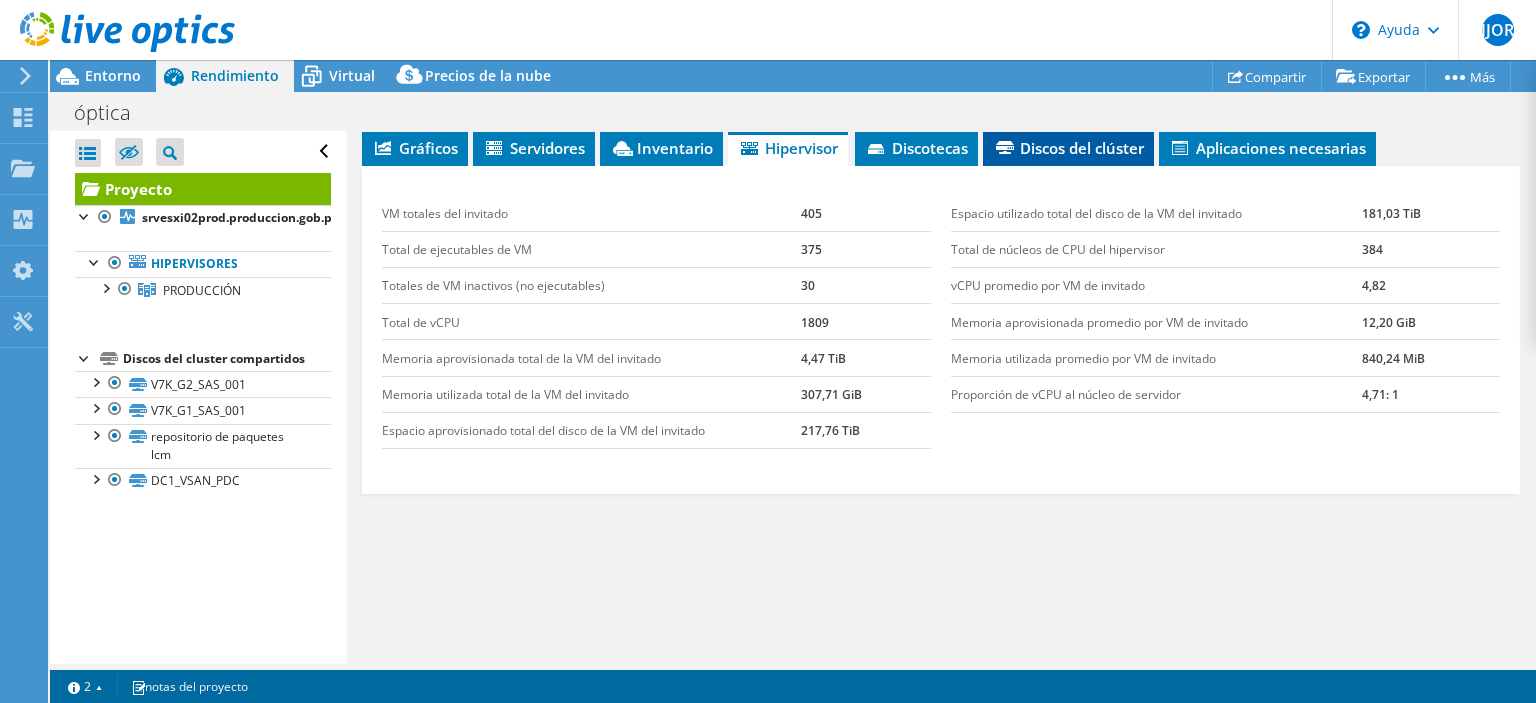 drag, startPoint x: 941, startPoint y: 147, endPoint x: 1011, endPoint y: 153, distance: 70.256676 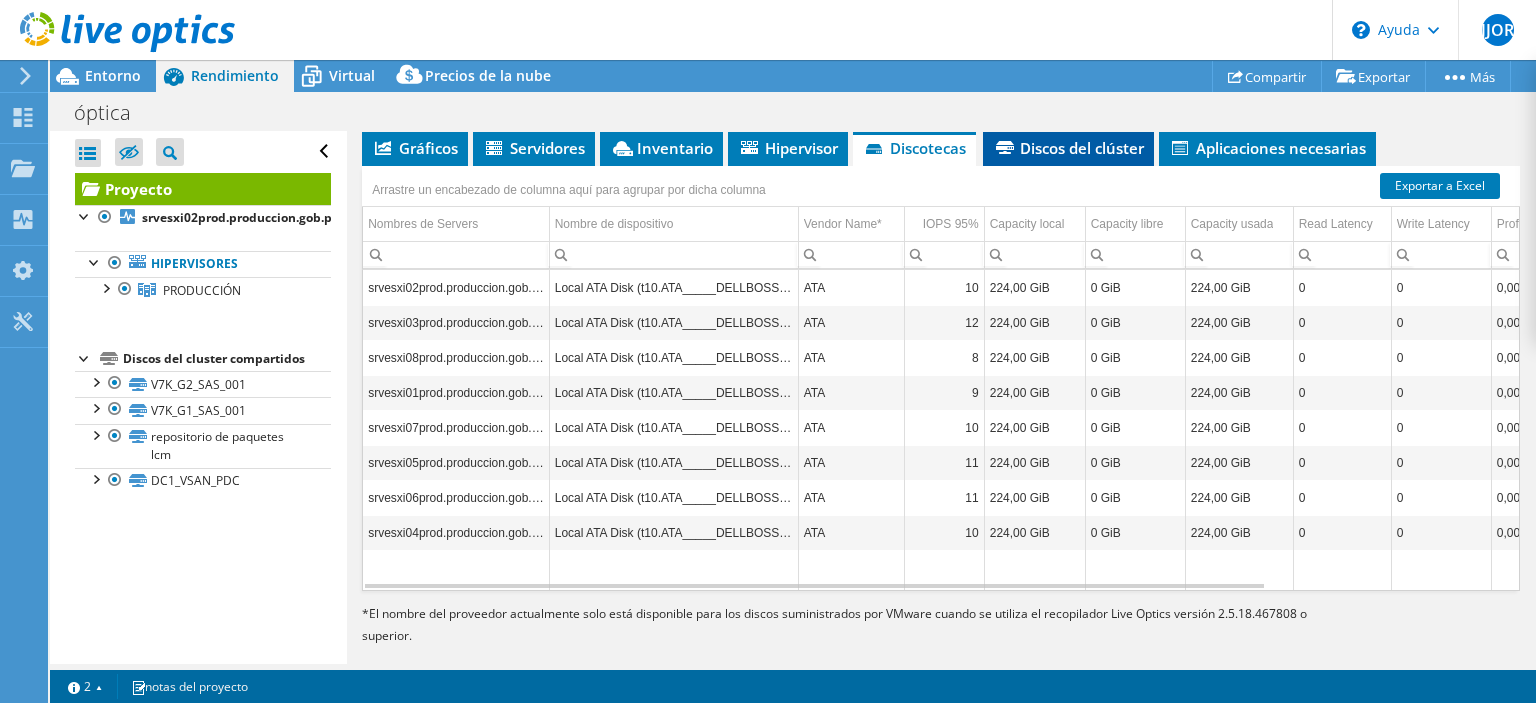 click on "Discos del clúster" at bounding box center [1082, 148] 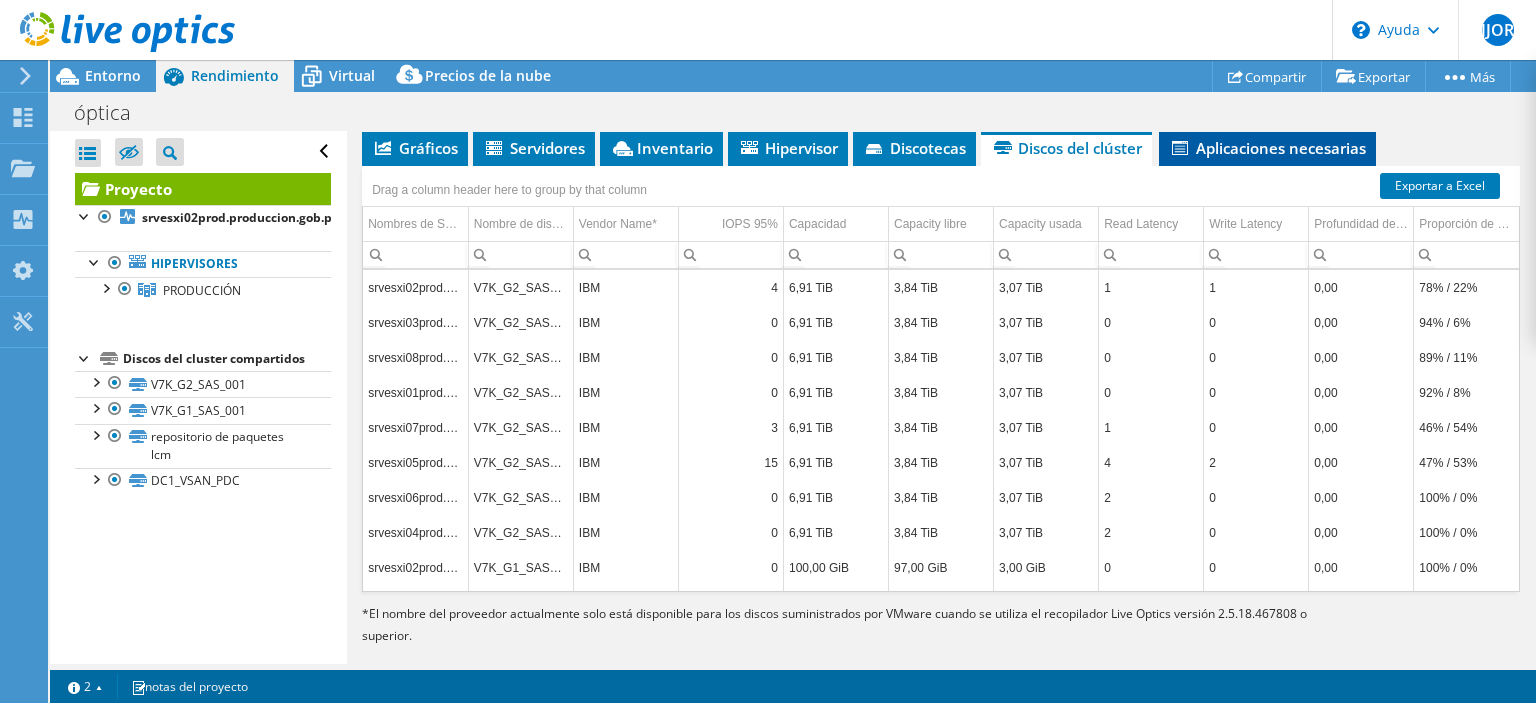 click on "Aplicaciones necesarias" at bounding box center [1281, 148] 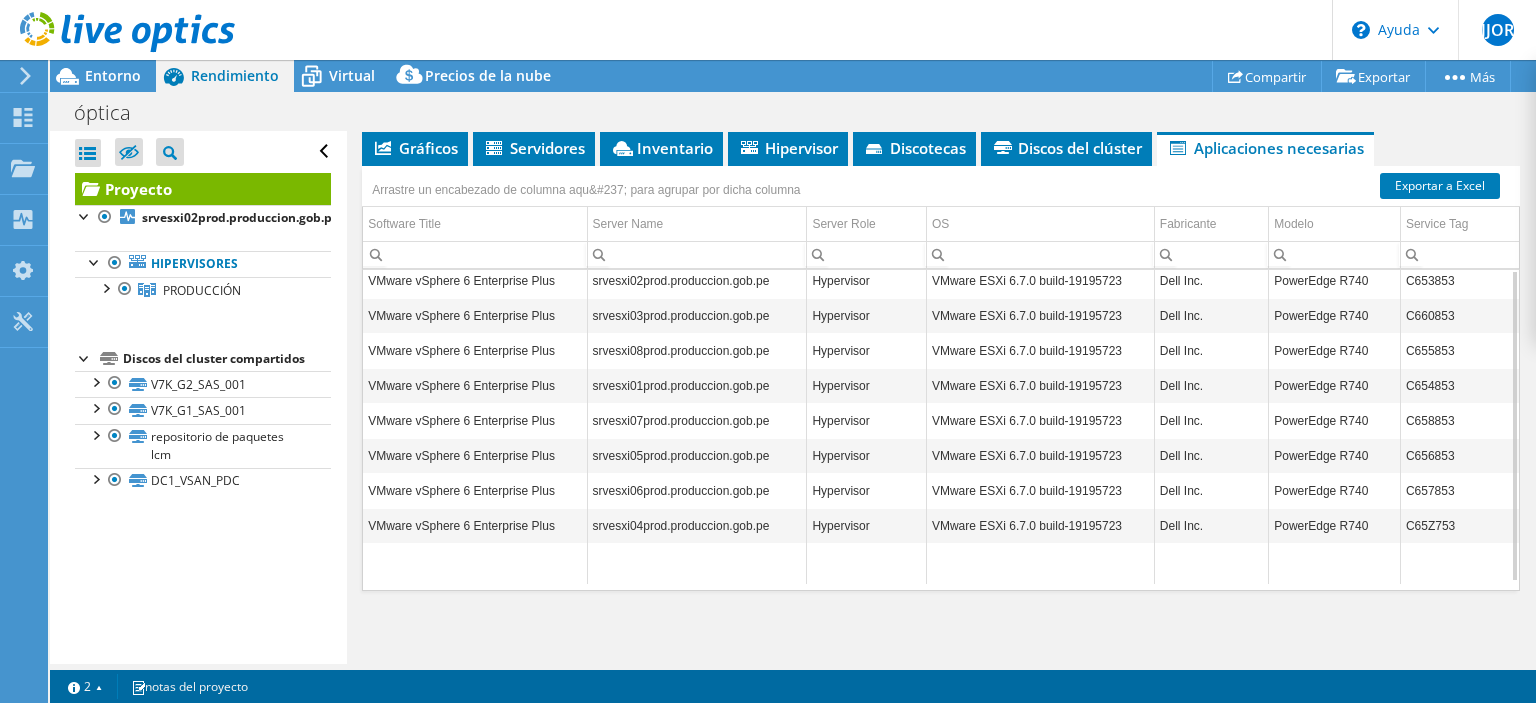 scroll, scrollTop: 0, scrollLeft: 0, axis: both 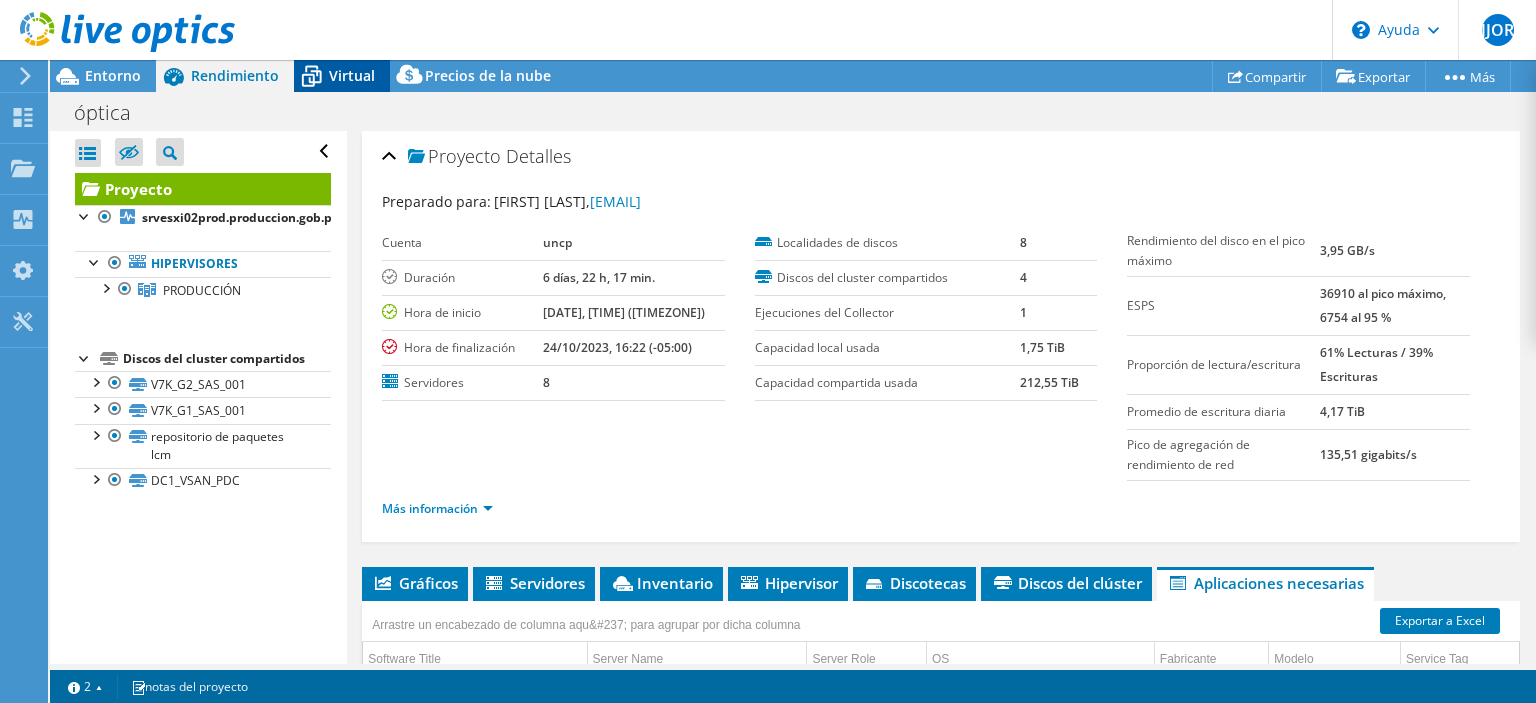 click 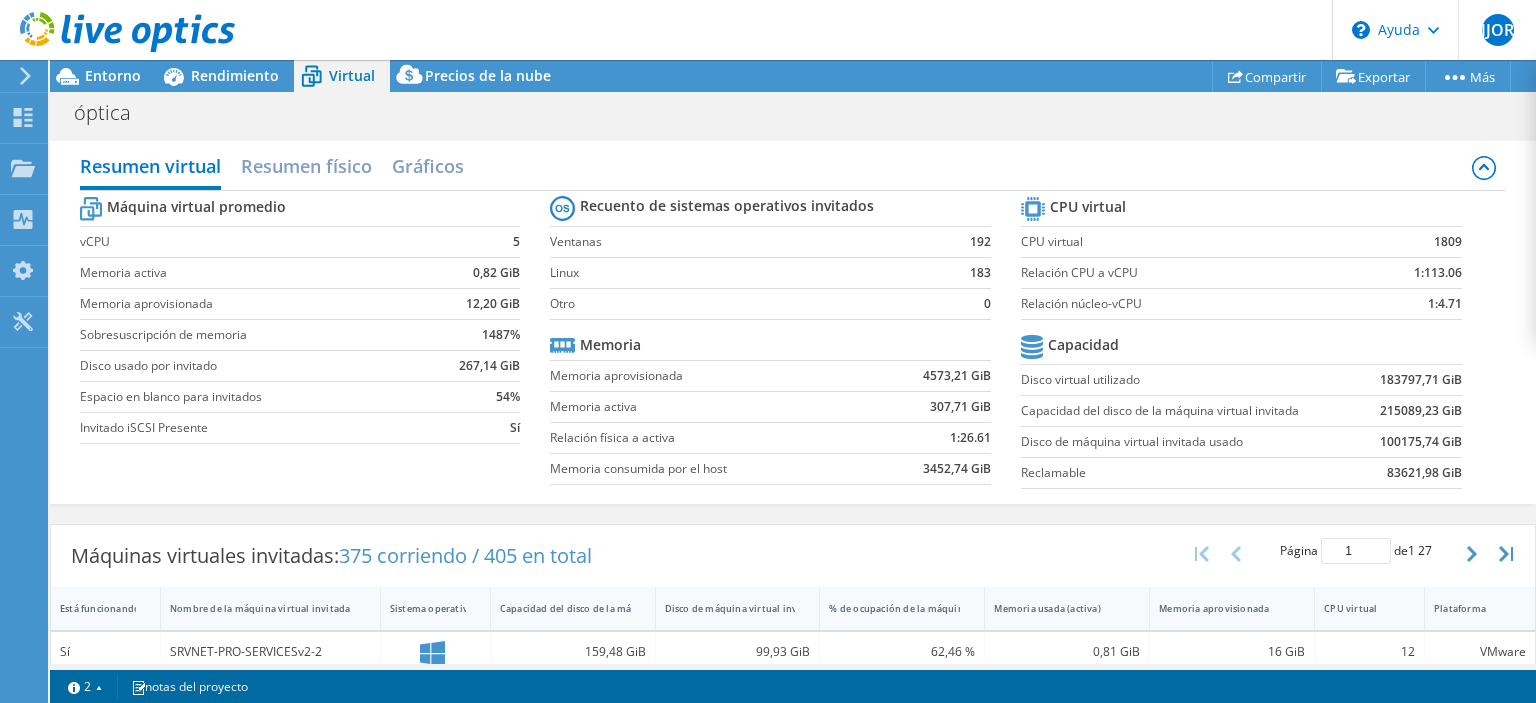 scroll, scrollTop: 435, scrollLeft: 0, axis: vertical 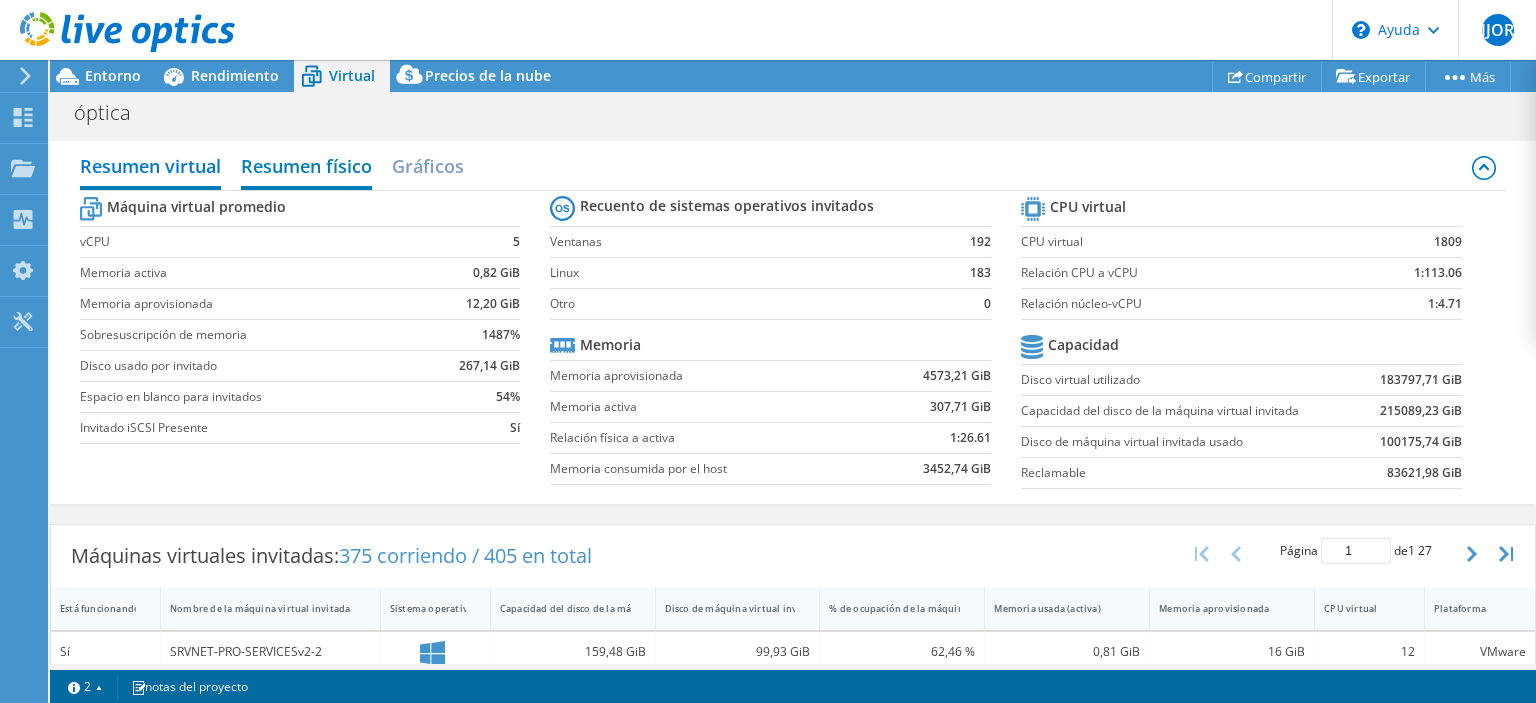 click on "Resumen físico" at bounding box center [306, 166] 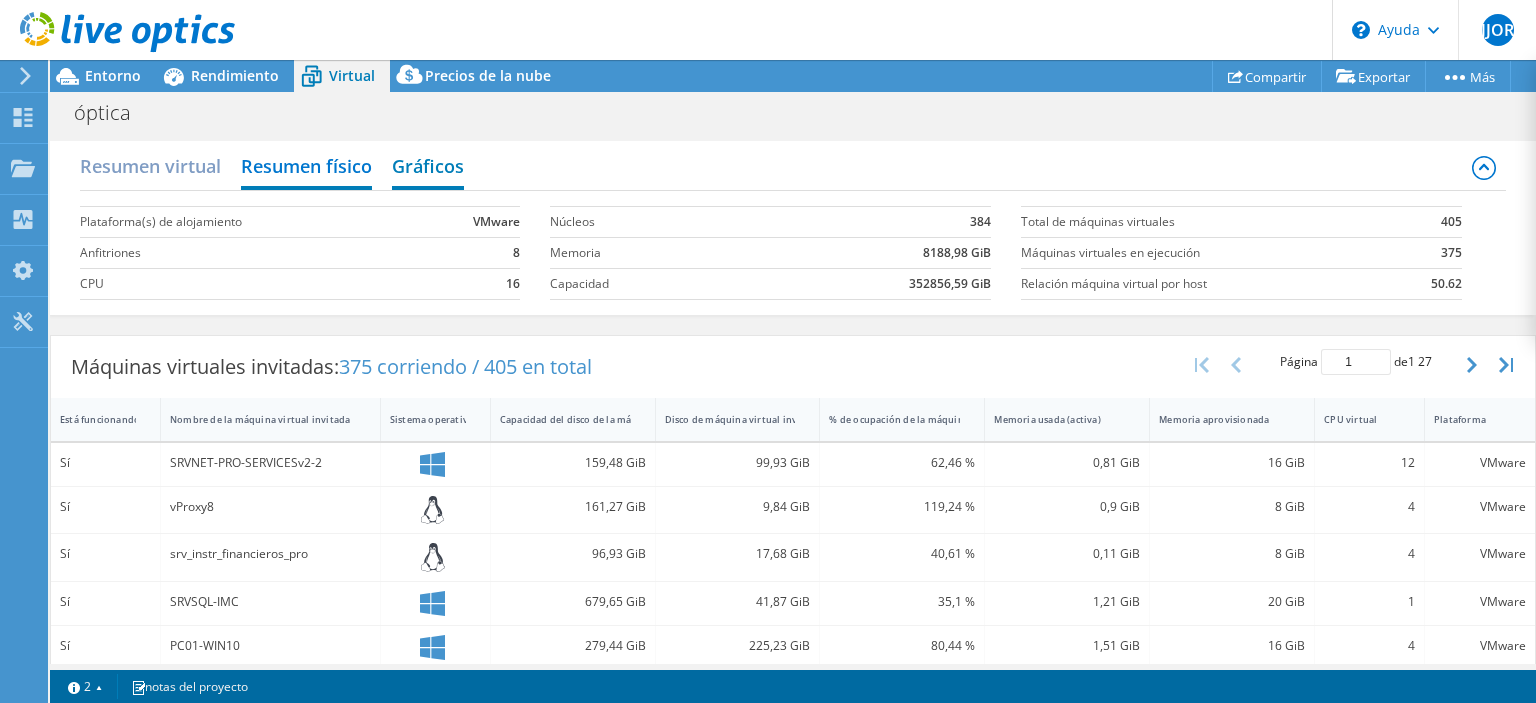 click on "Gráficos" at bounding box center (428, 166) 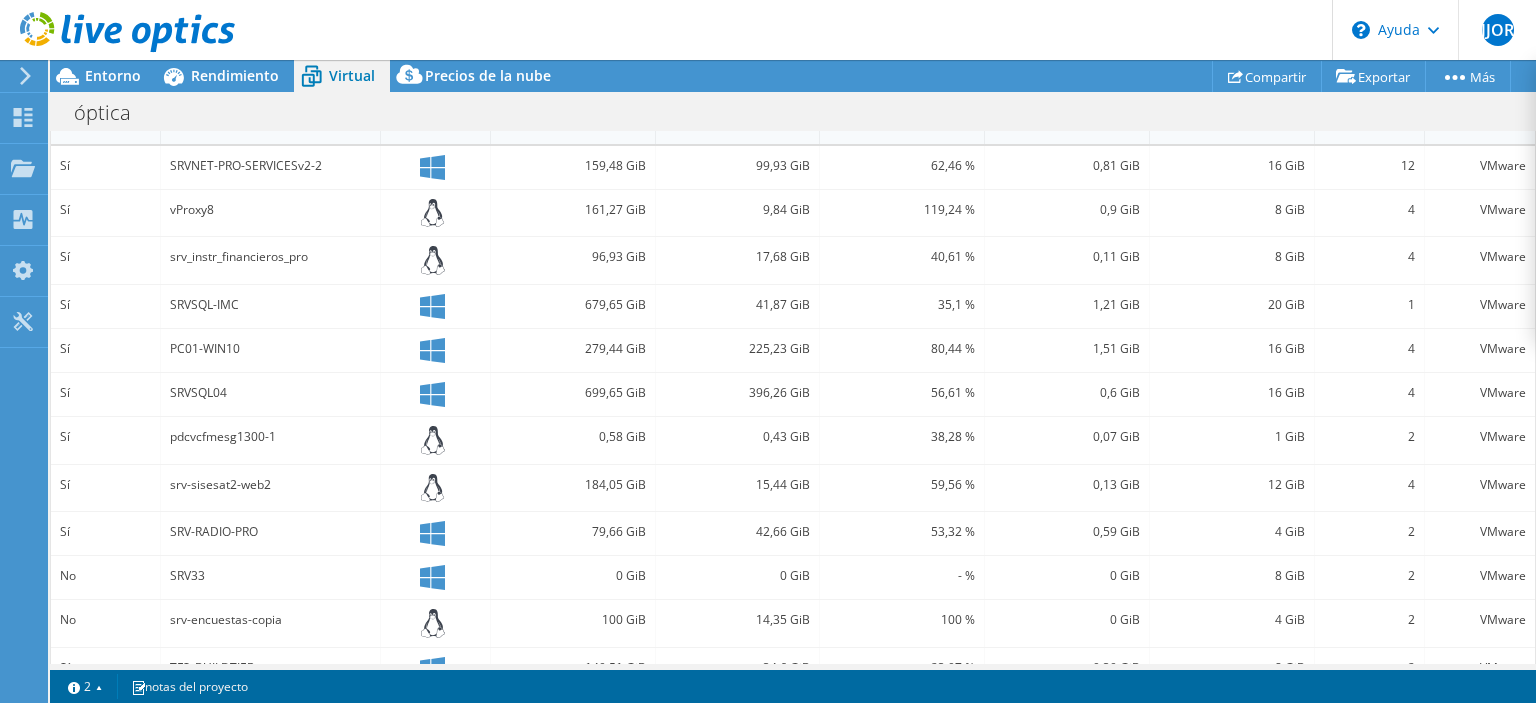 scroll, scrollTop: 809, scrollLeft: 0, axis: vertical 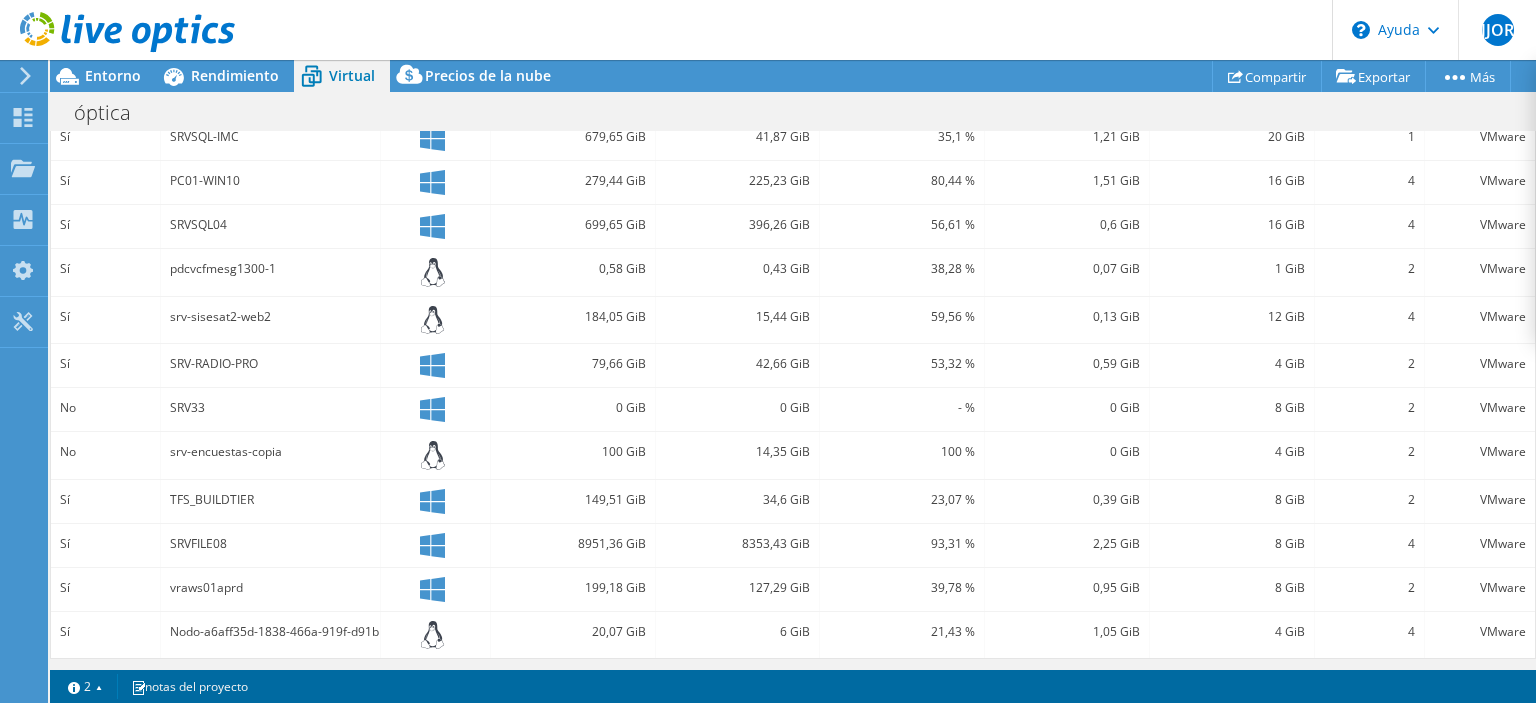 click 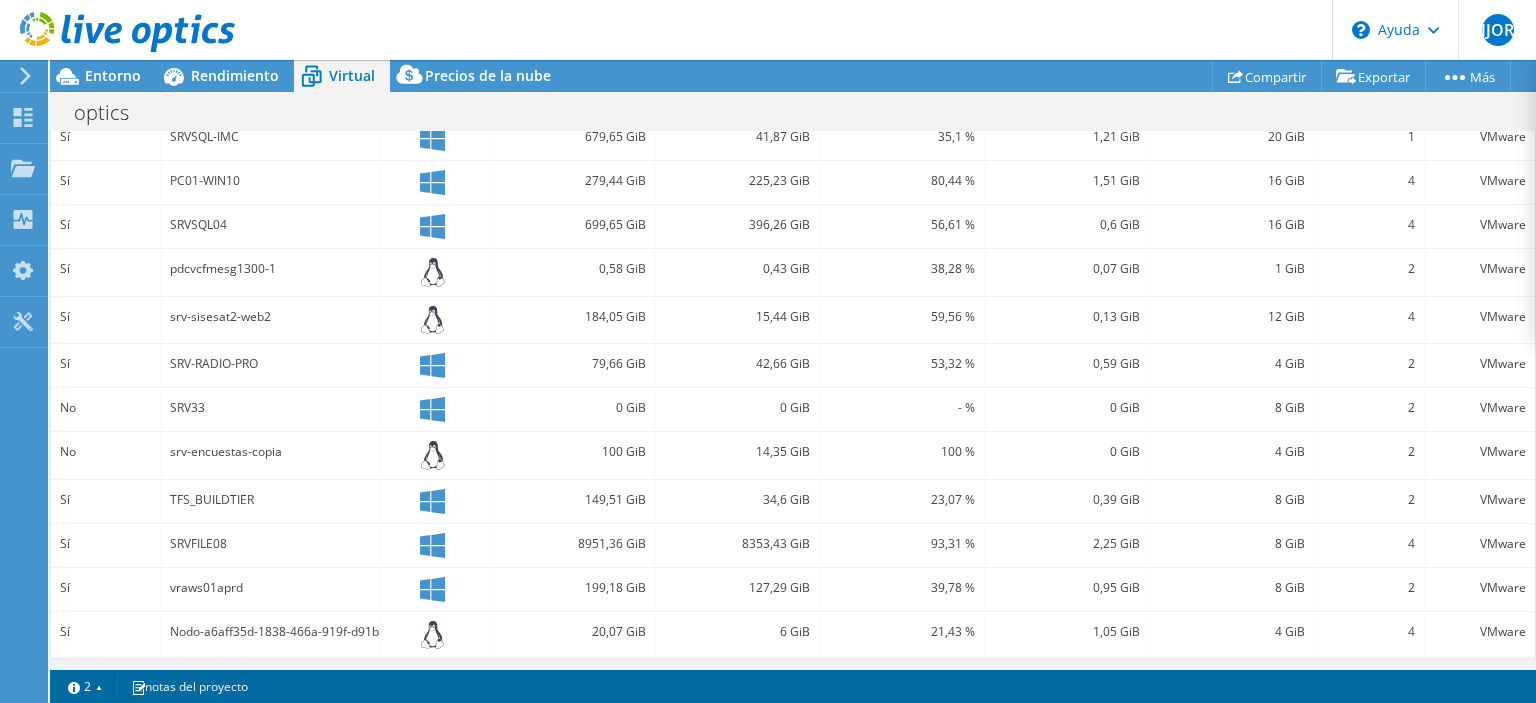 click 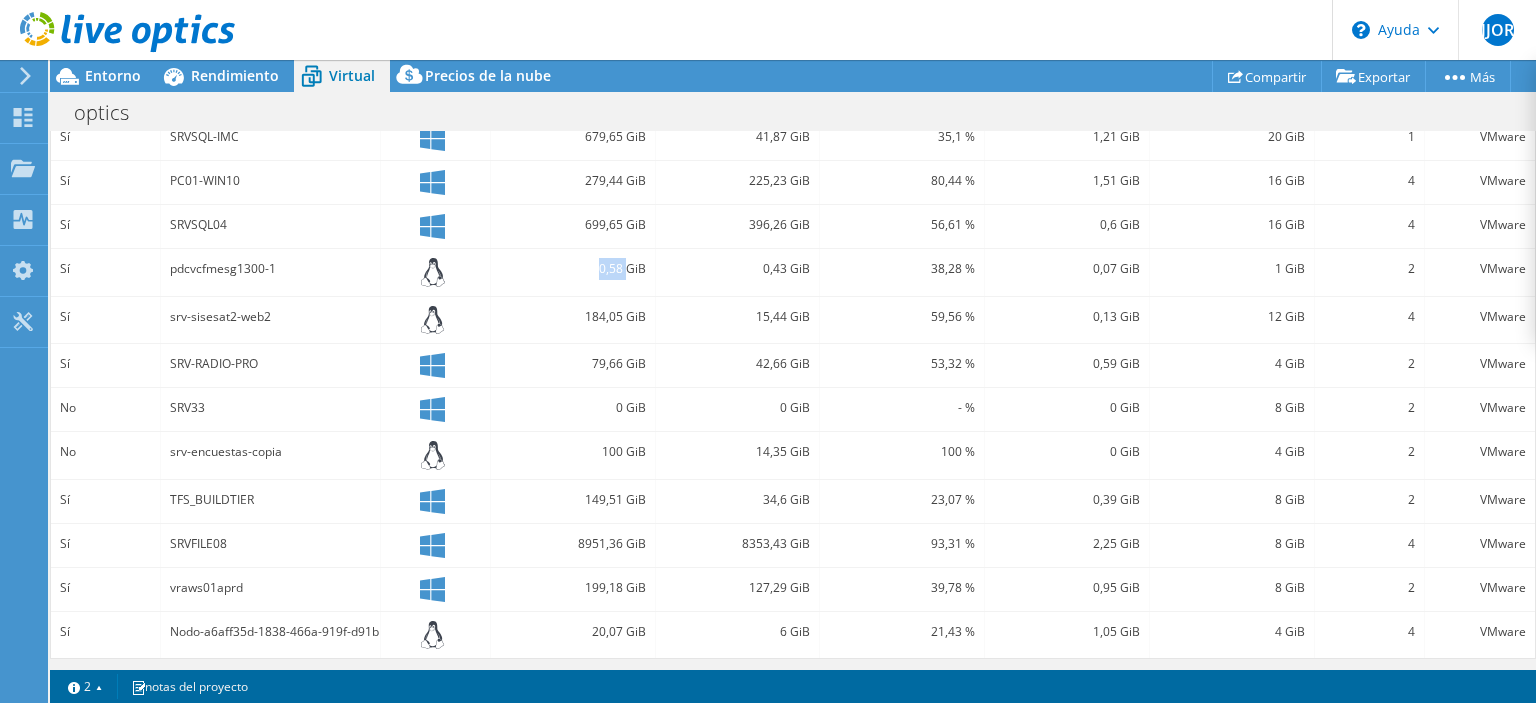 click 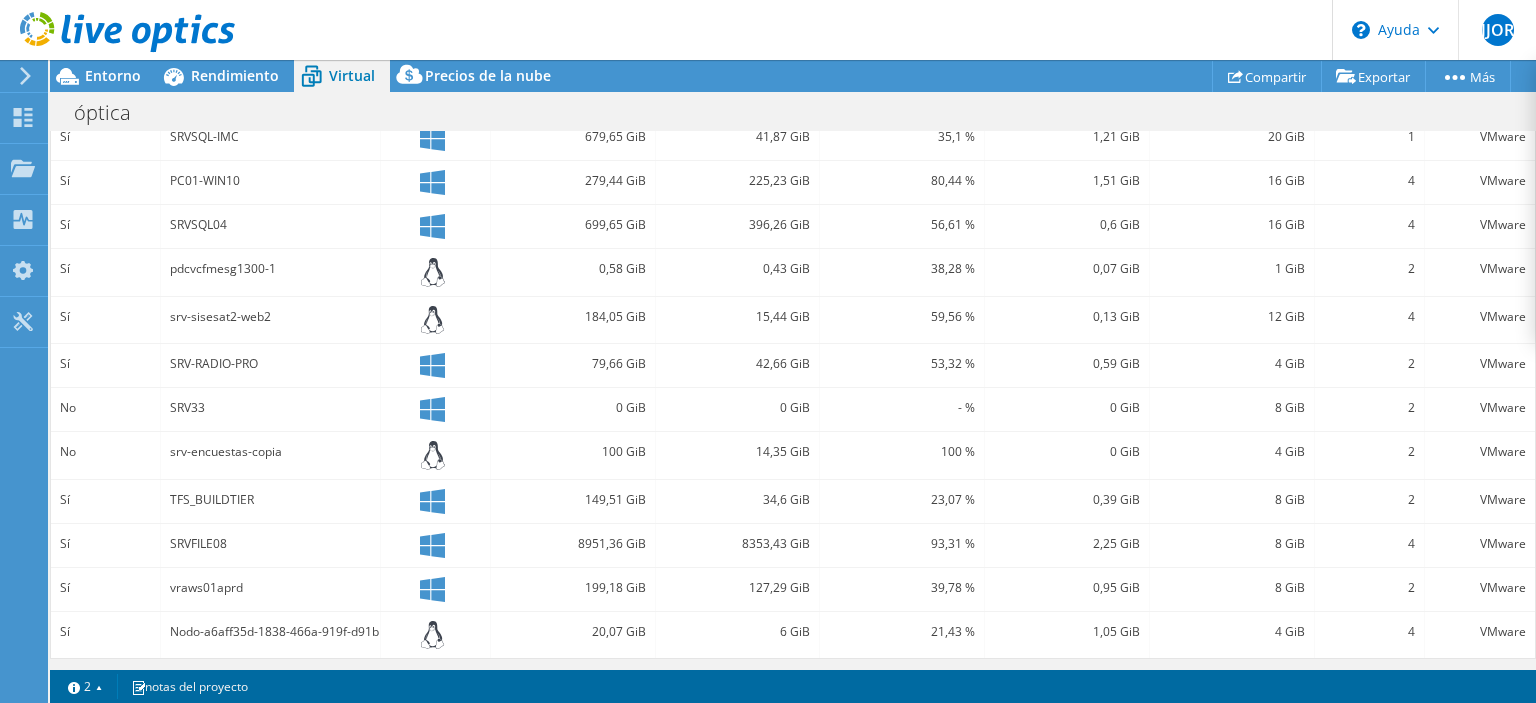 click on "pdcvcfmesg1300-1" at bounding box center (223, 268) 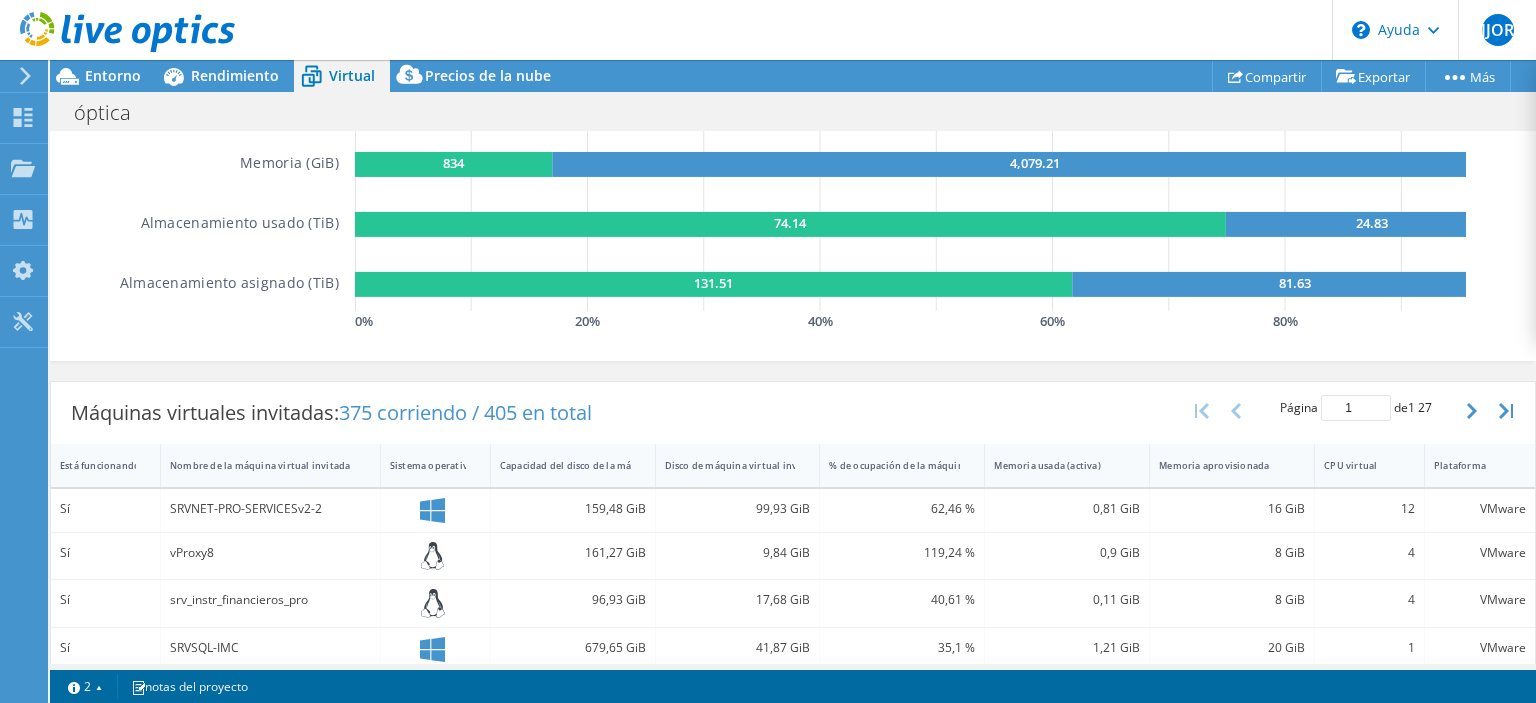 scroll, scrollTop: 409, scrollLeft: 0, axis: vertical 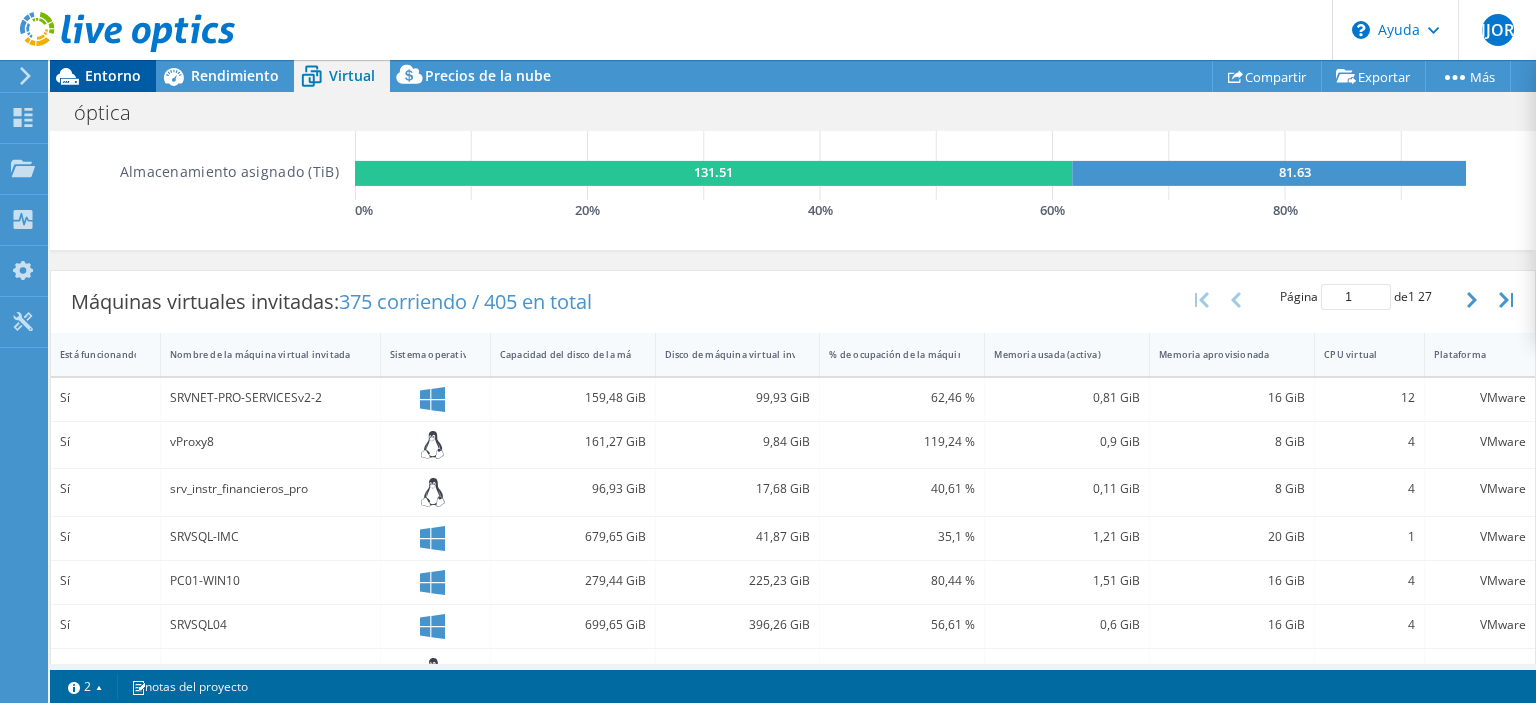 click on "Entorno" at bounding box center (113, 75) 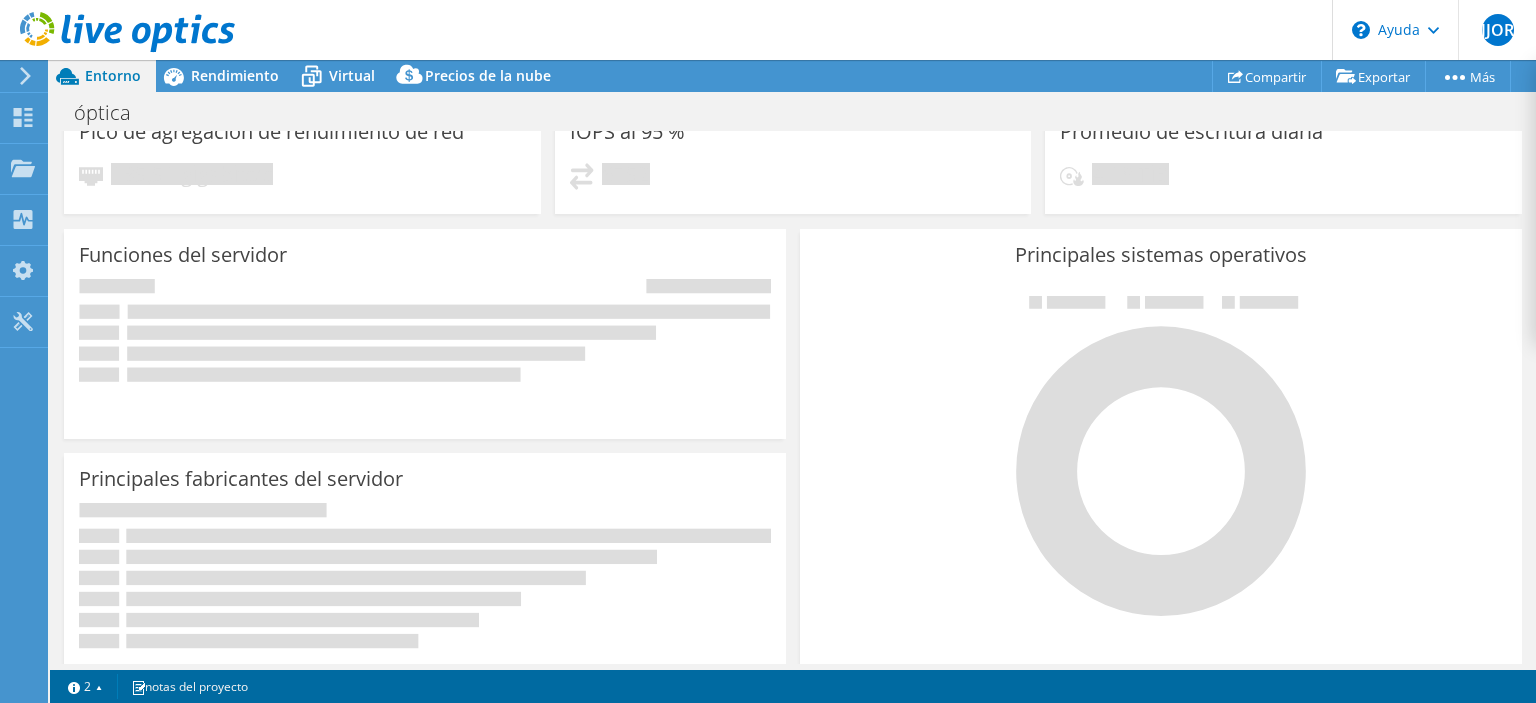 scroll, scrollTop: 9, scrollLeft: 0, axis: vertical 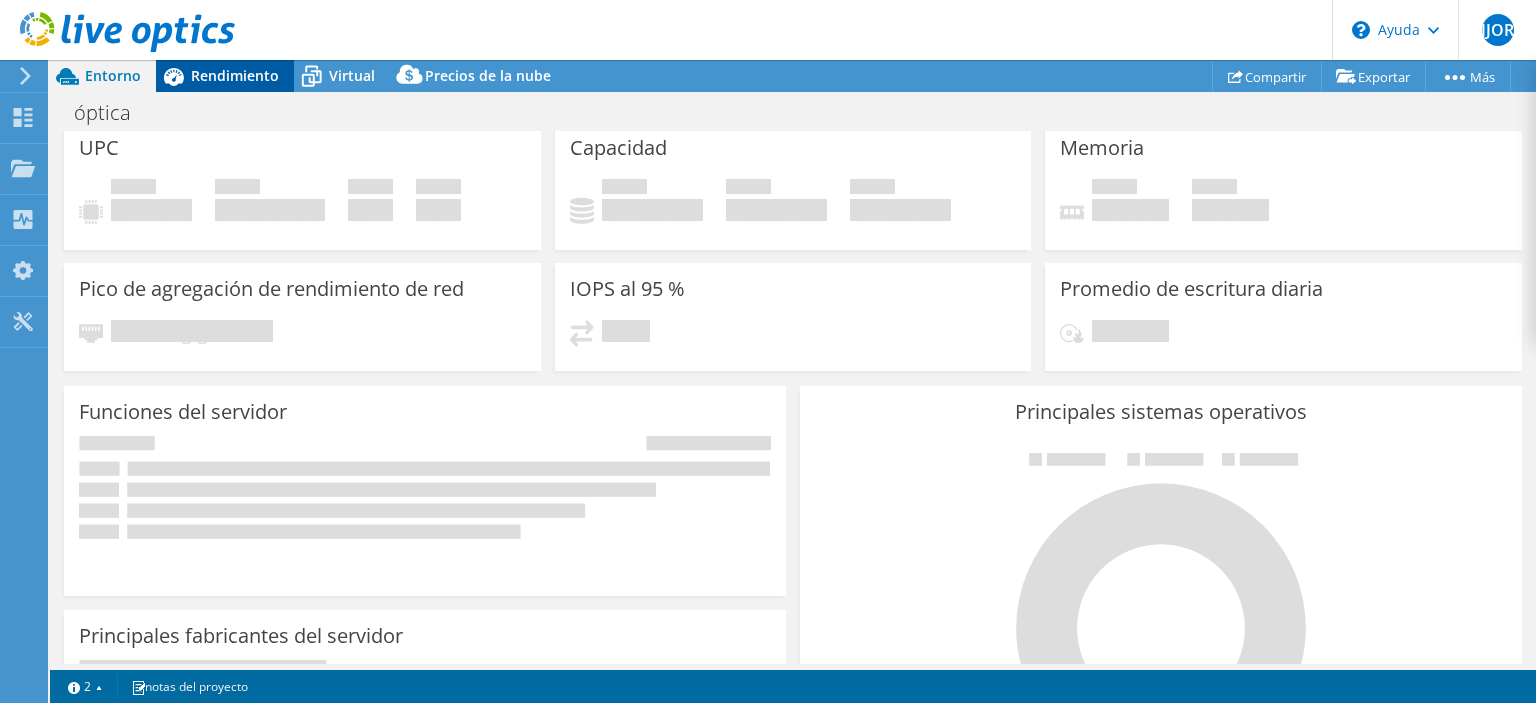 click on "Rendimiento" at bounding box center (225, 76) 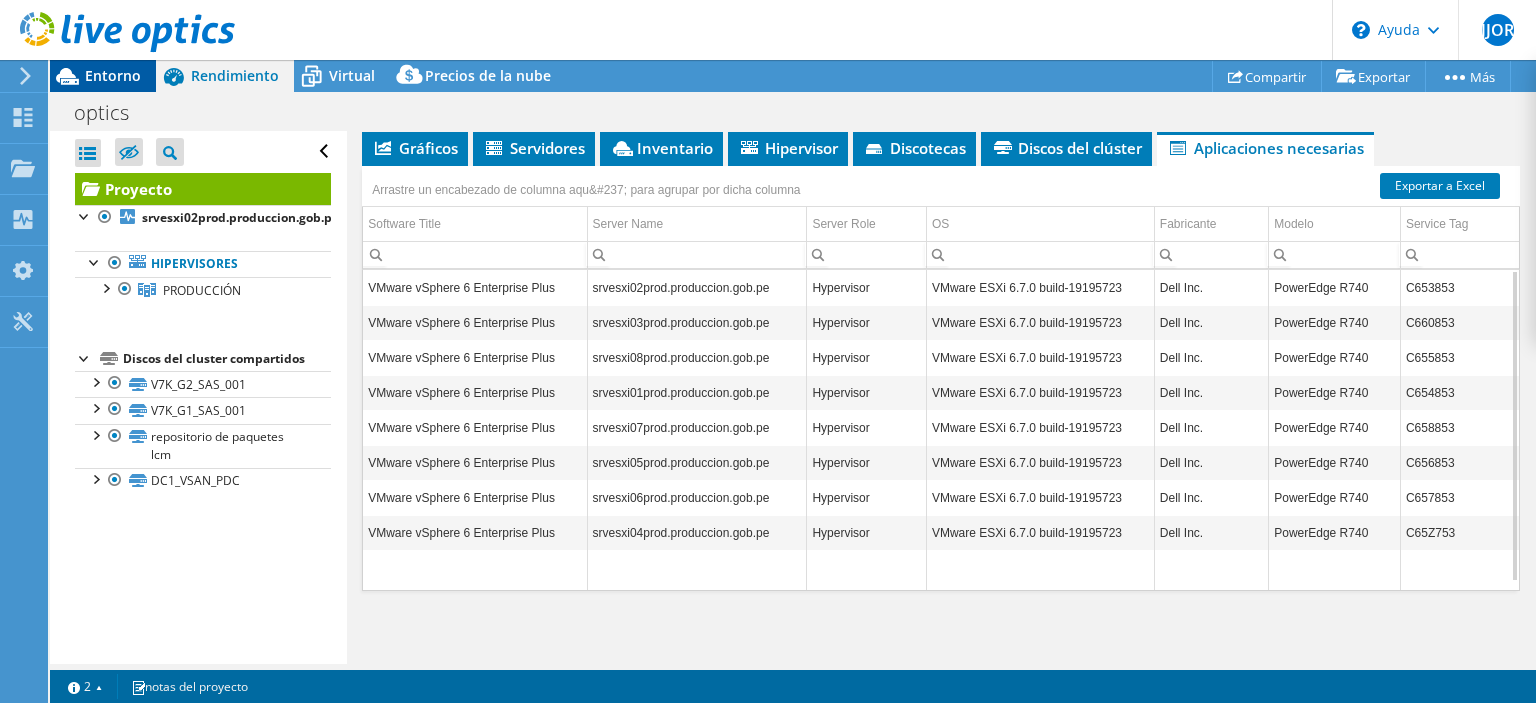 scroll, scrollTop: 0, scrollLeft: 0, axis: both 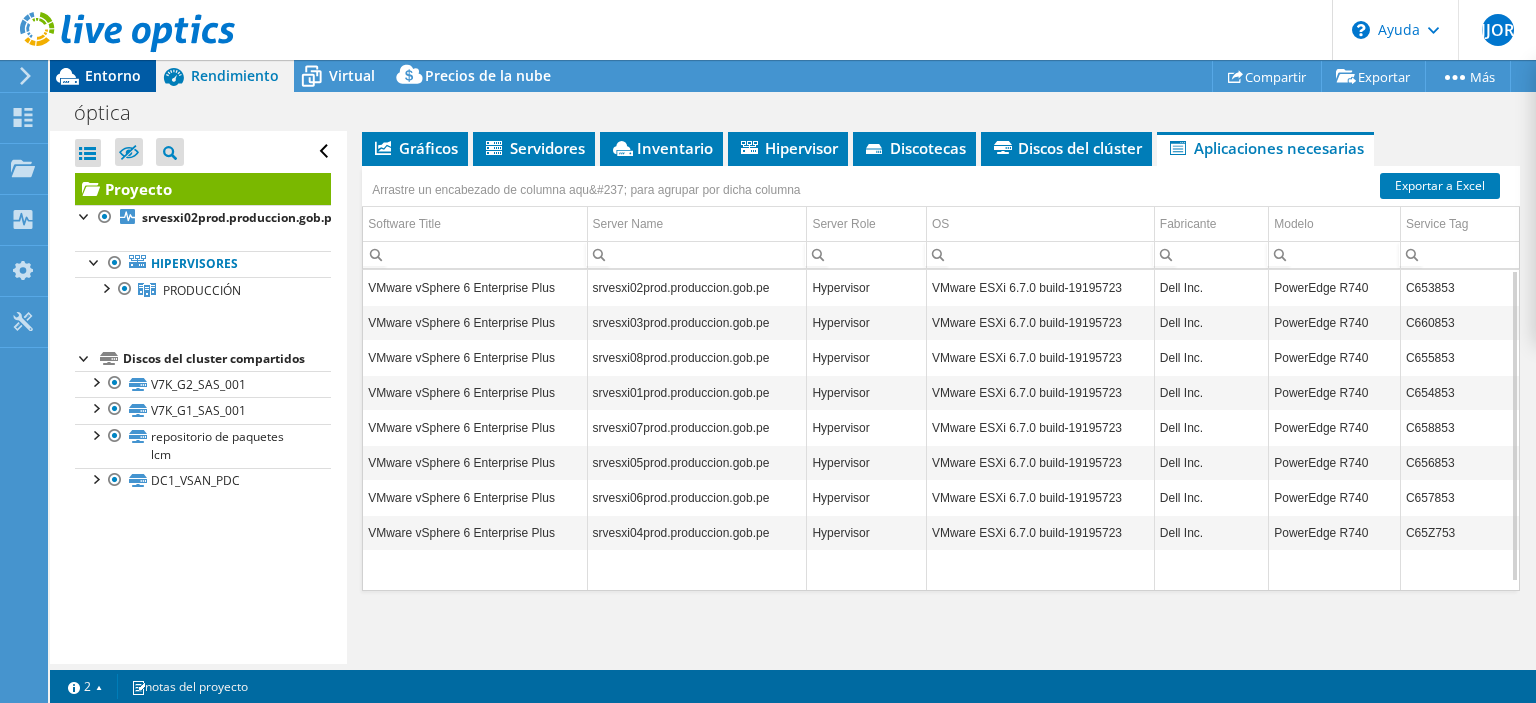 click on "Entorno" at bounding box center [113, 75] 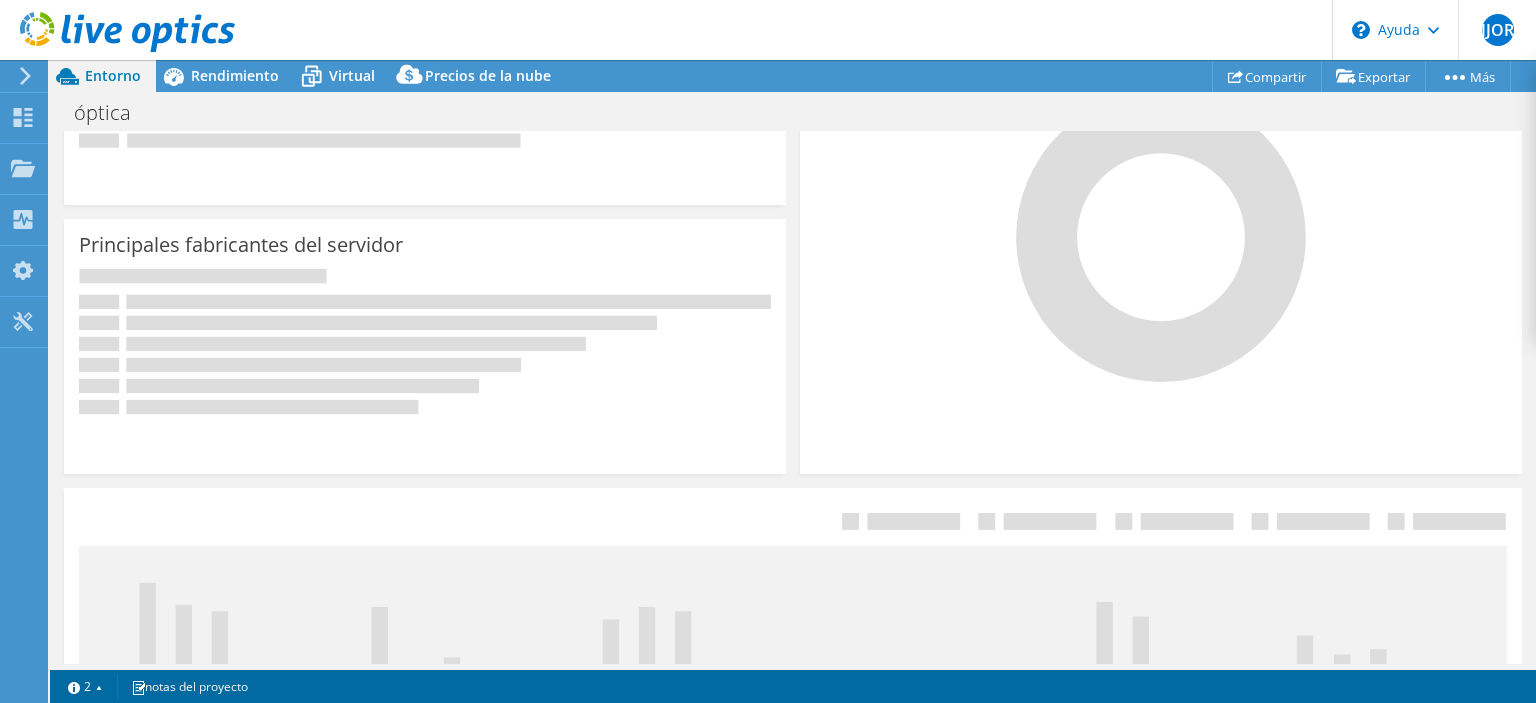 scroll, scrollTop: 645, scrollLeft: 0, axis: vertical 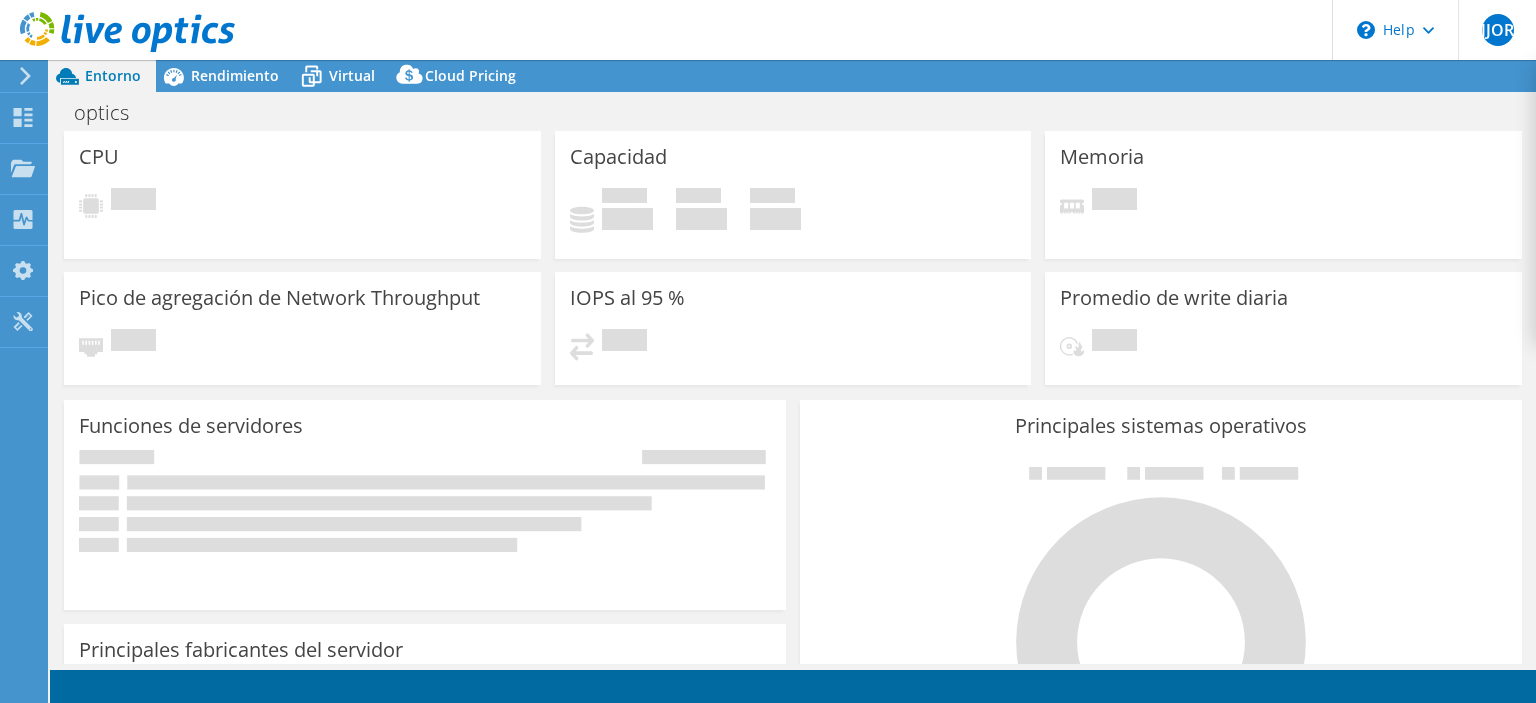 select on "USD" 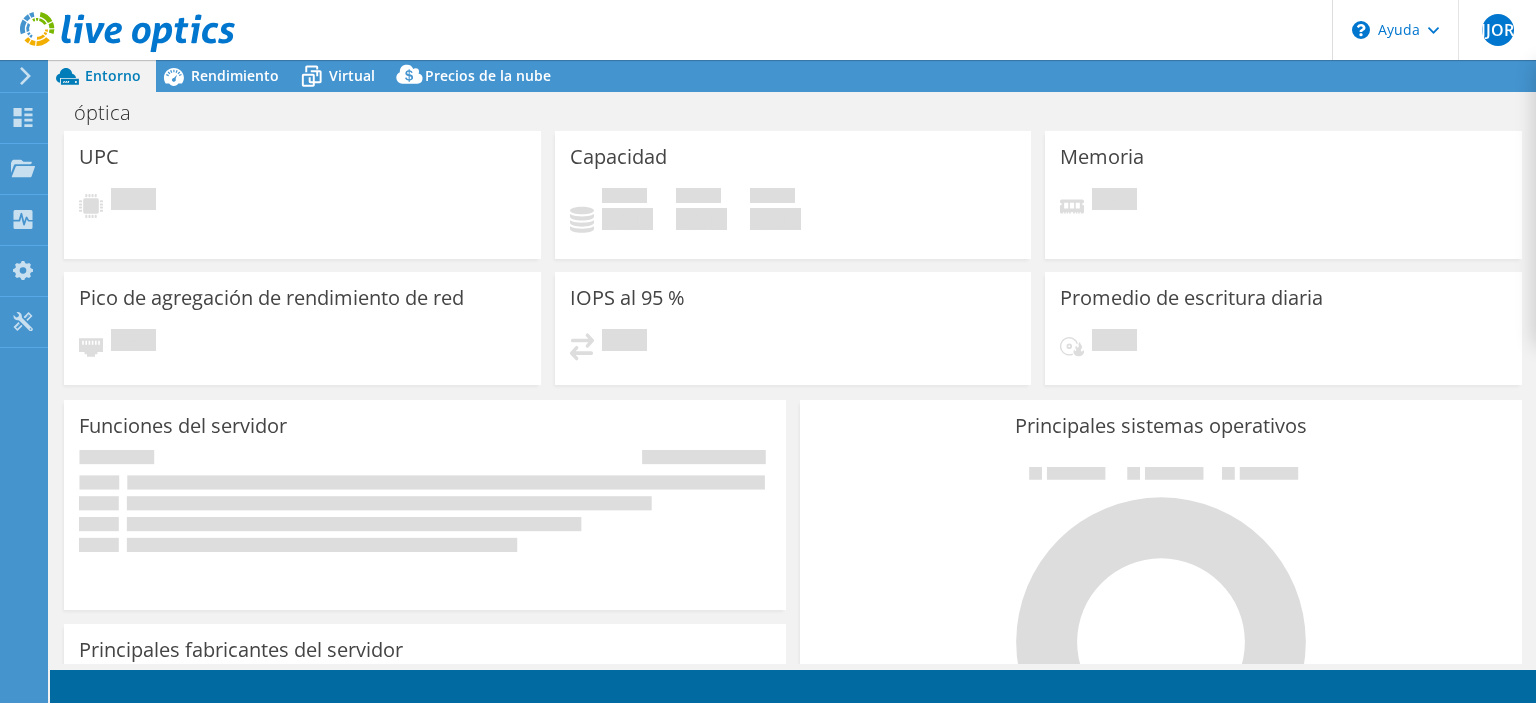 select on "USWest" 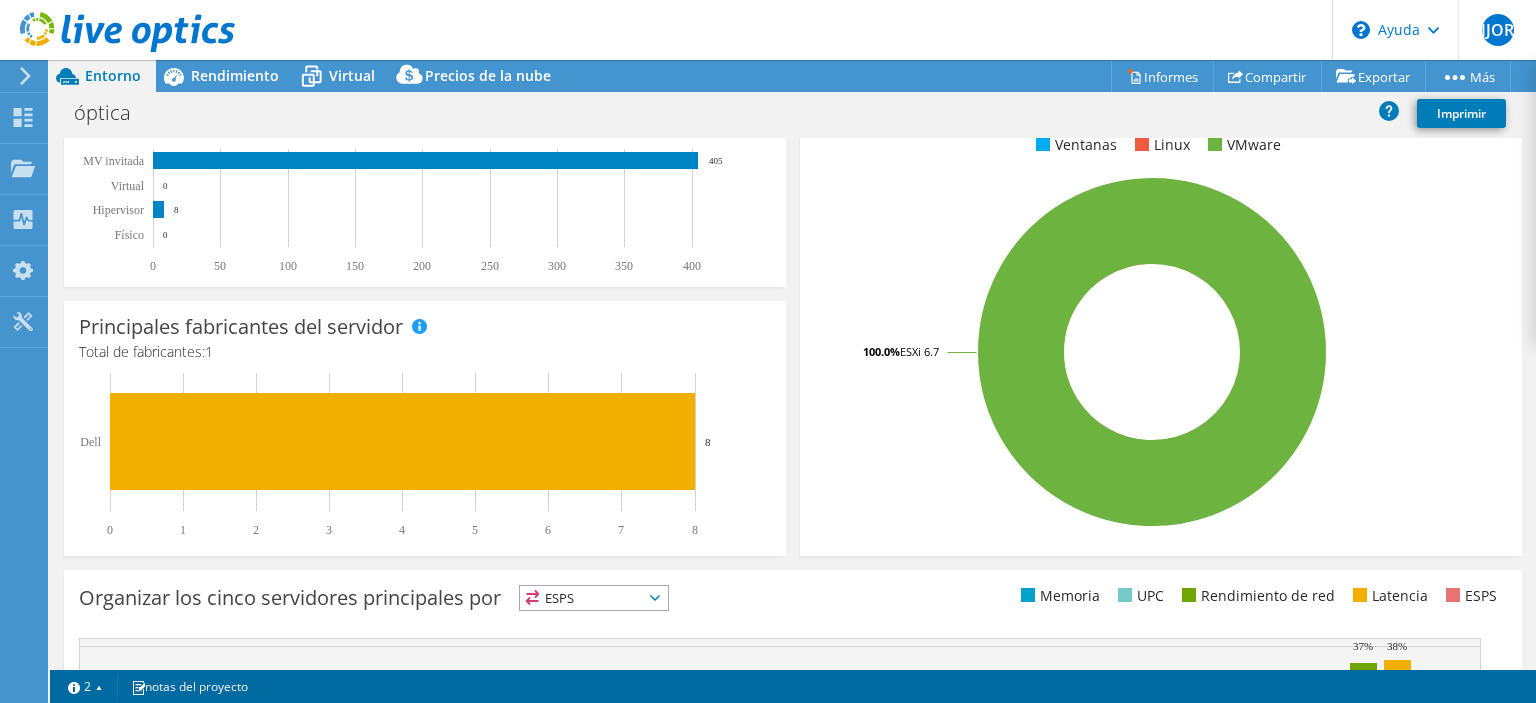 scroll, scrollTop: 300, scrollLeft: 0, axis: vertical 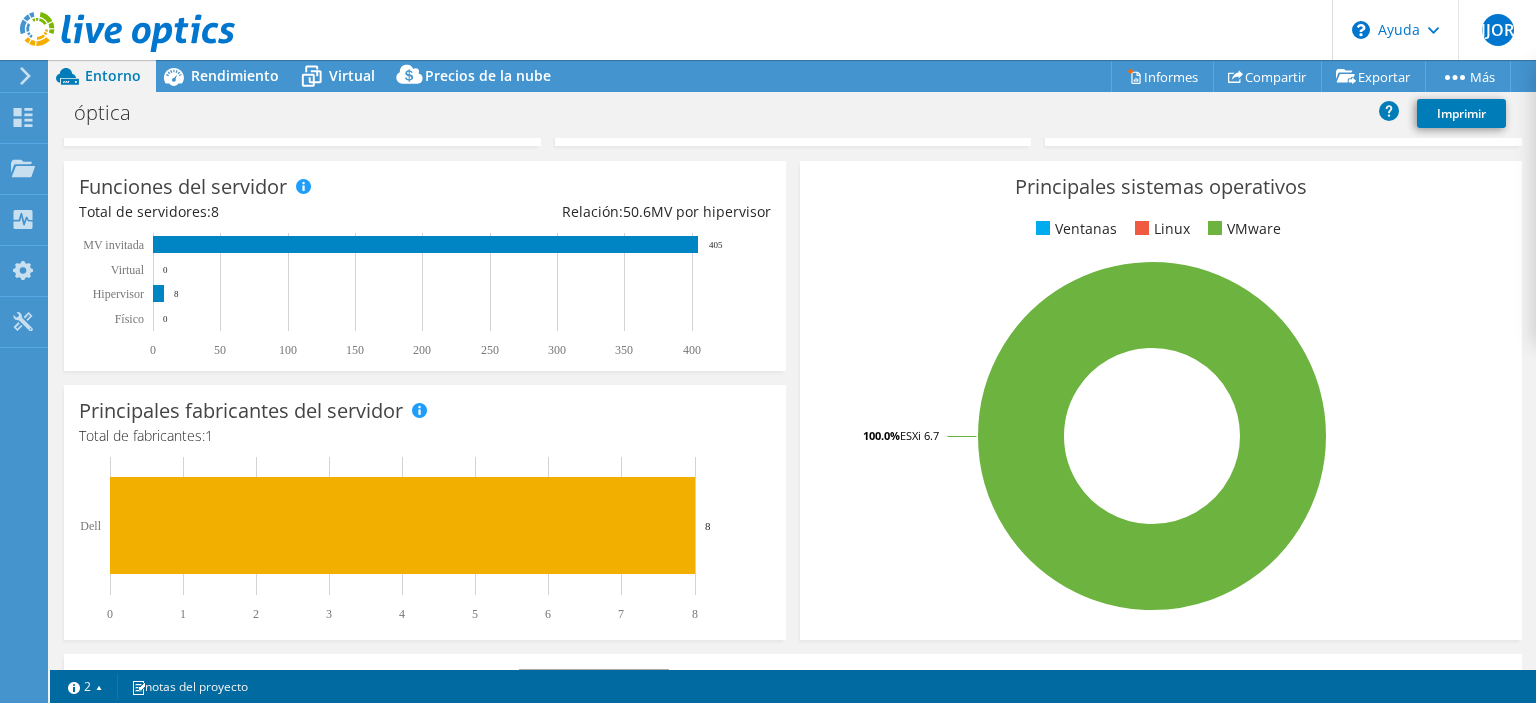 click on "Ventanas" at bounding box center [1086, 228] 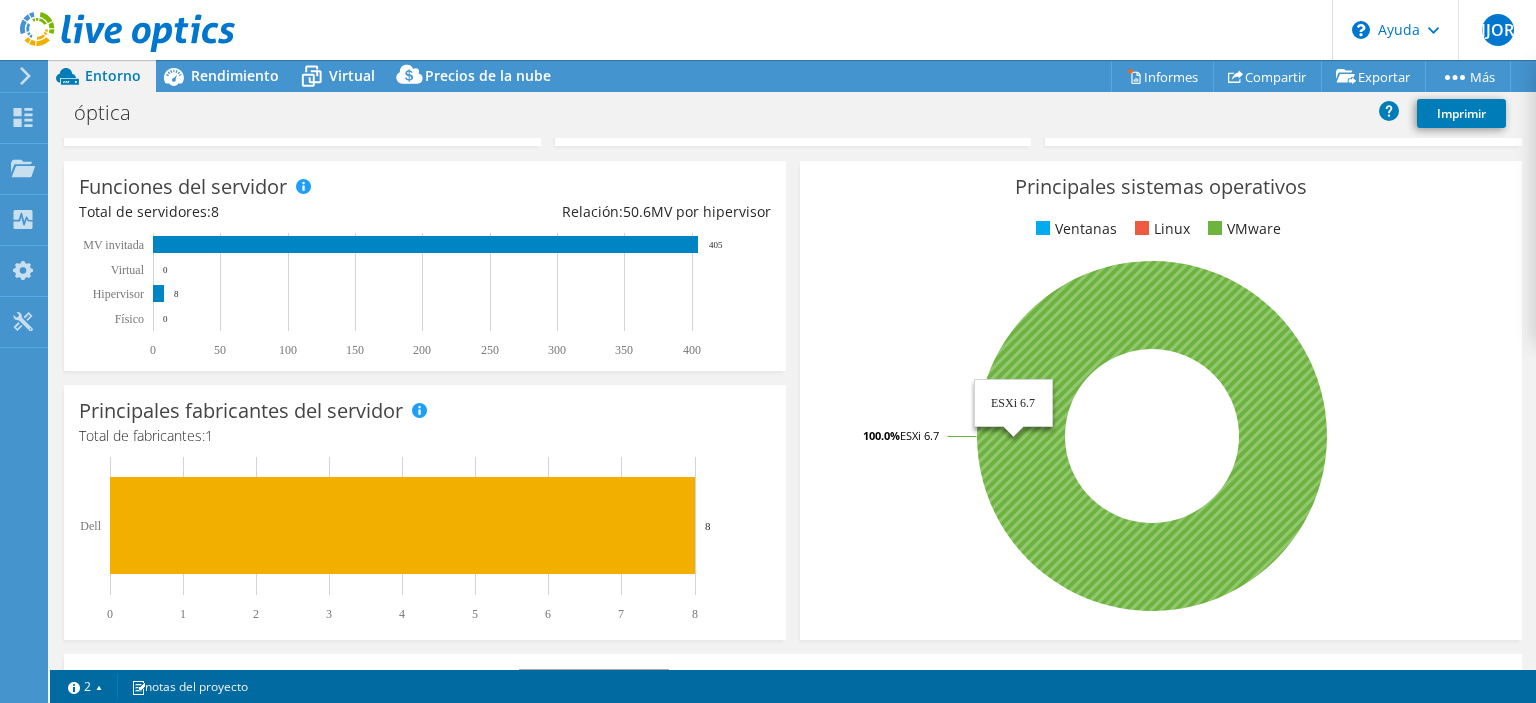 click 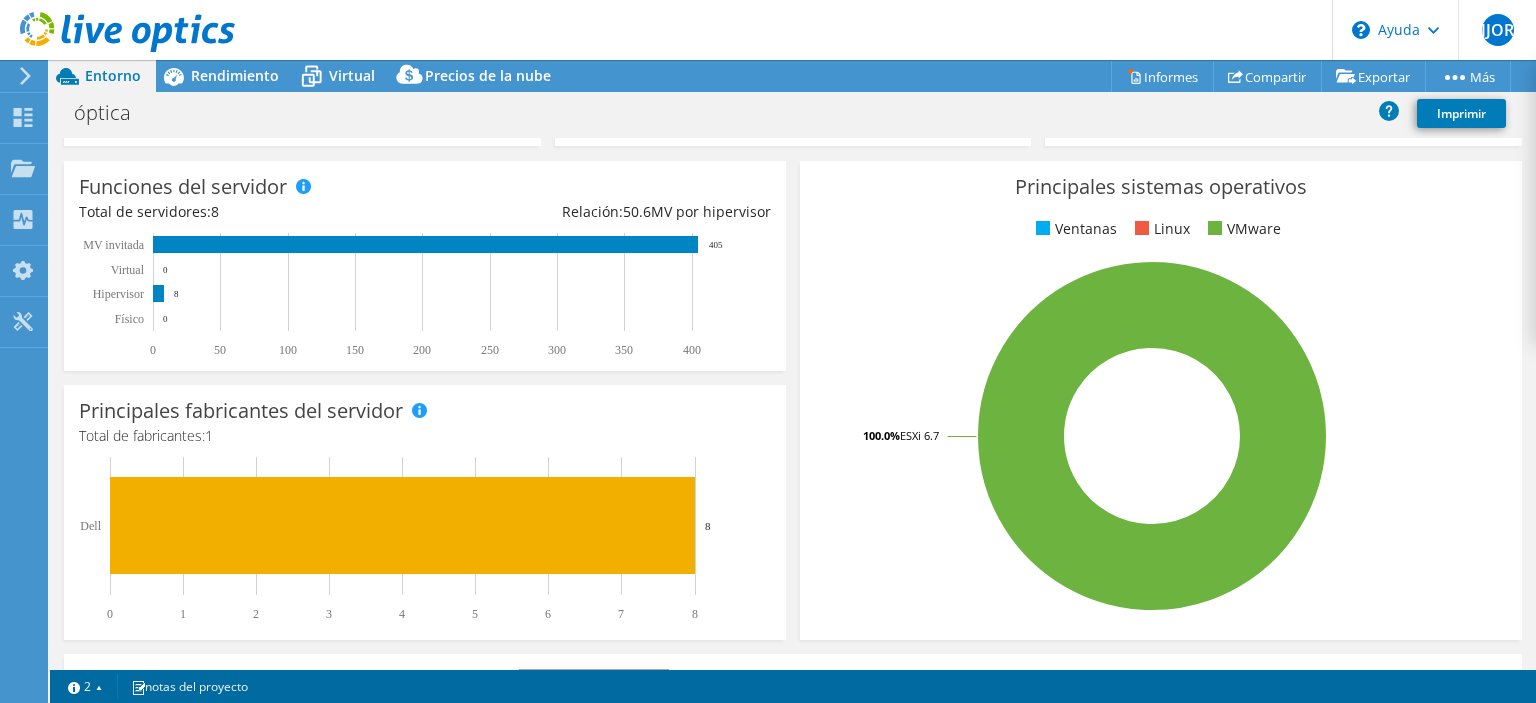 click on "Linux" at bounding box center [1172, 228] 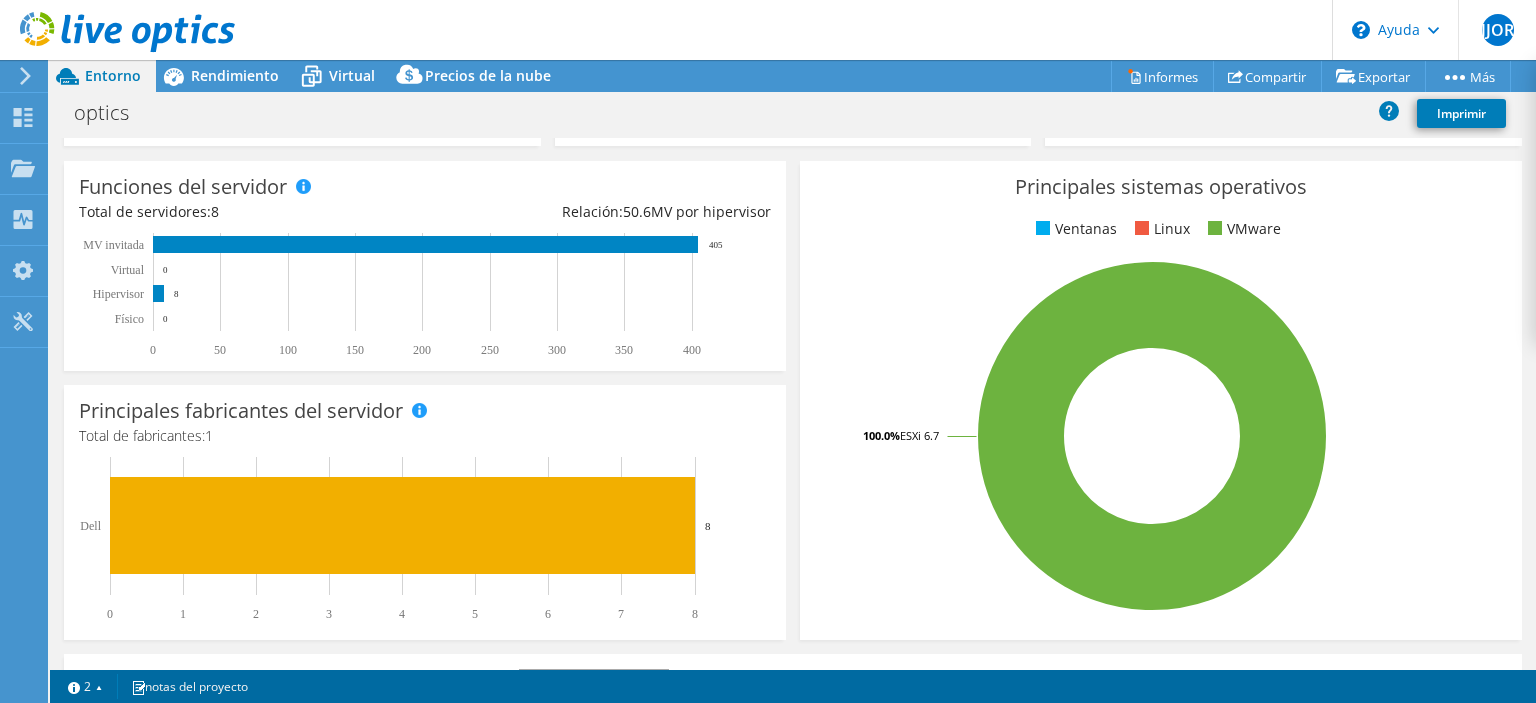 click on "VMware" at bounding box center [1254, 228] 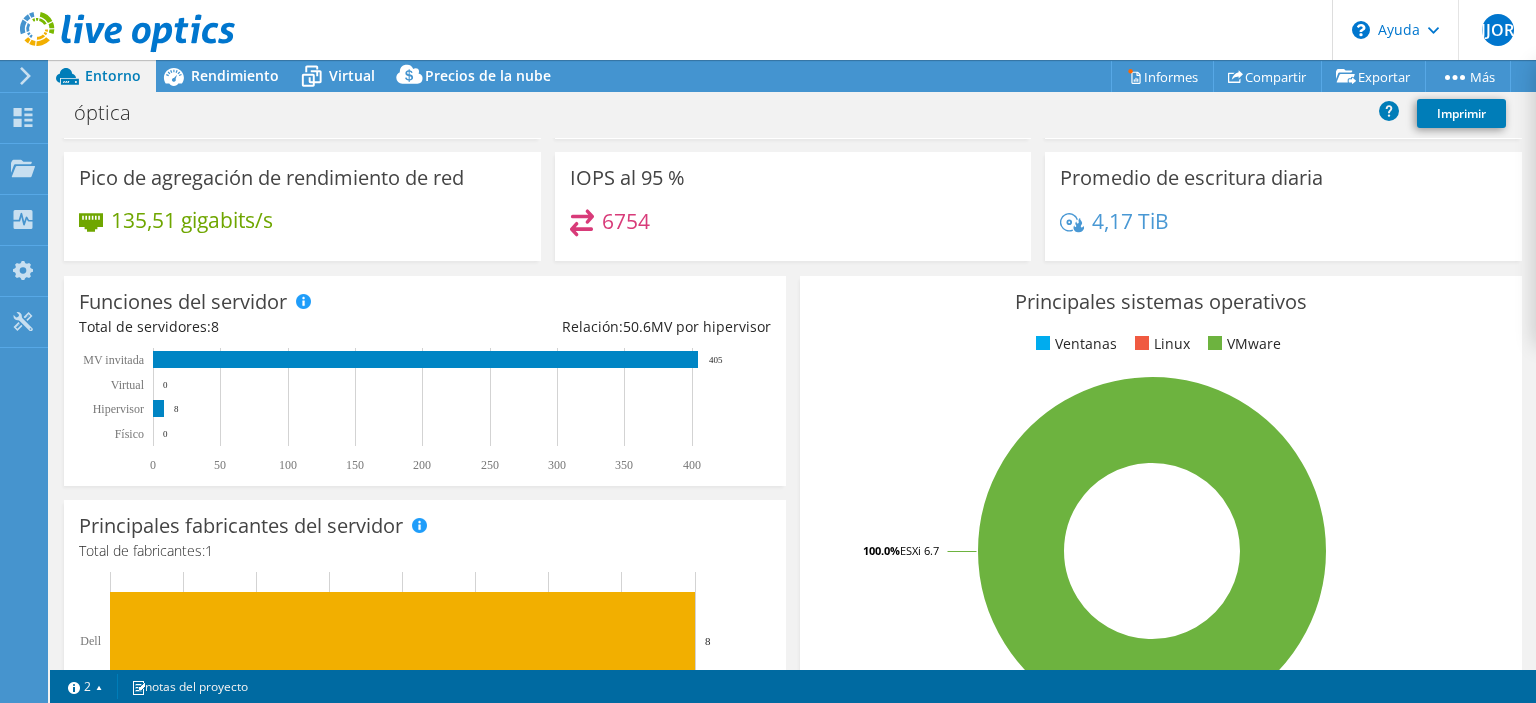scroll, scrollTop: 85, scrollLeft: 0, axis: vertical 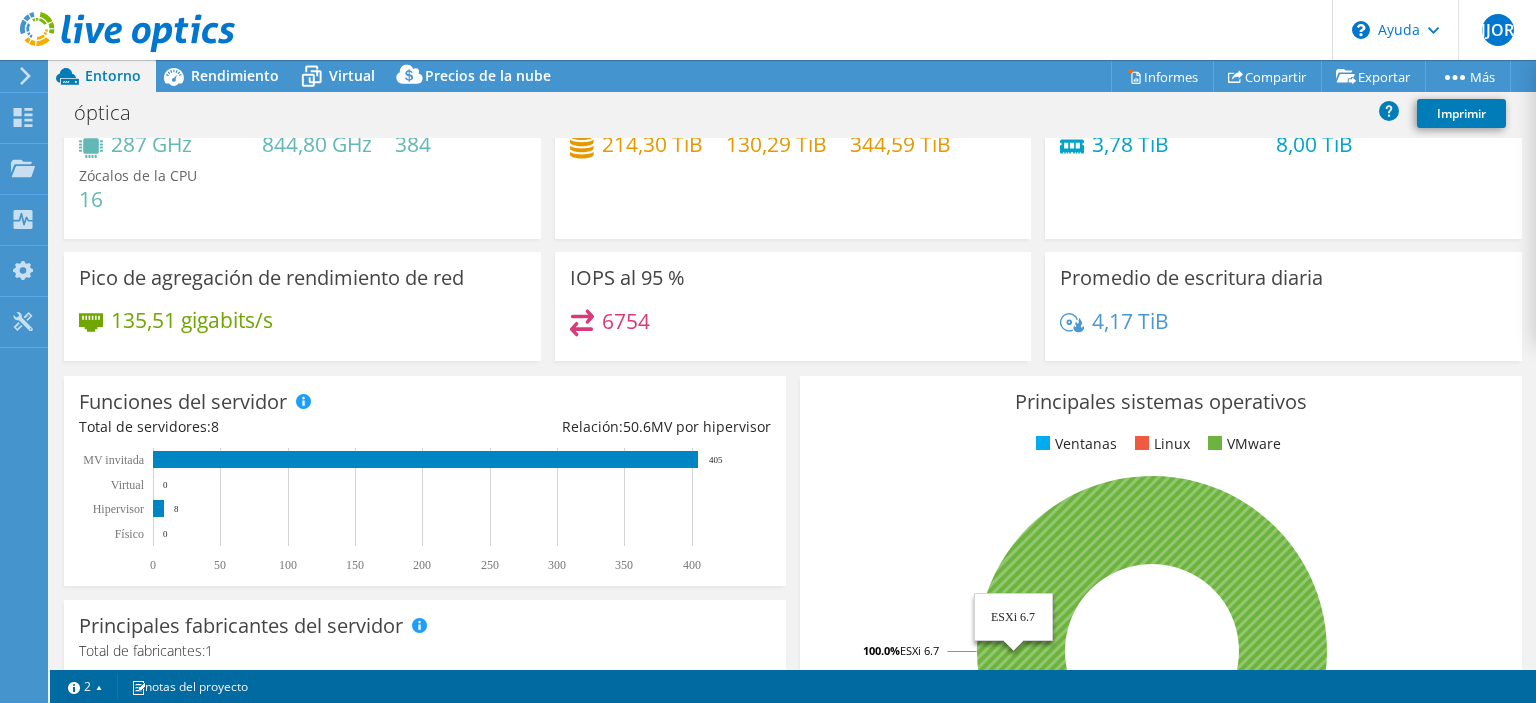 click 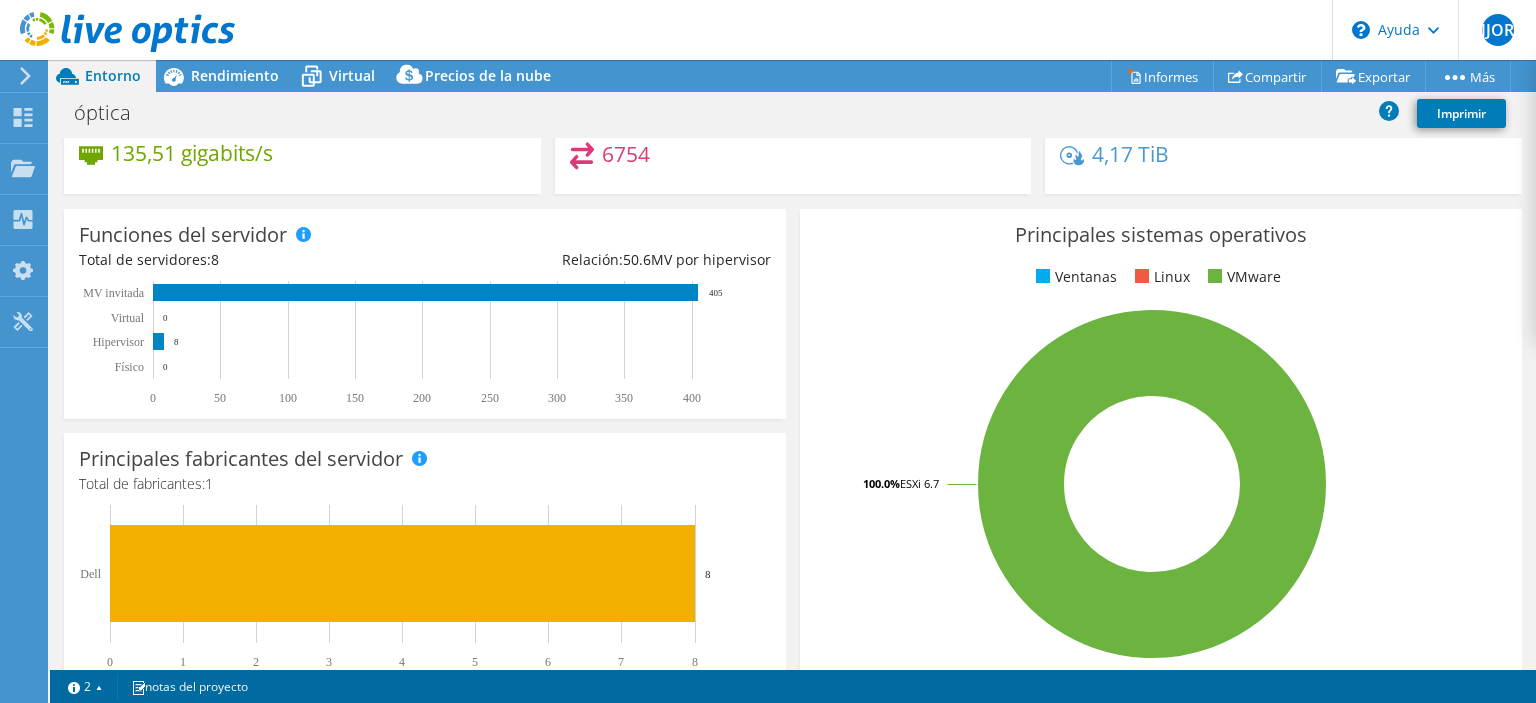 scroll, scrollTop: 285, scrollLeft: 0, axis: vertical 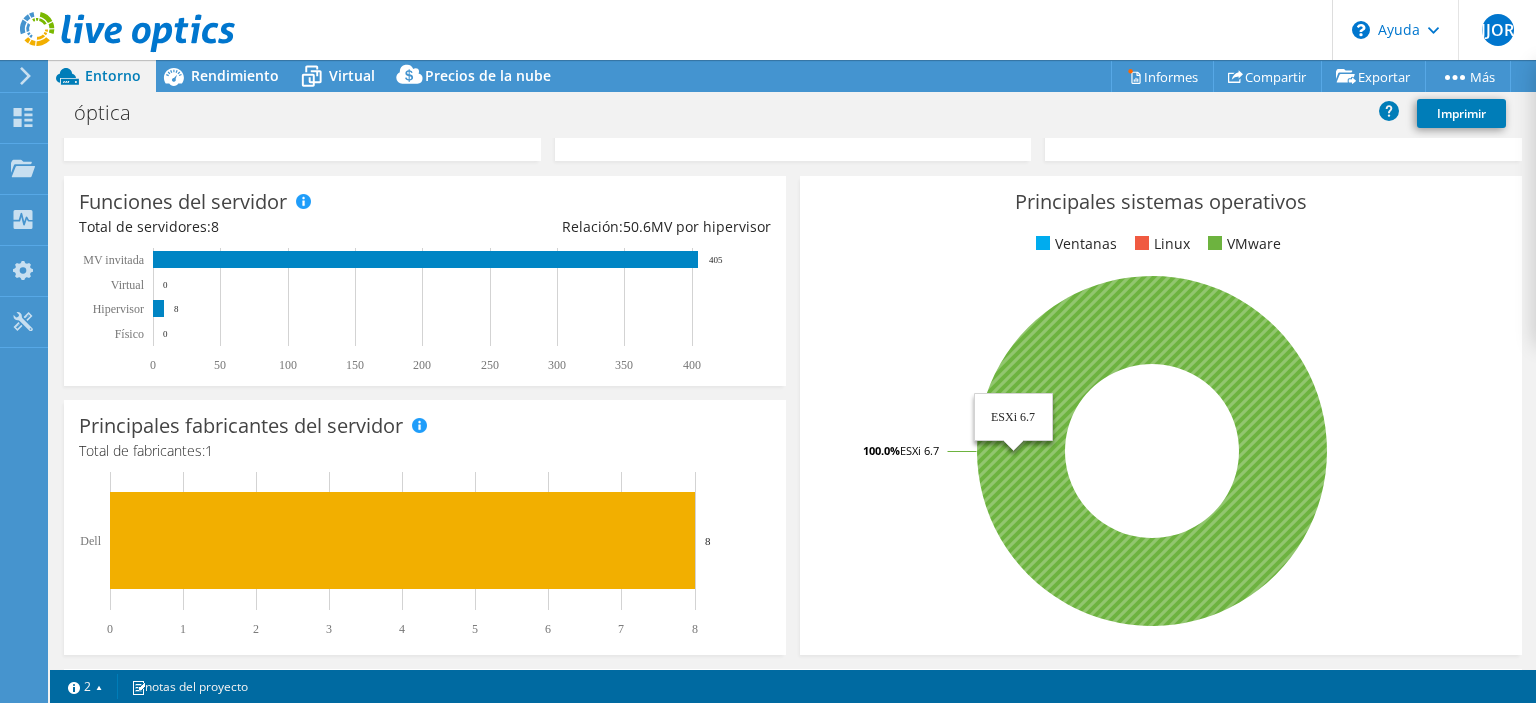 click 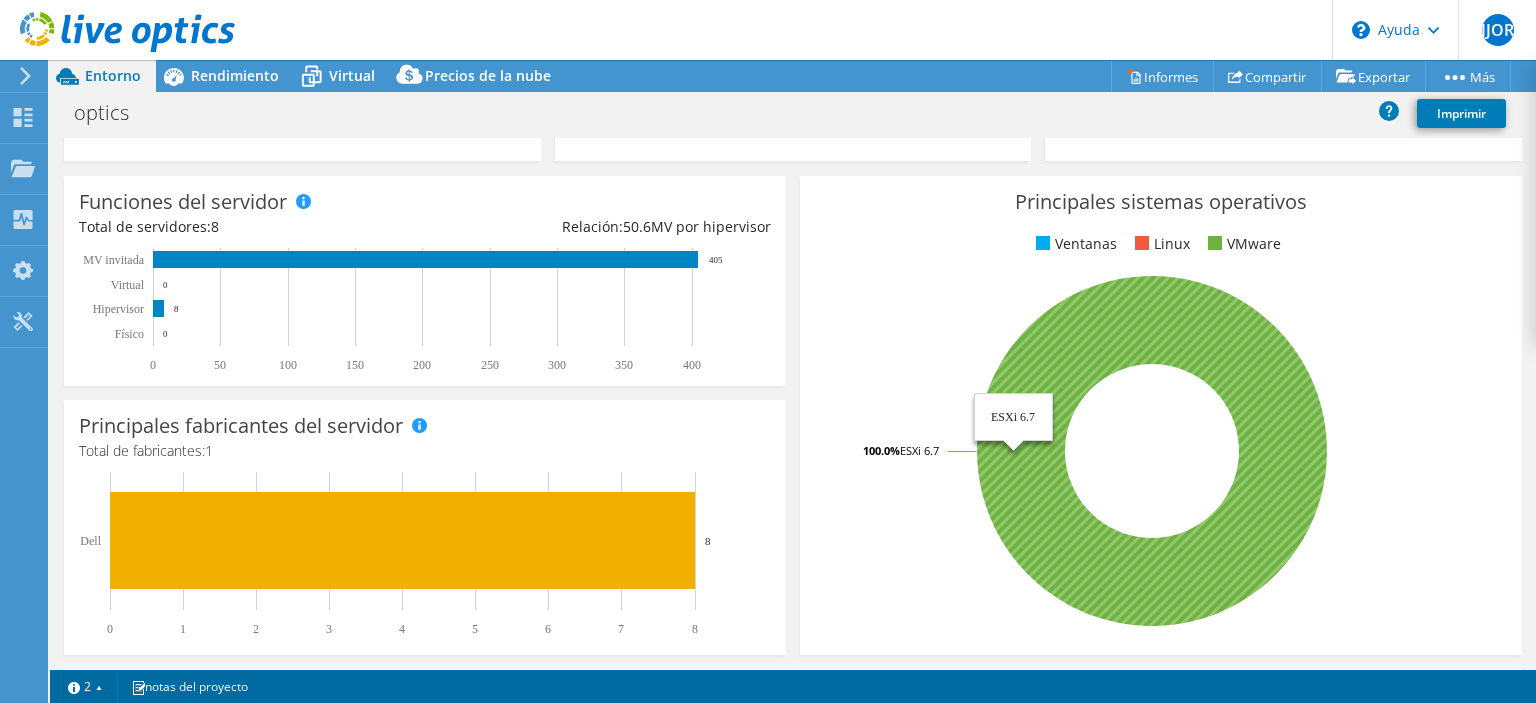 click 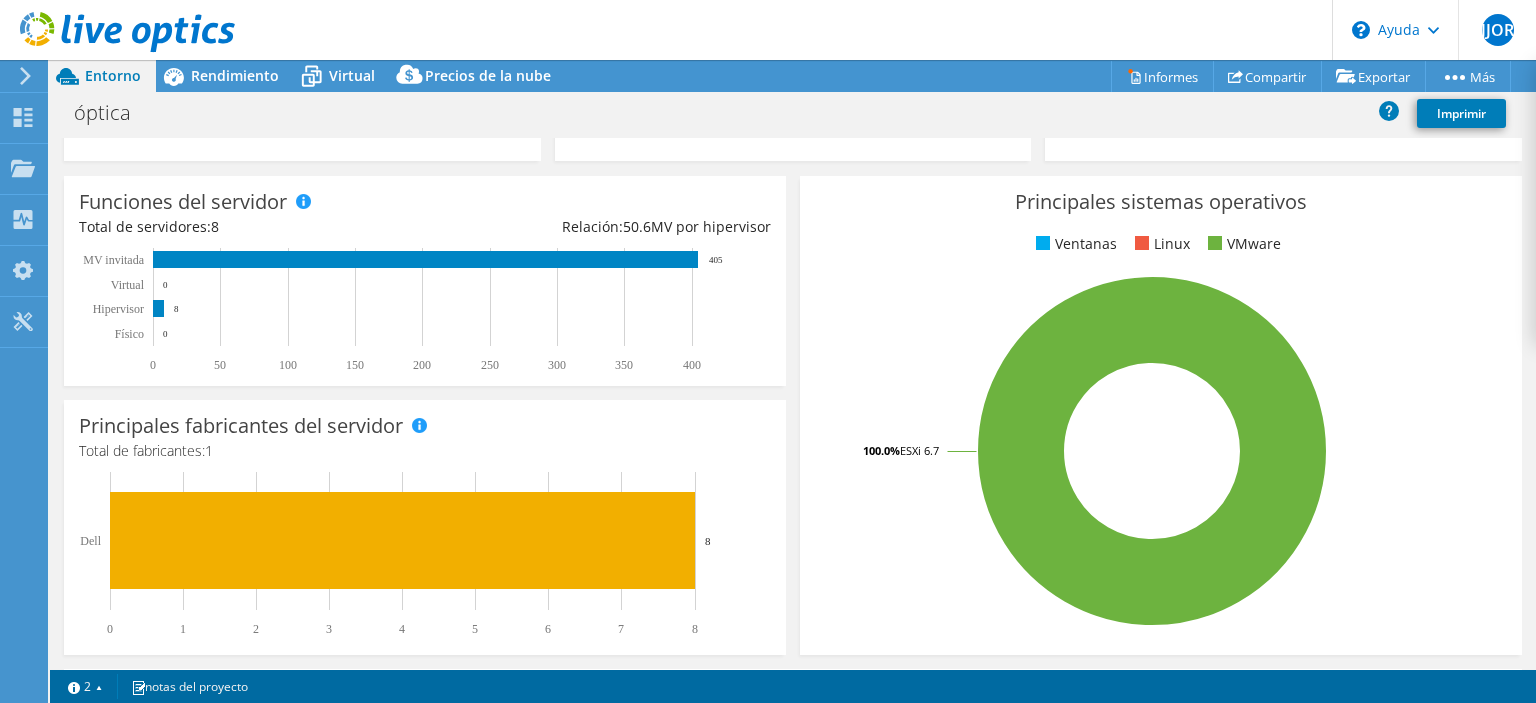click on "Linux" at bounding box center (1172, 243) 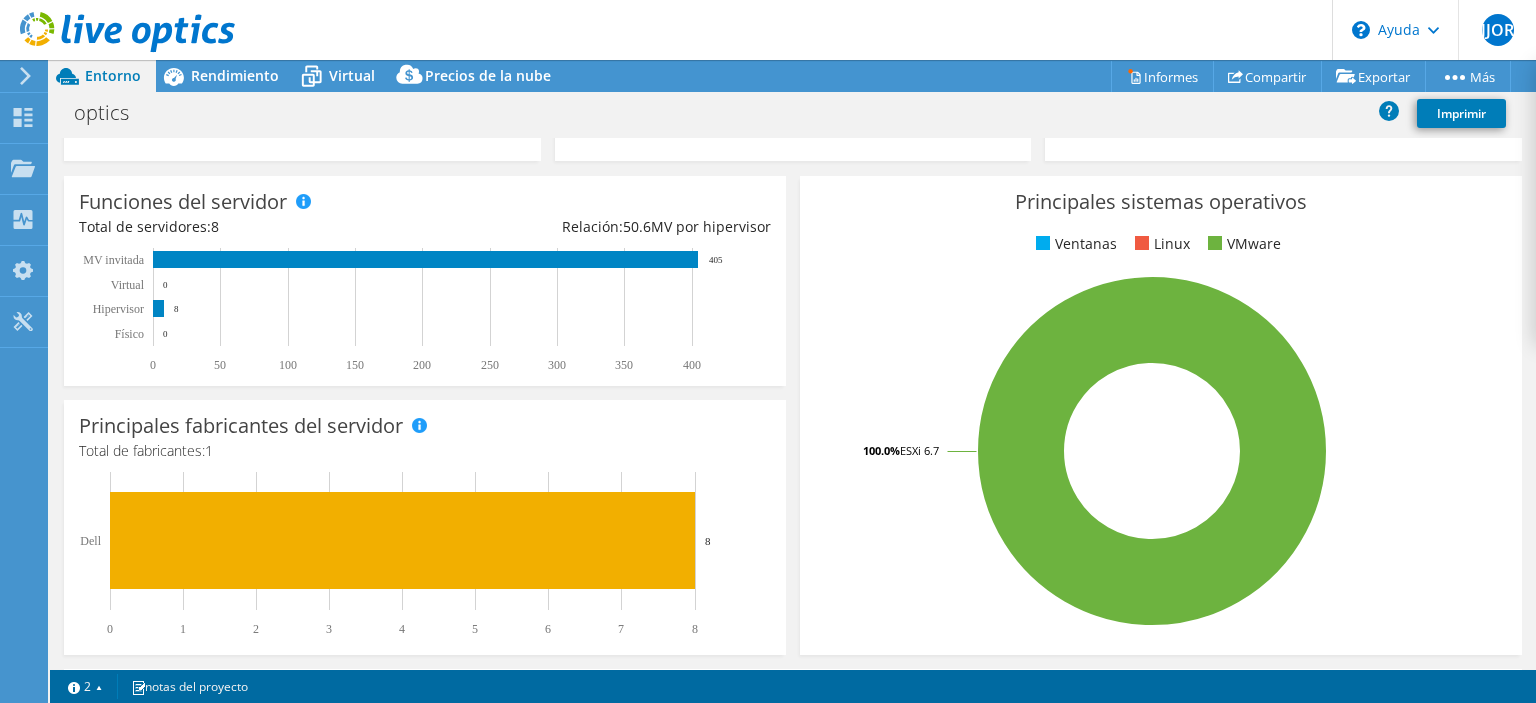 click on "Ventanas" at bounding box center (1074, 244) 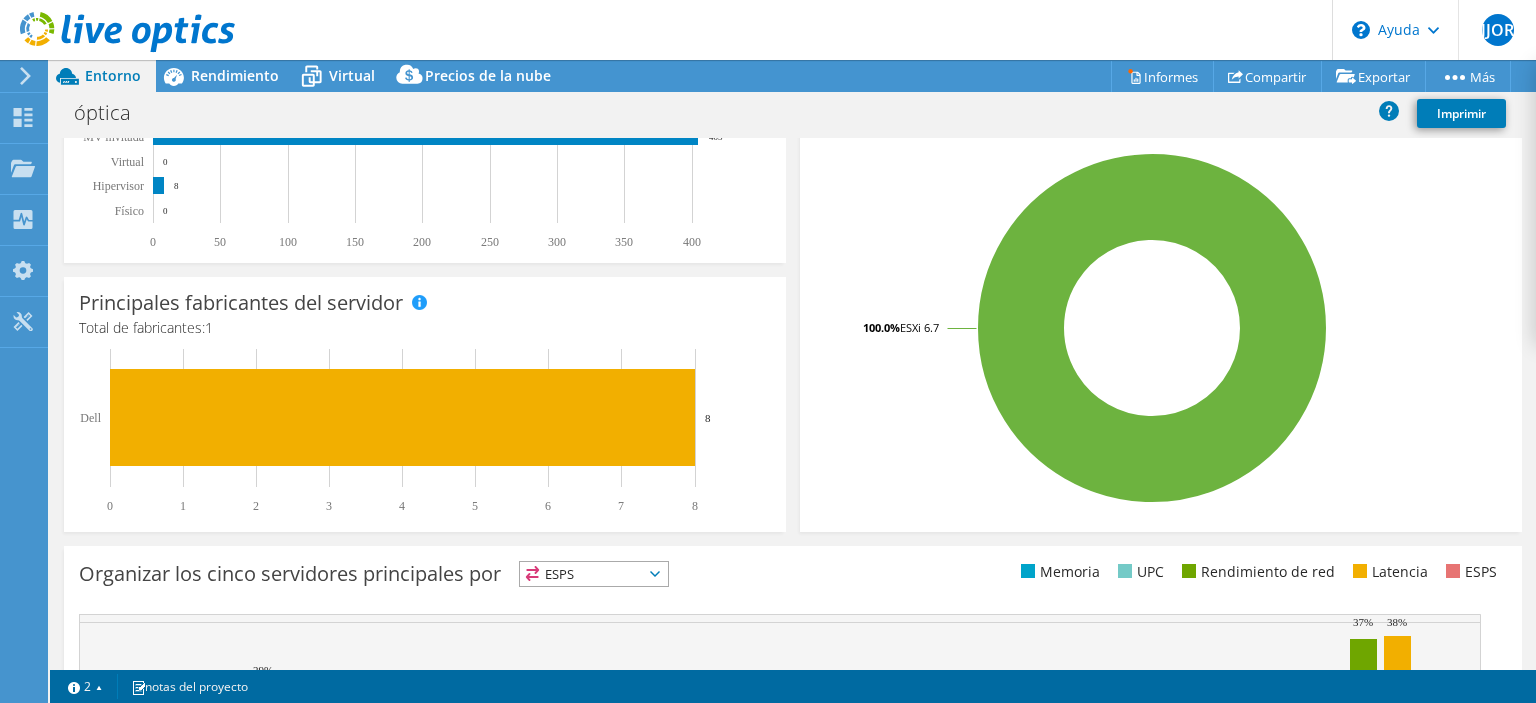 scroll, scrollTop: 485, scrollLeft: 0, axis: vertical 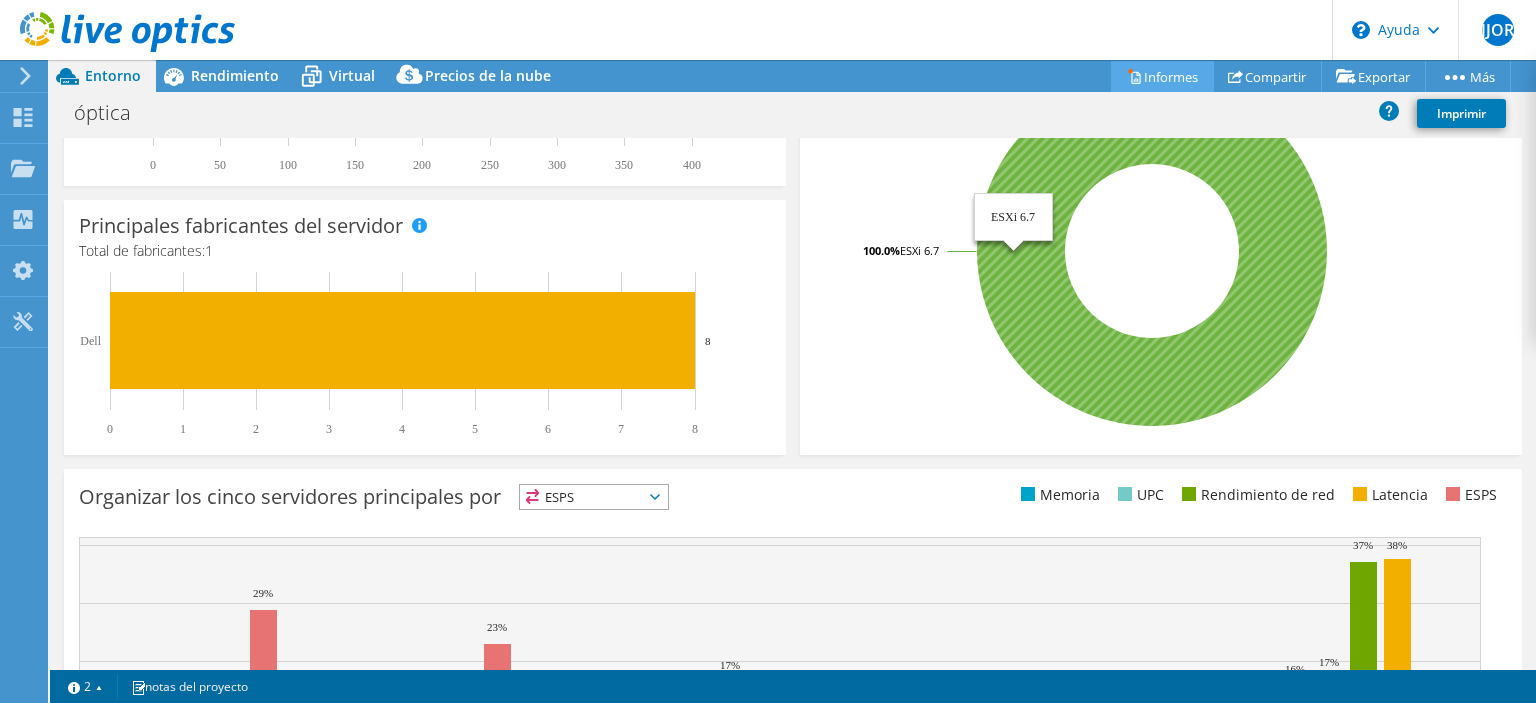click on "Informes" at bounding box center (1171, 77) 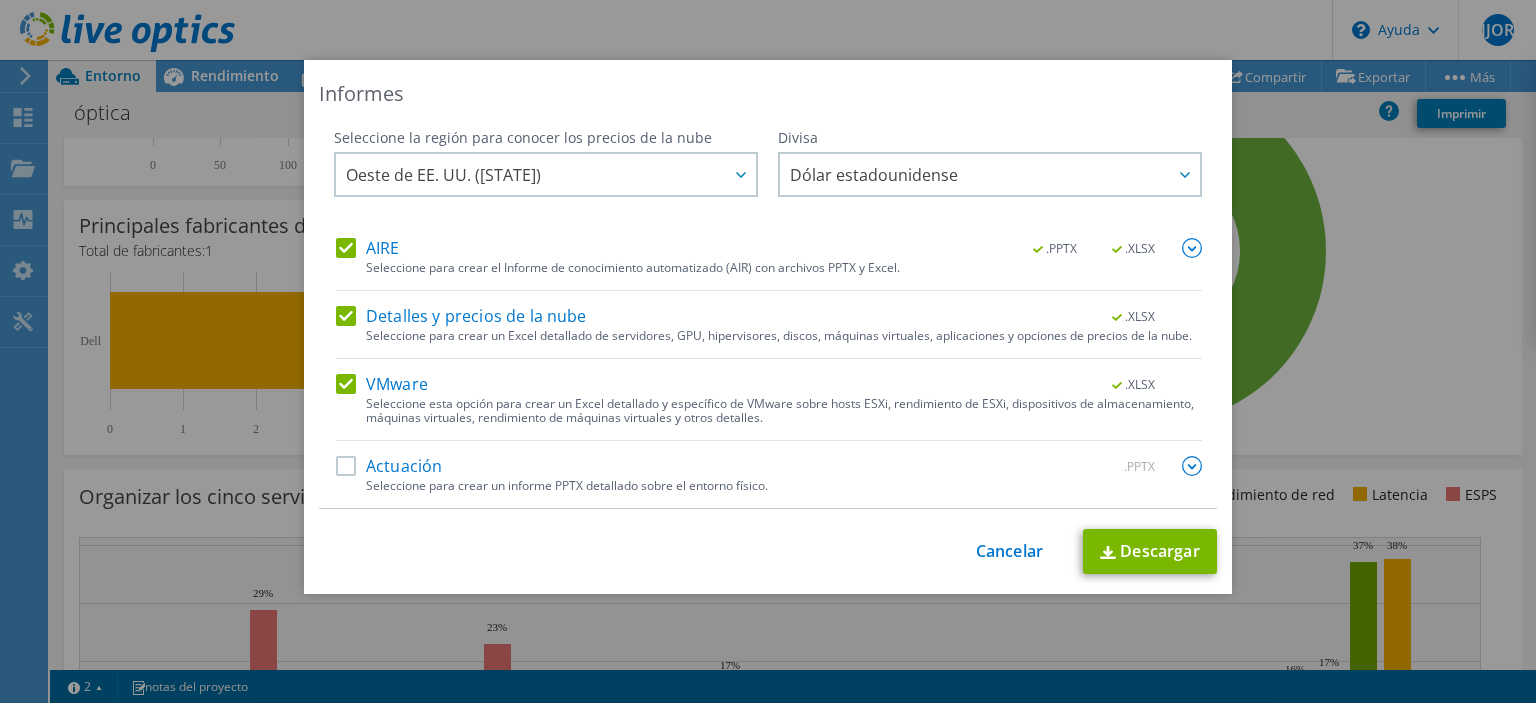 click on "Actuación" at bounding box center [389, 466] 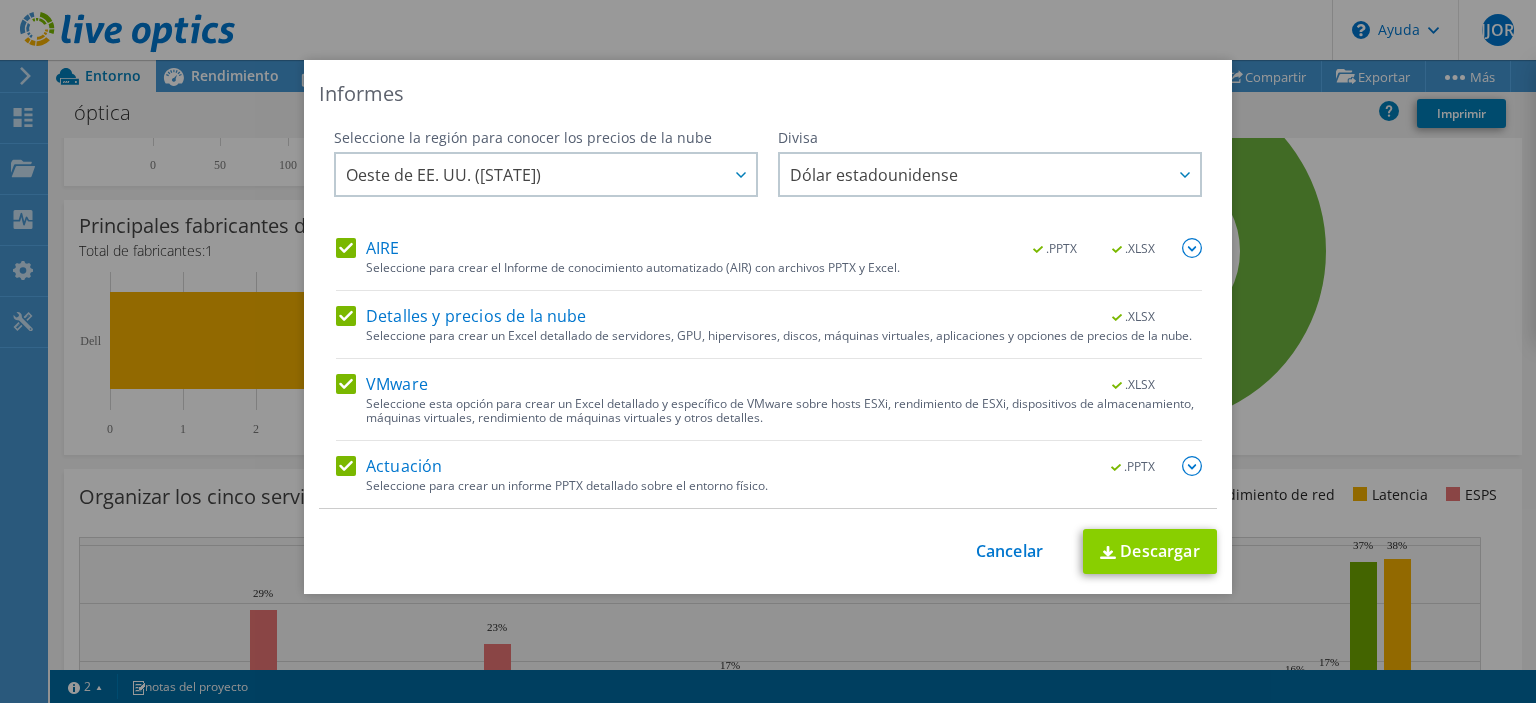 scroll, scrollTop: 5, scrollLeft: 0, axis: vertical 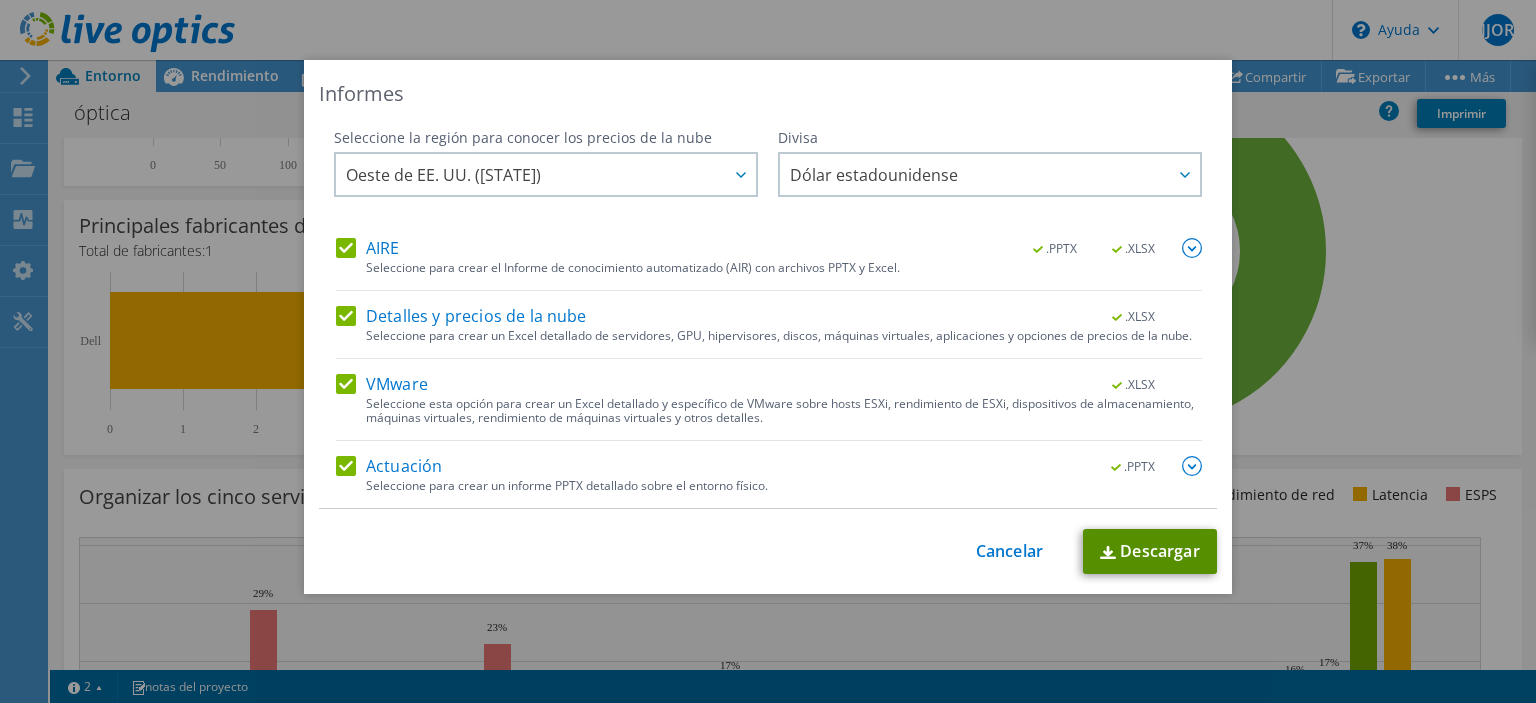 click on "Descargar" at bounding box center [1159, 551] 